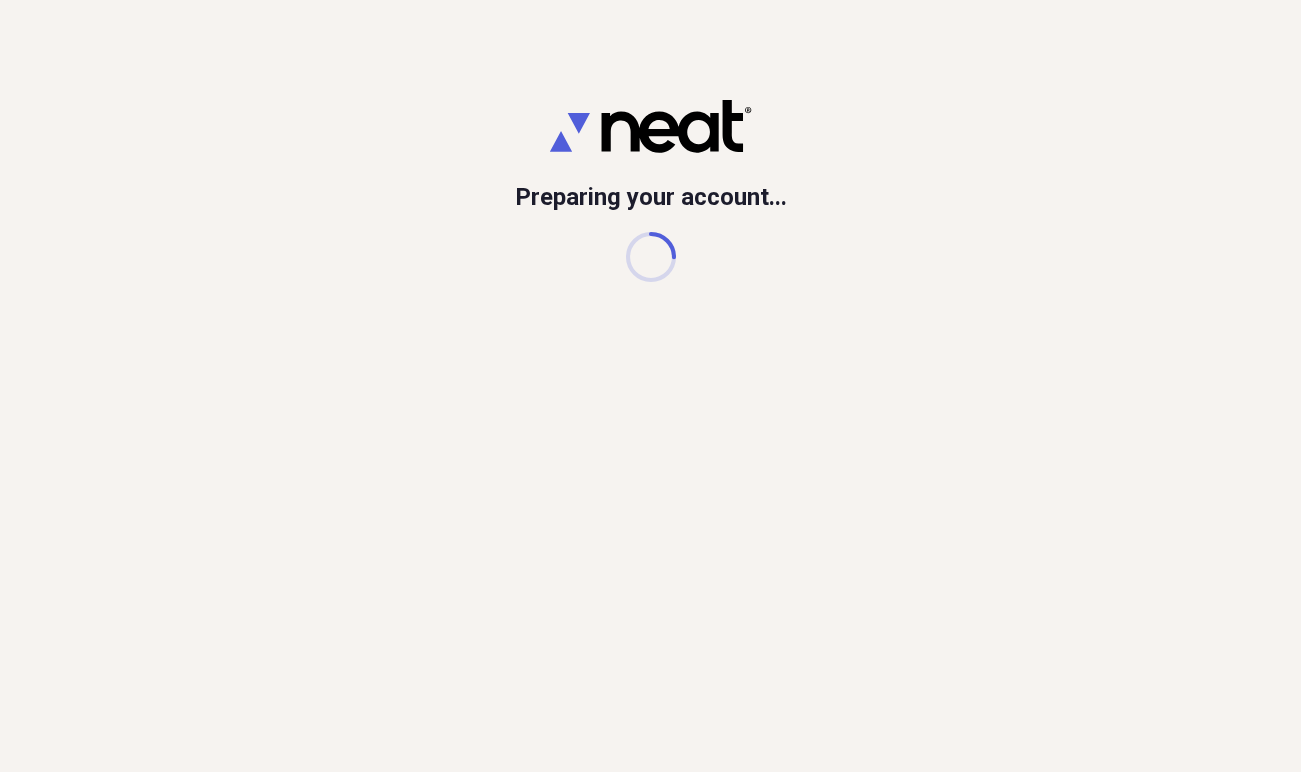 scroll, scrollTop: 0, scrollLeft: 0, axis: both 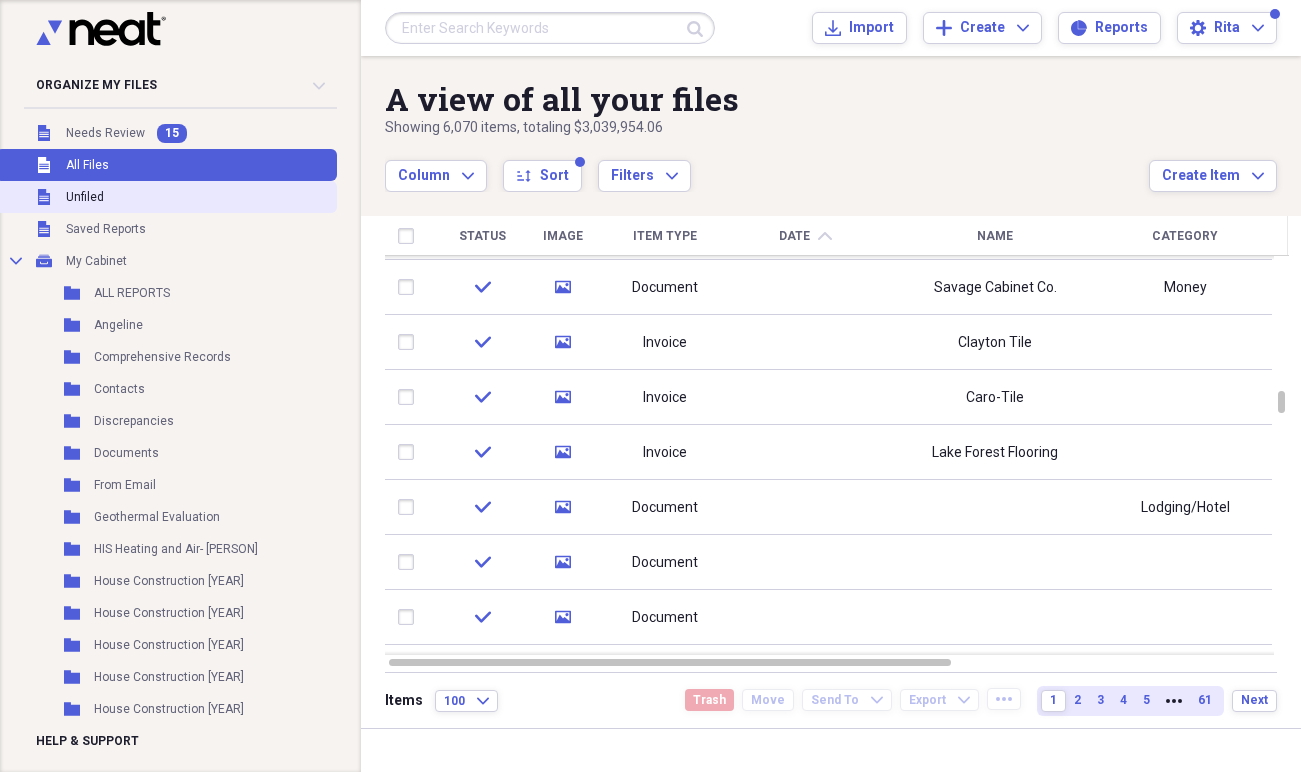 click on "Unfiled Unfiled" at bounding box center [166, 197] 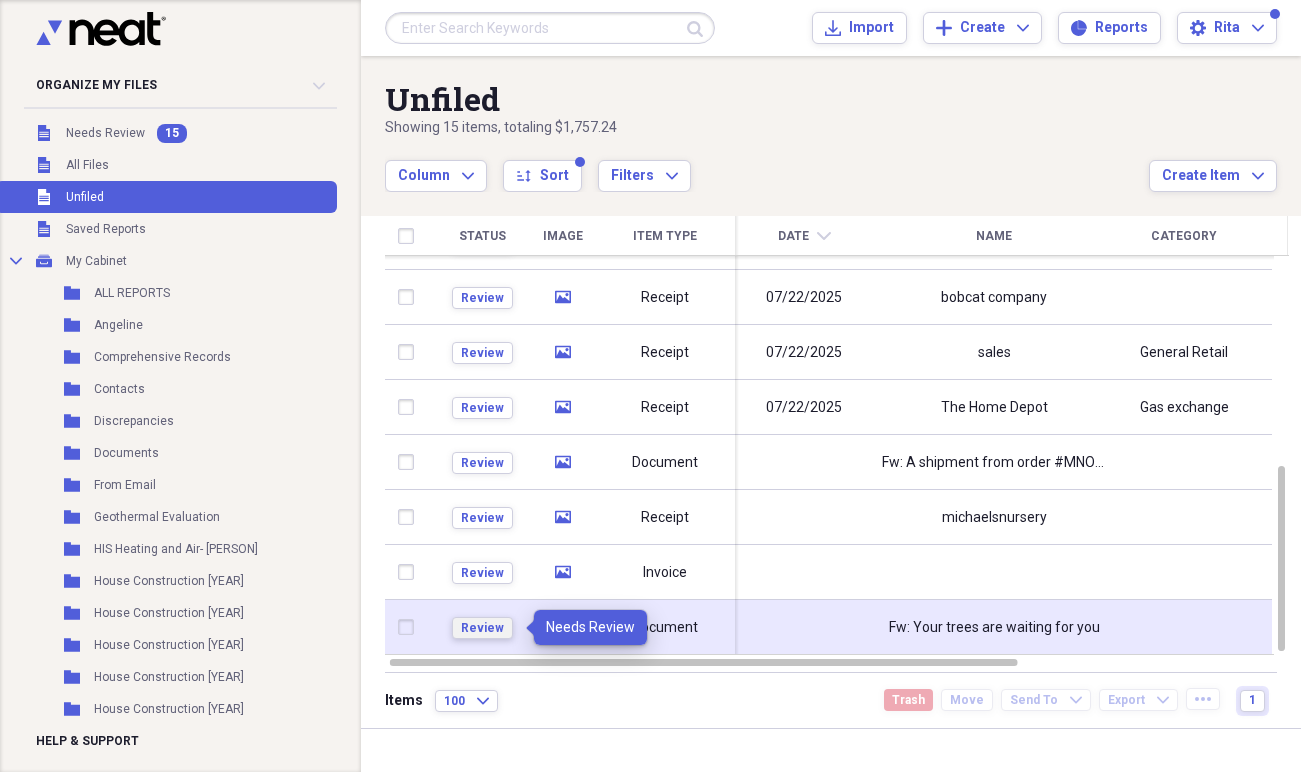 click on "Review" at bounding box center (482, 628) 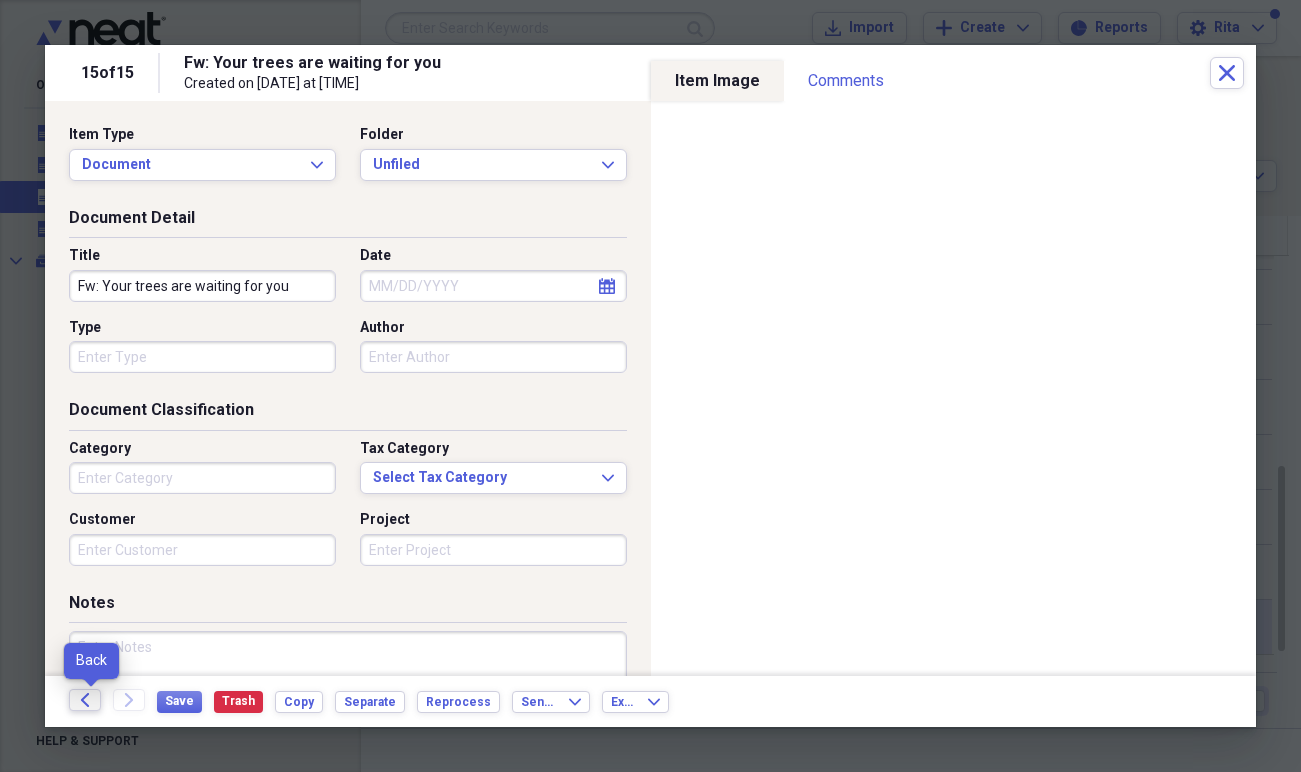 click on "Back" 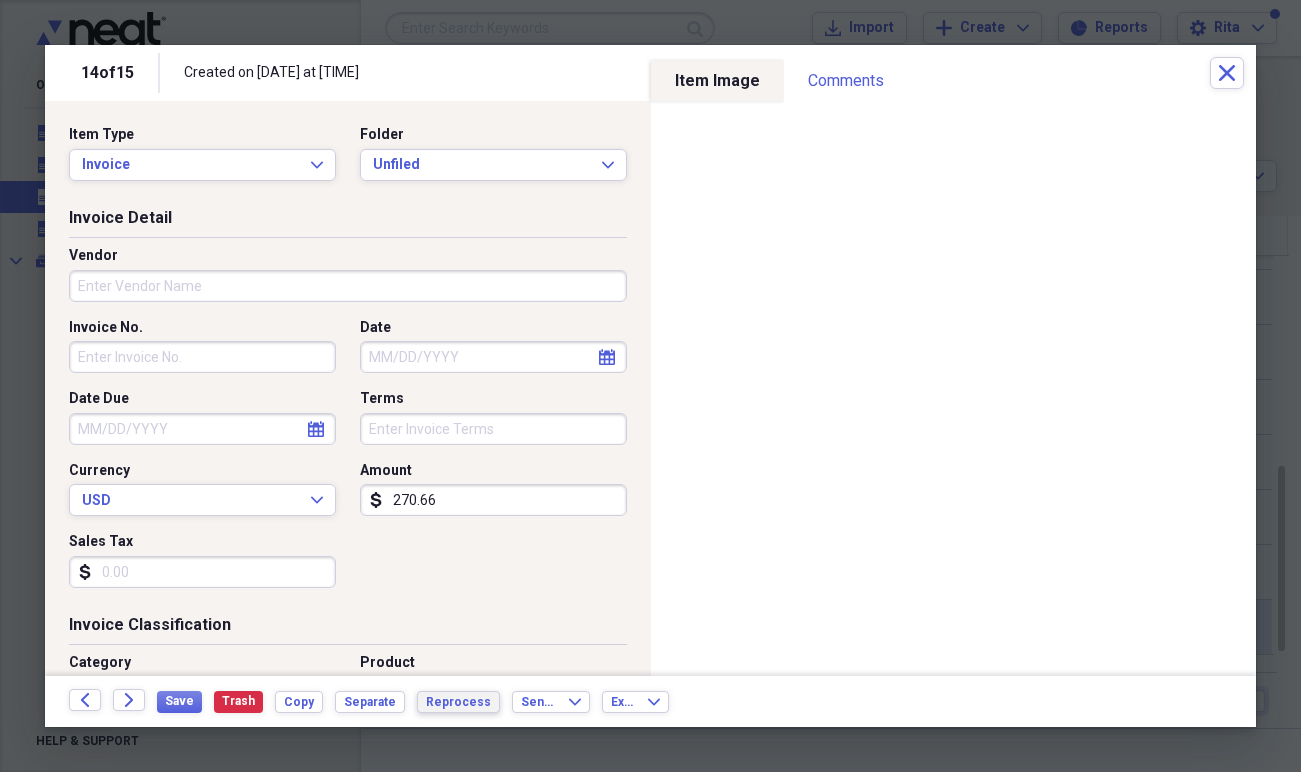 click on "Reprocess" at bounding box center (458, 702) 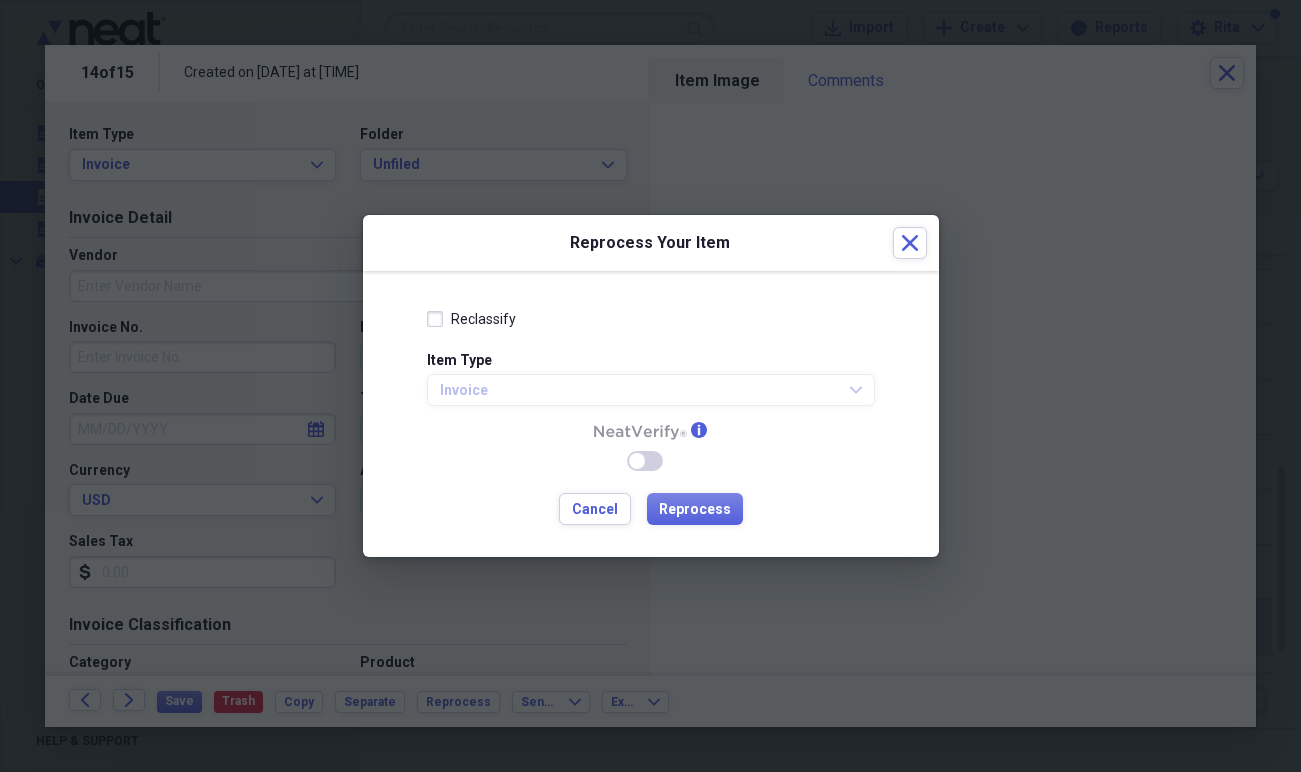 click on "Reclassify" at bounding box center (471, 319) 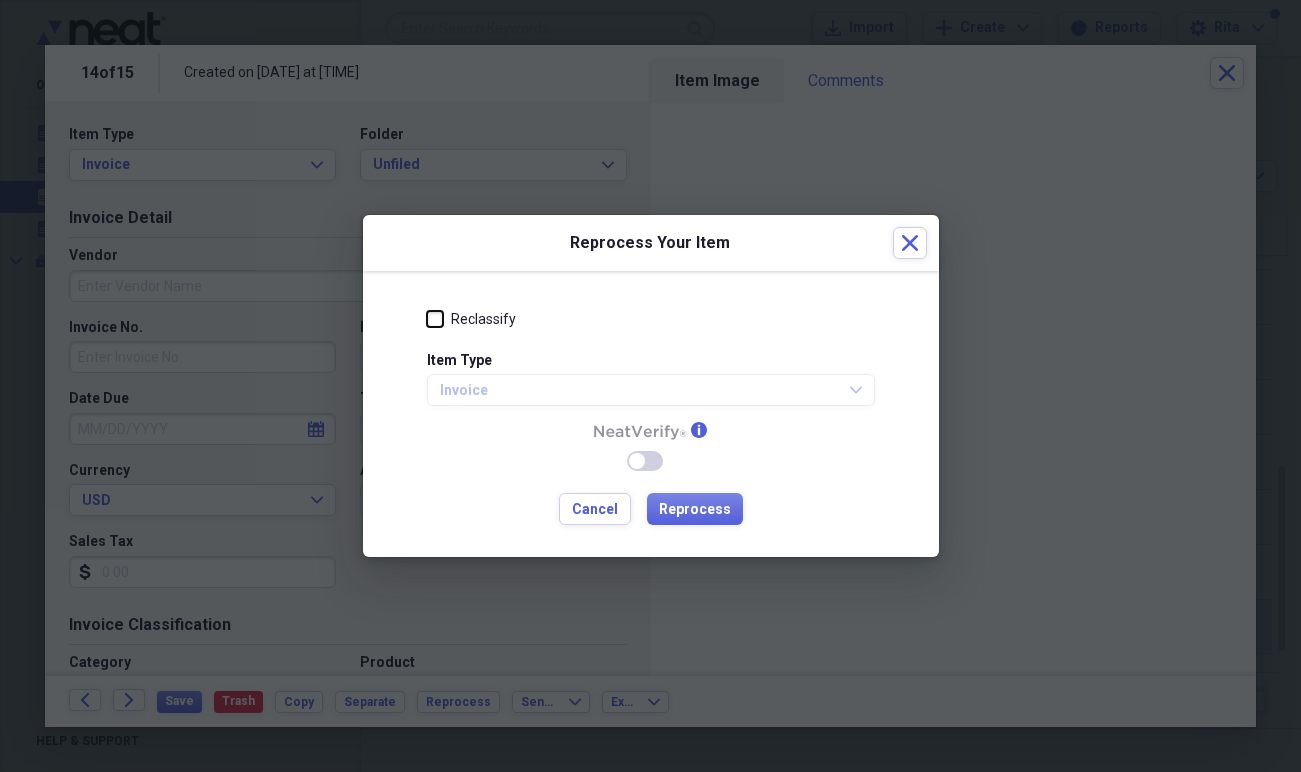 click on "Reclassify" at bounding box center [427, 318] 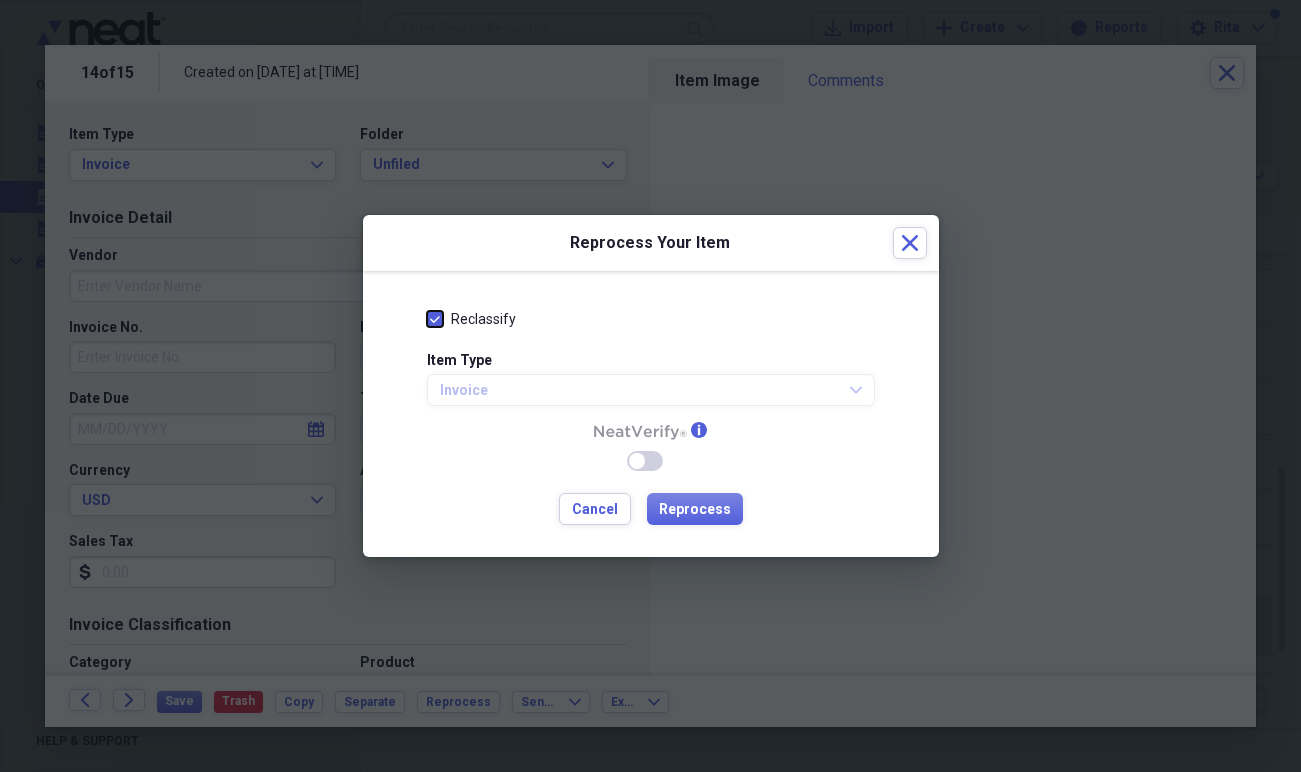 checkbox on "true" 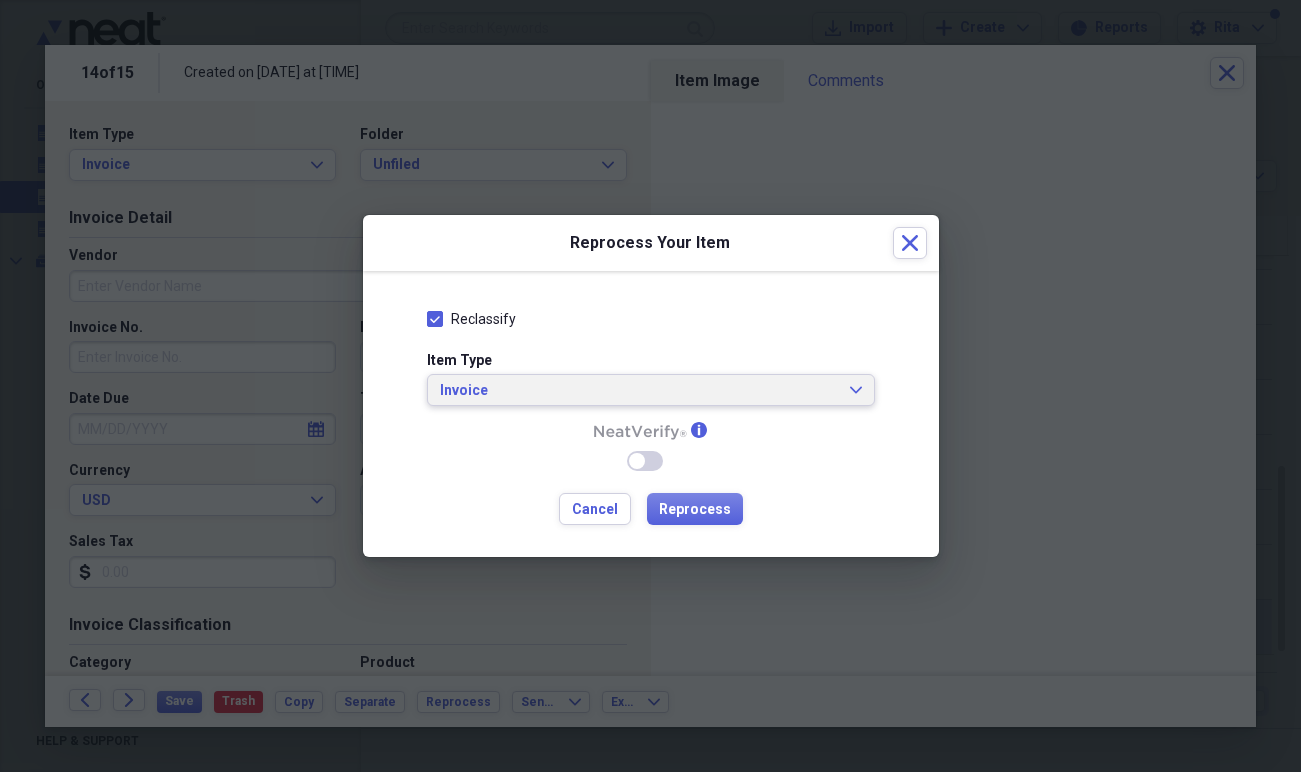 click on "Invoice" at bounding box center (639, 391) 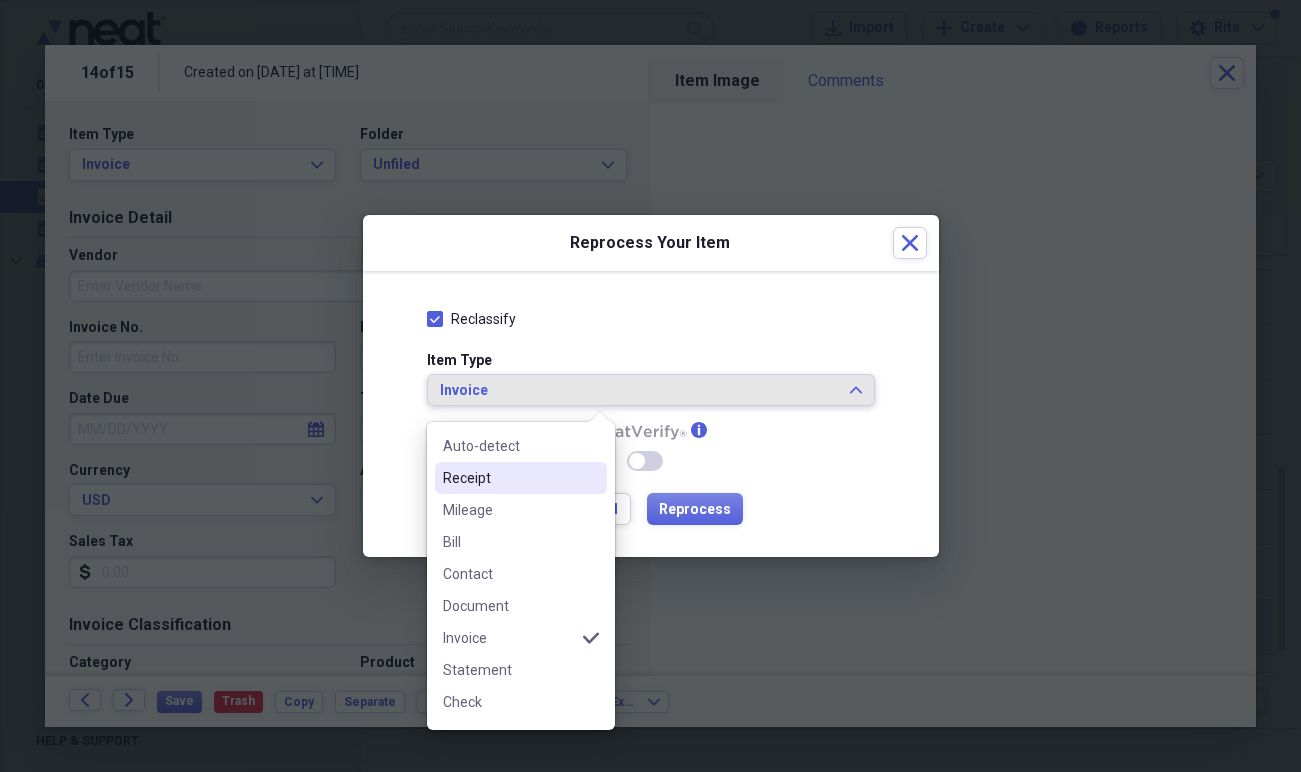 click on "Receipt" at bounding box center (509, 478) 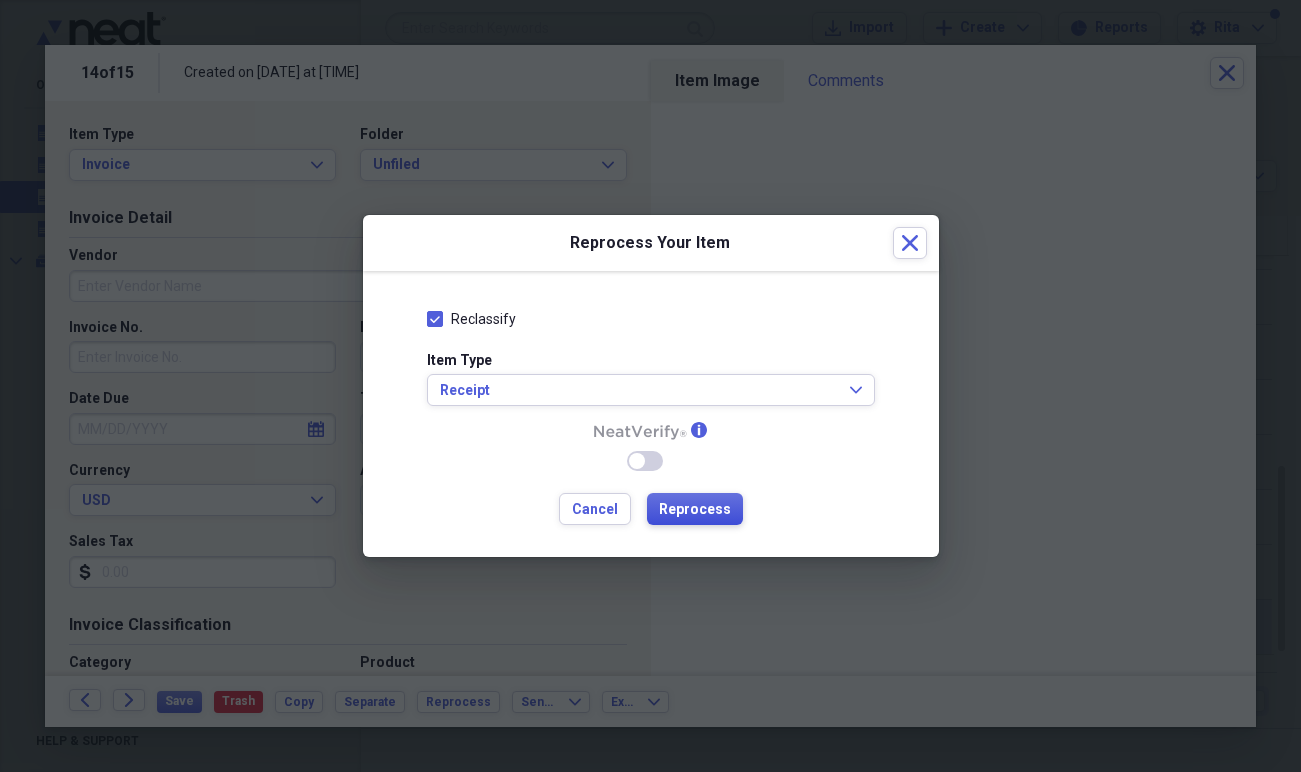 click on "Reprocess" at bounding box center [695, 510] 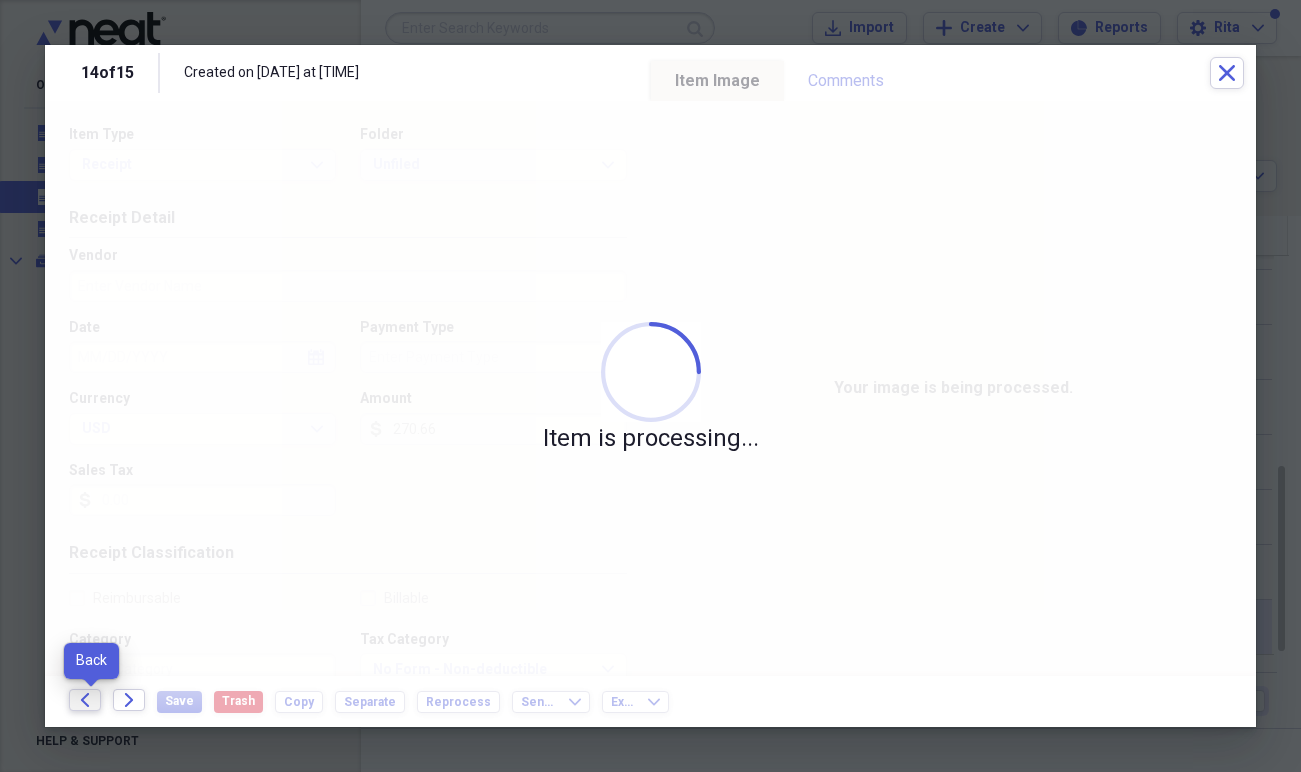click on "Back" 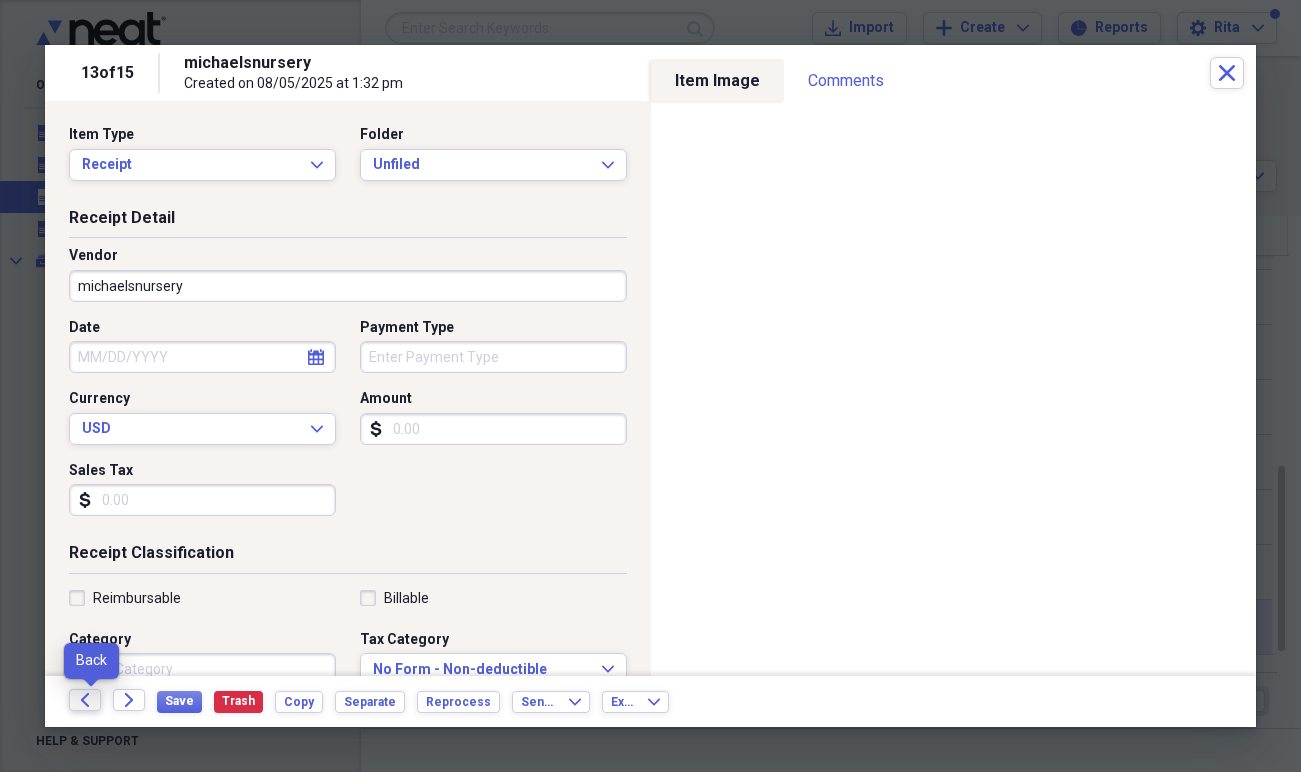 click on "Back" 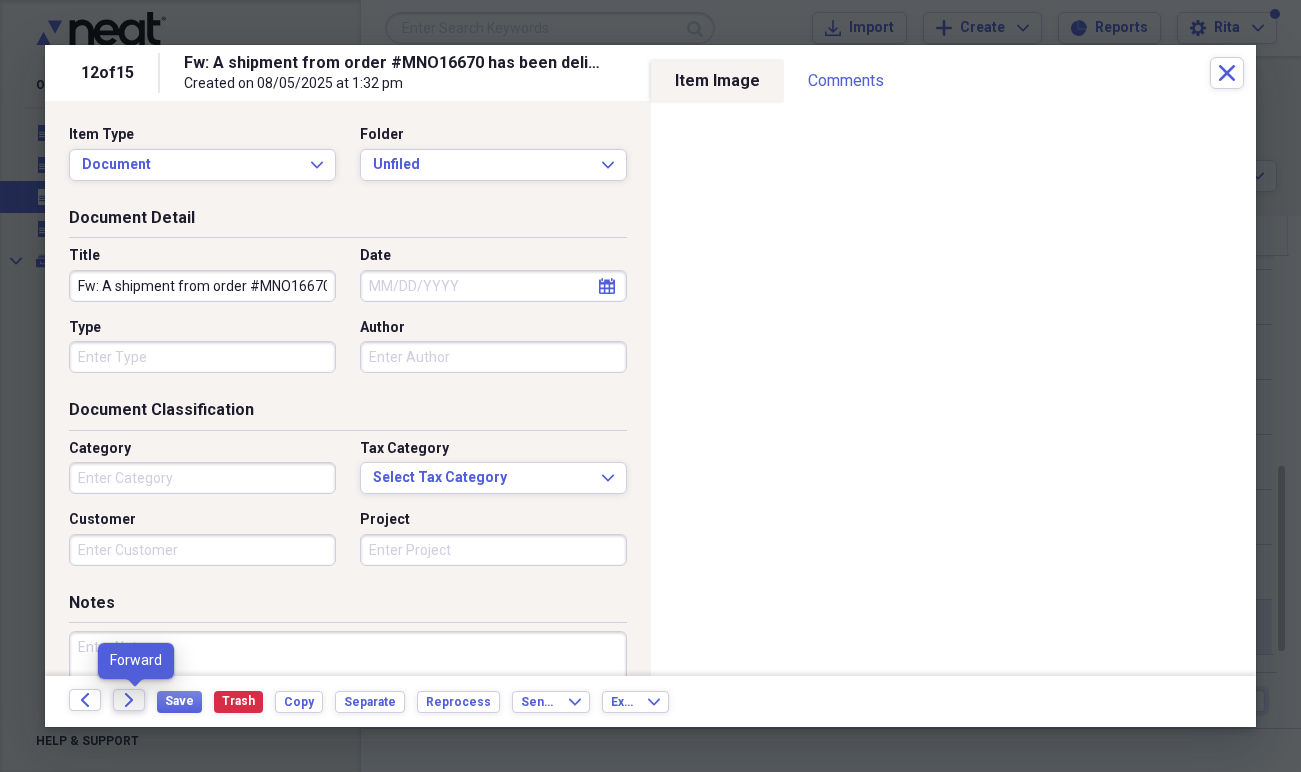click on "Forward" 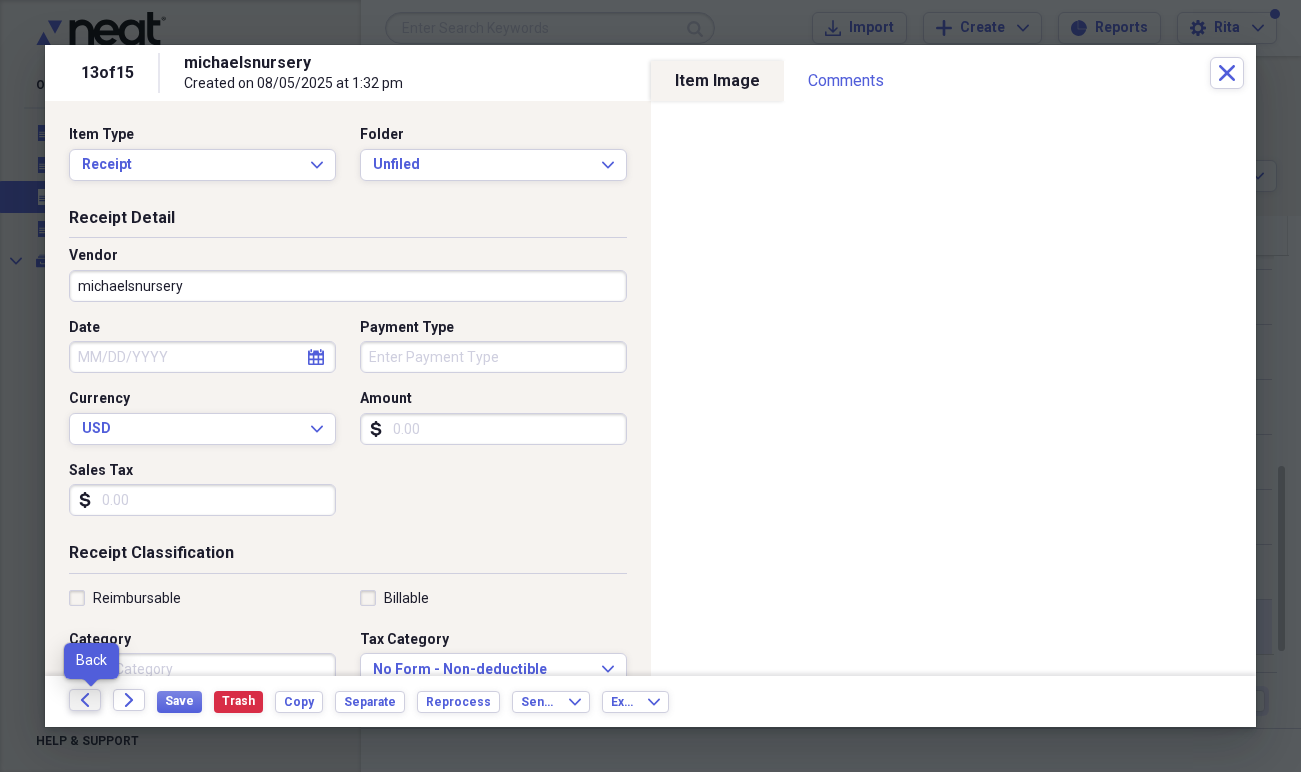 click on "Back" 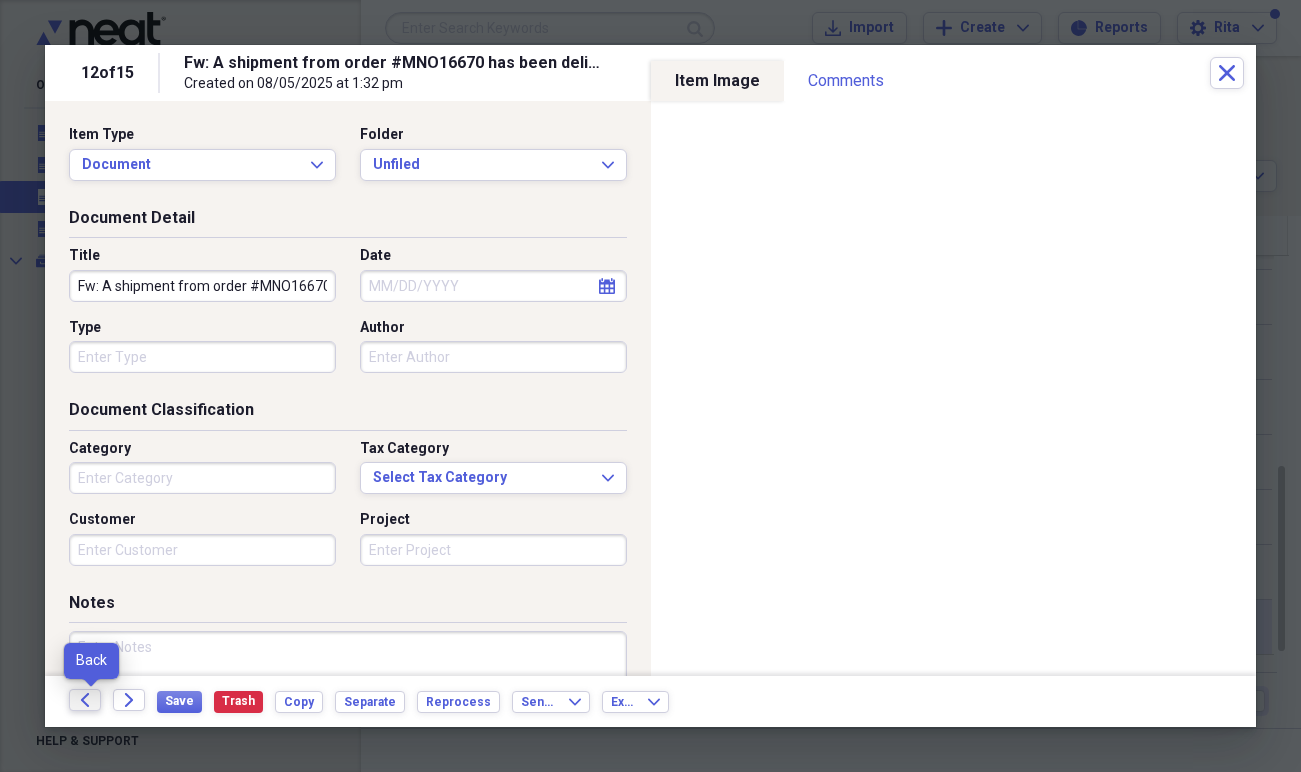 click on "Back" 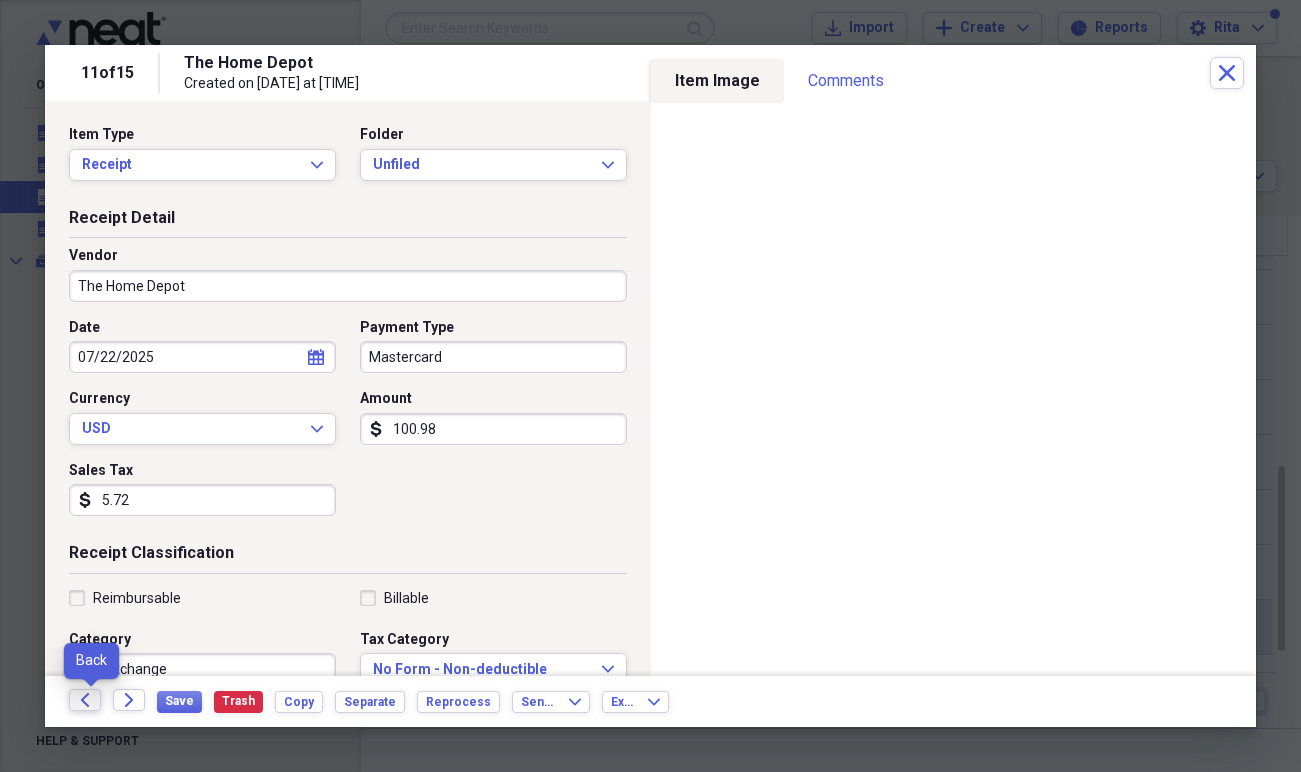click on "Back" 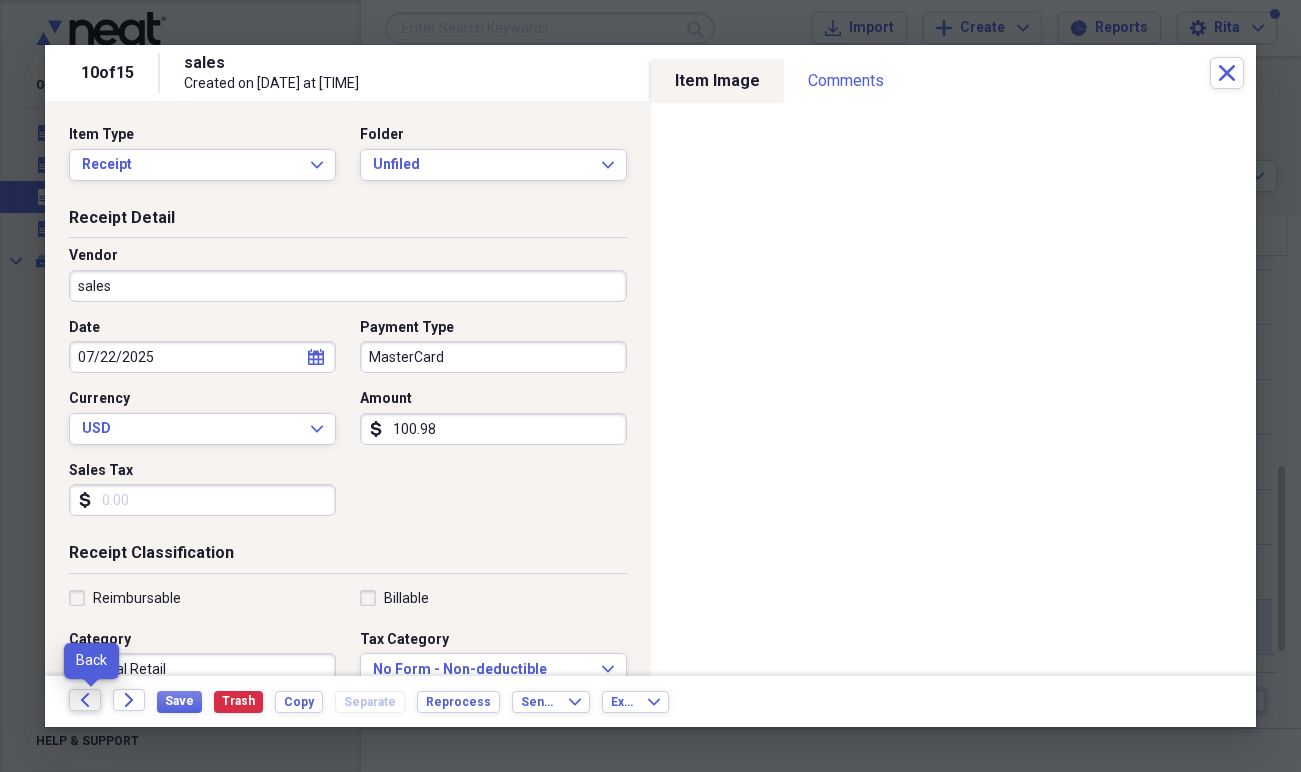 click 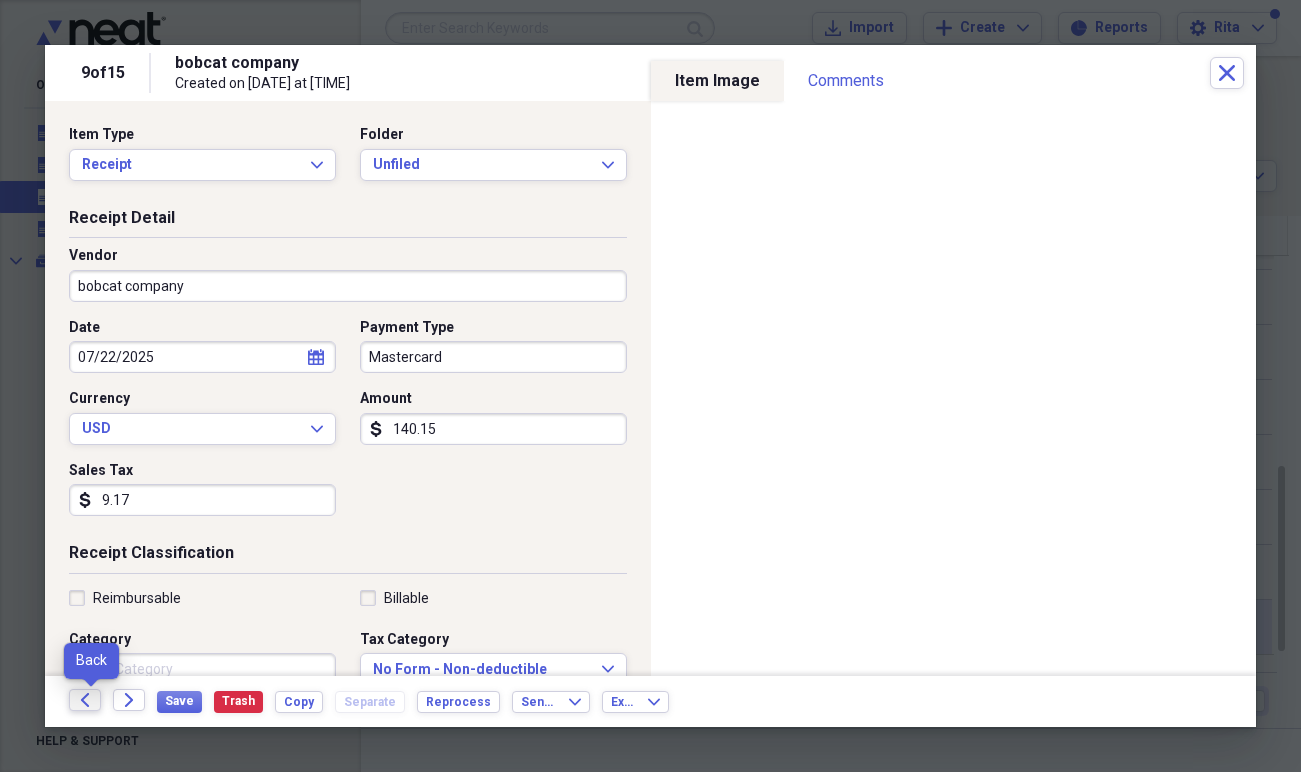 click 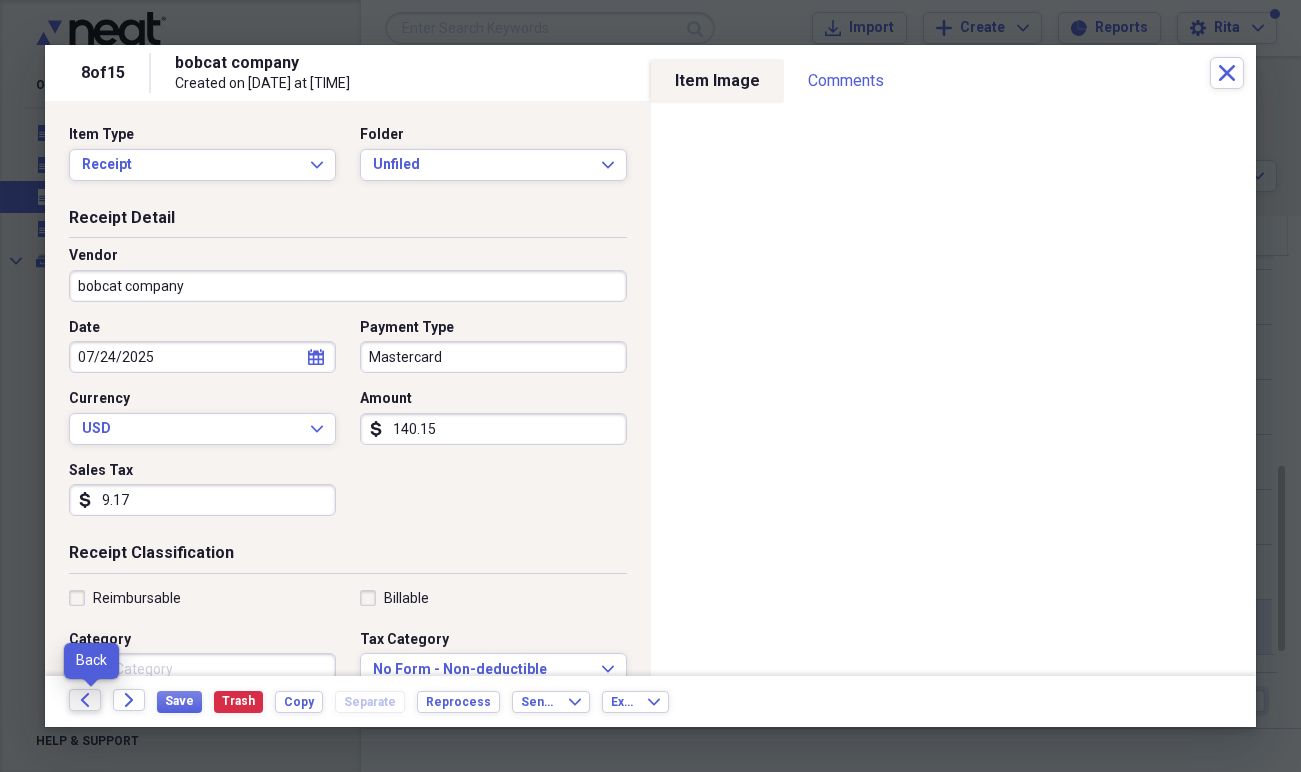 click 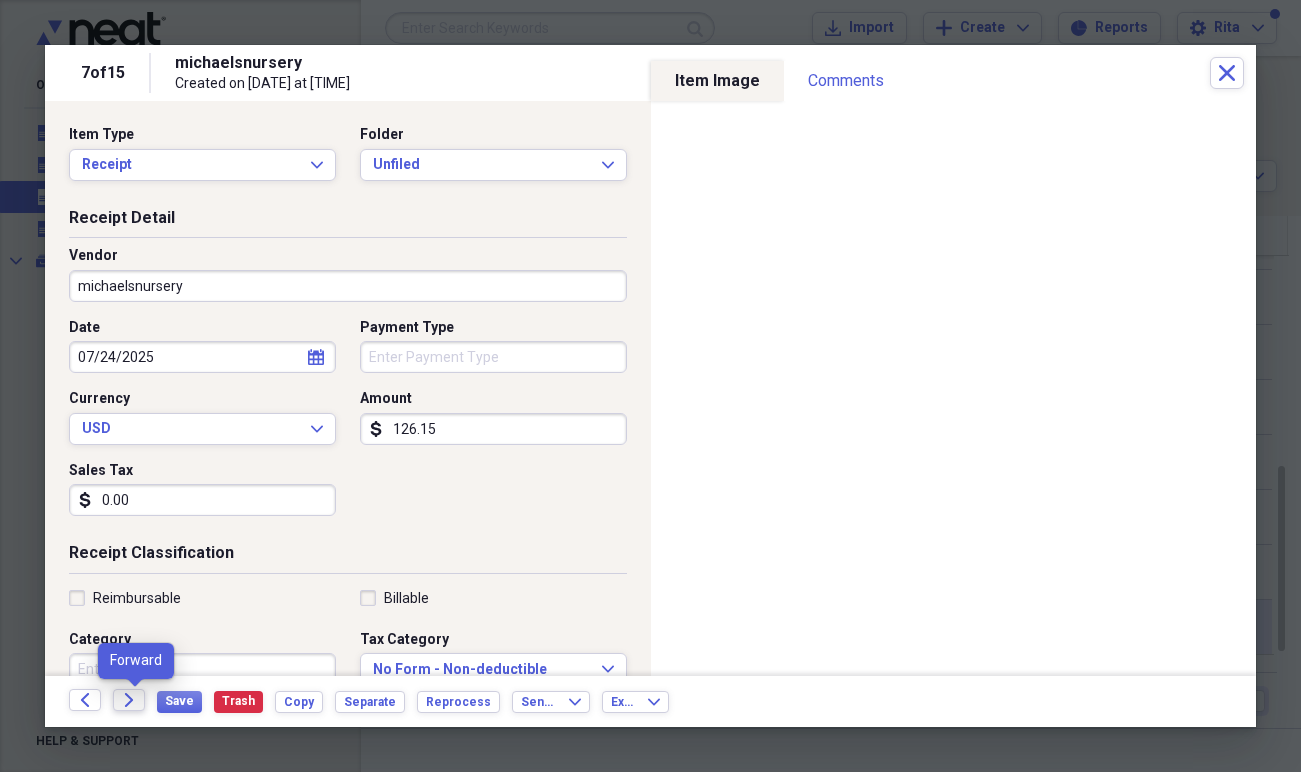 click 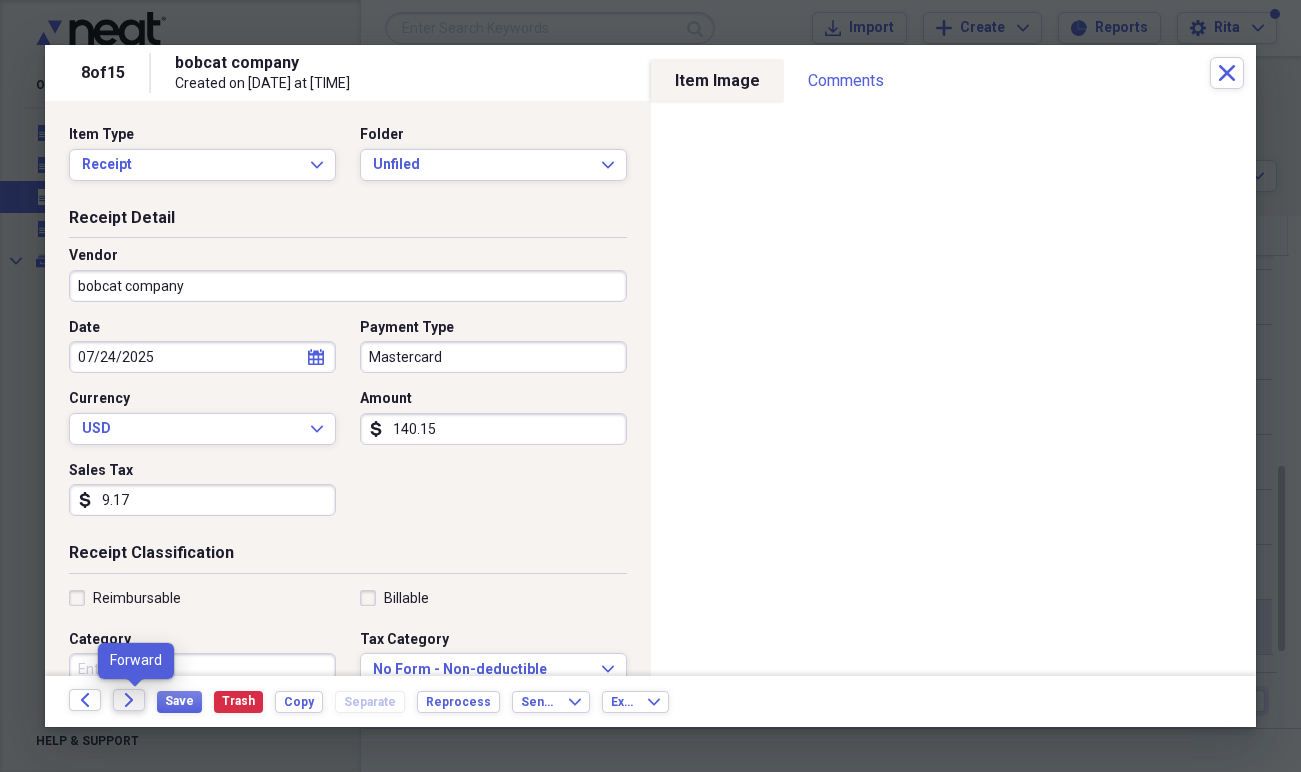 click 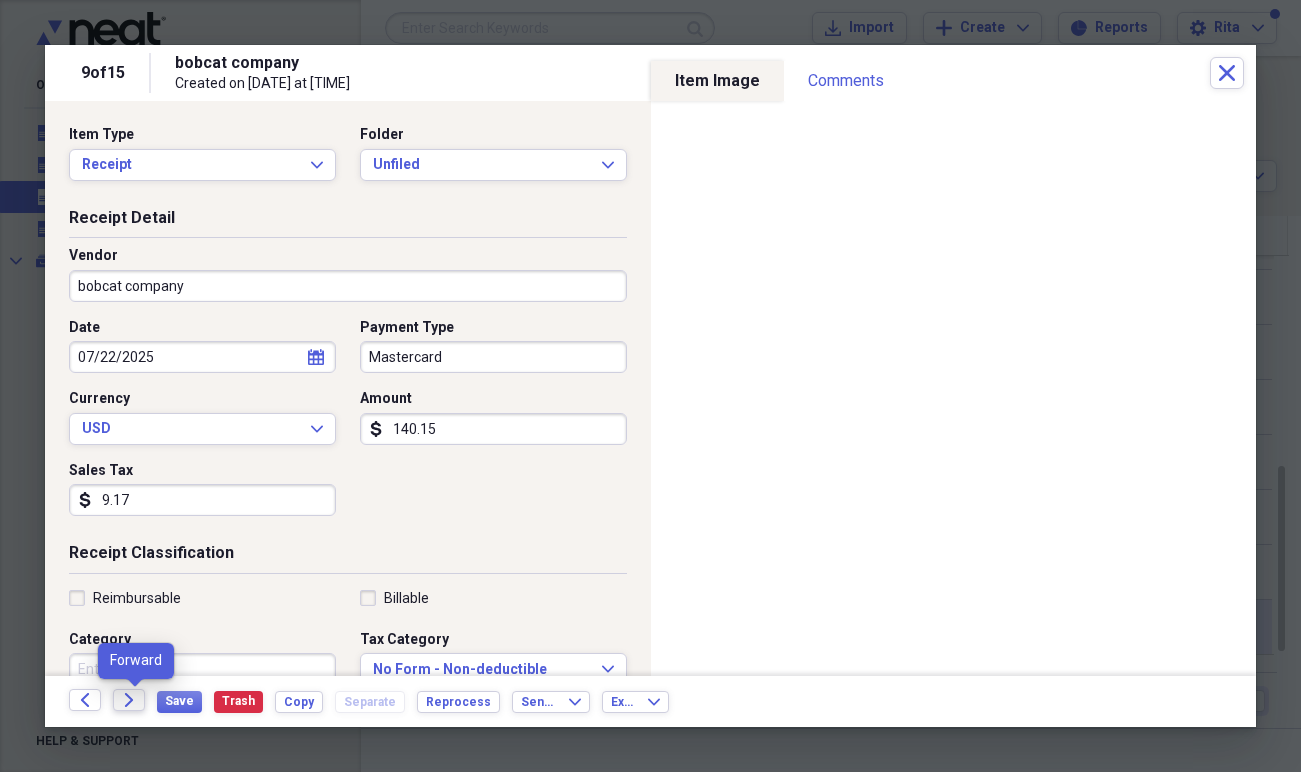 click 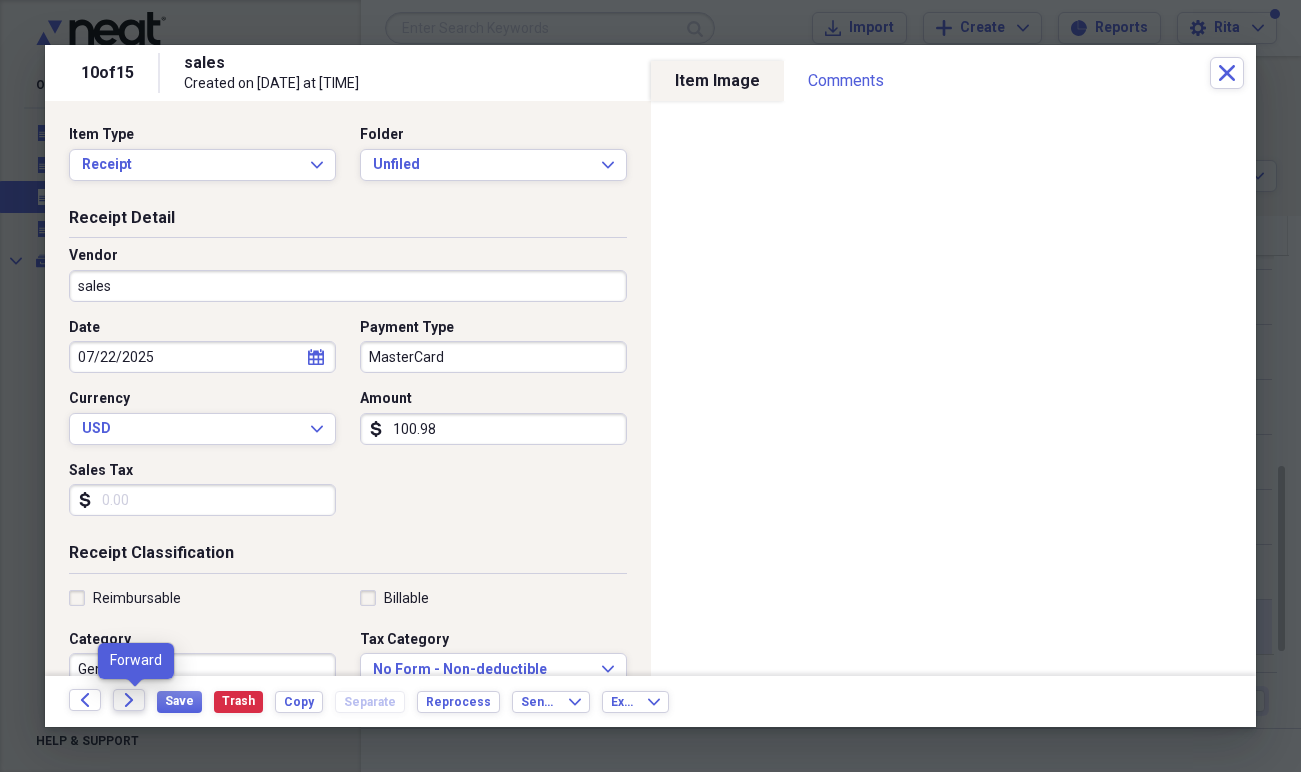 click 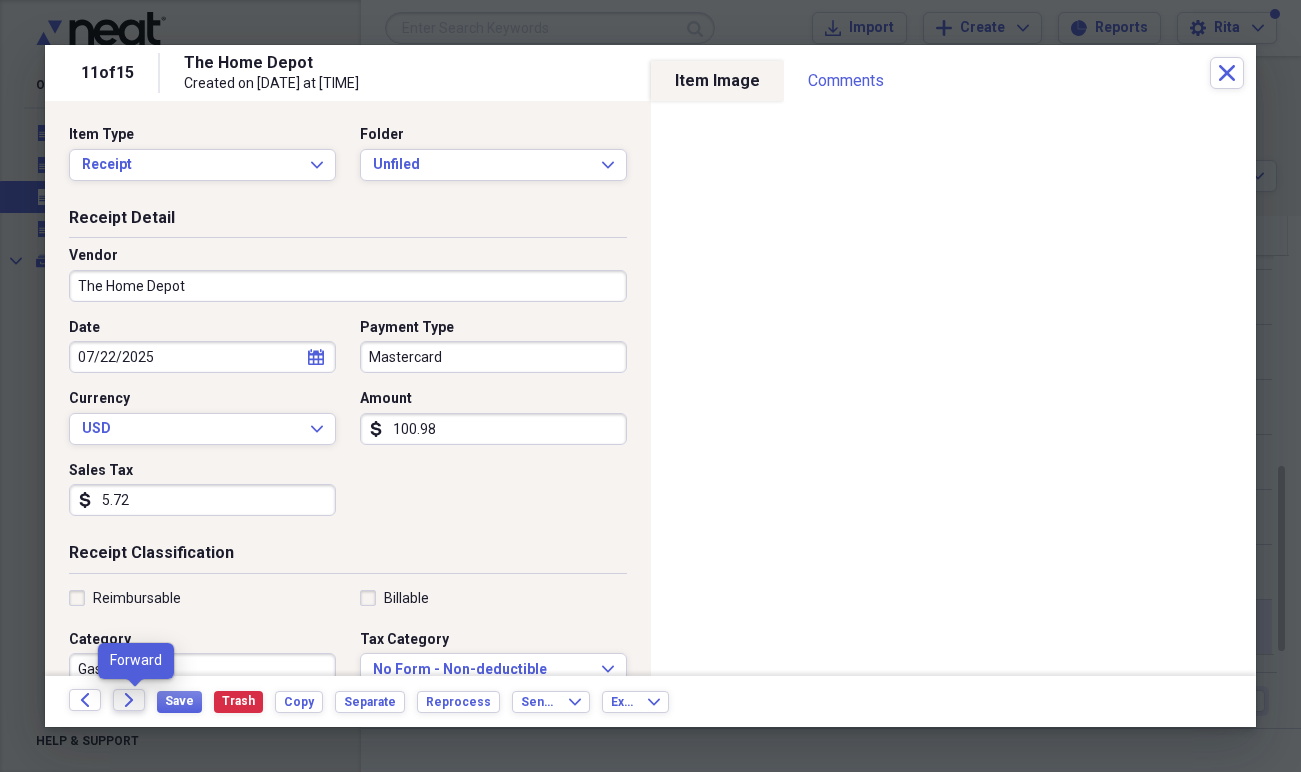 click 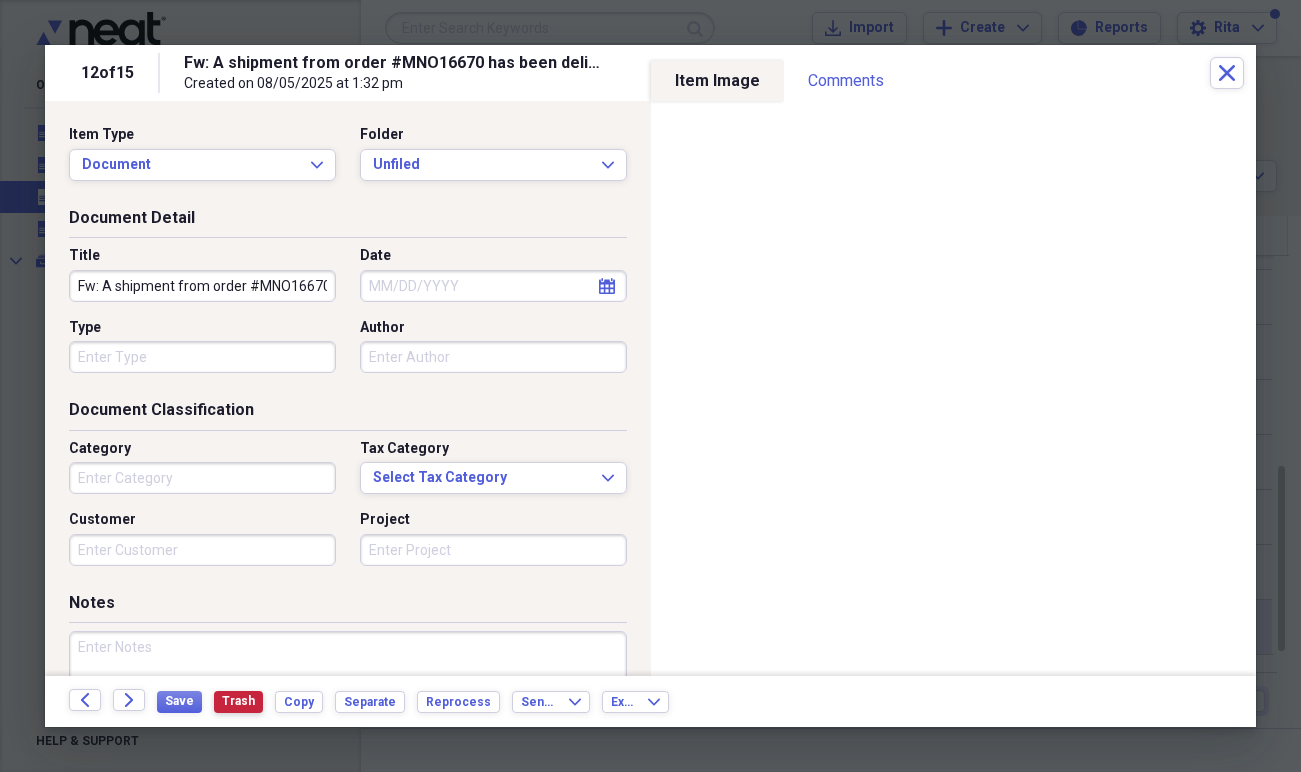 click on "Trash" at bounding box center (238, 701) 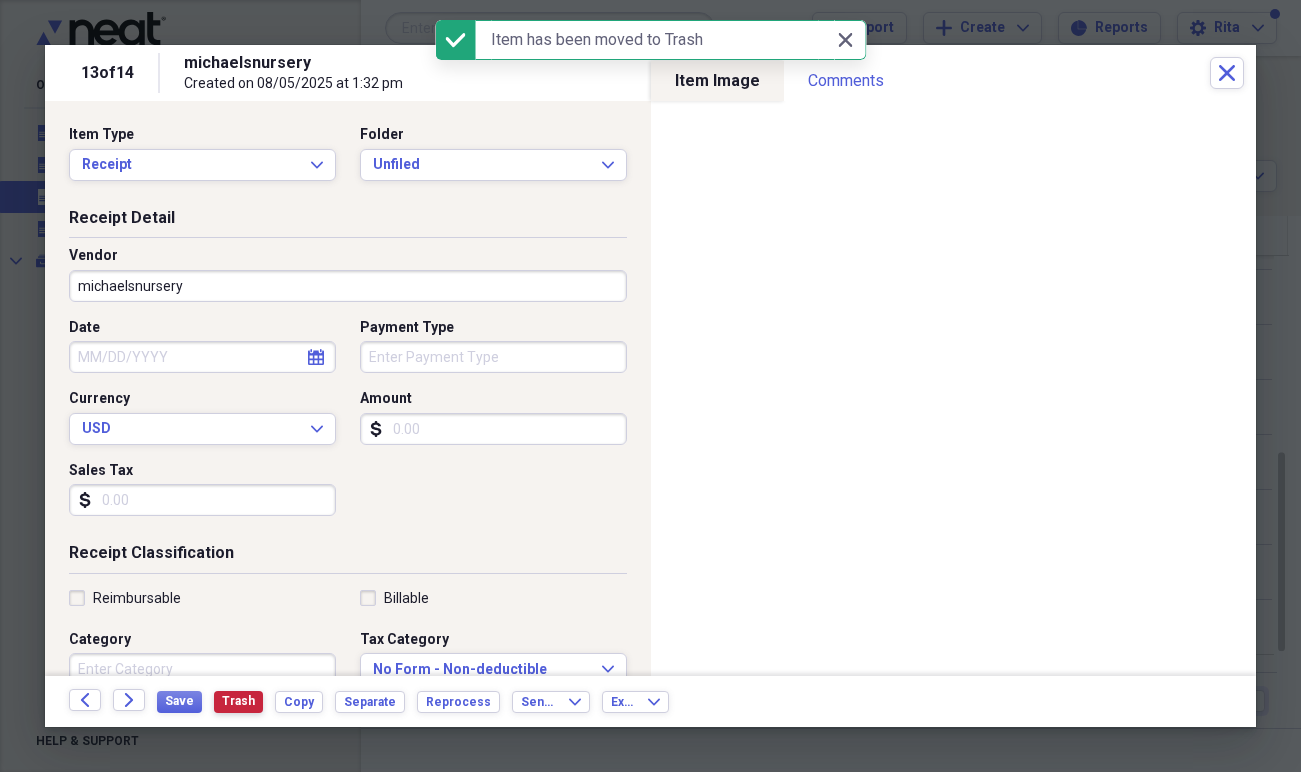 click on "Trash" at bounding box center (238, 701) 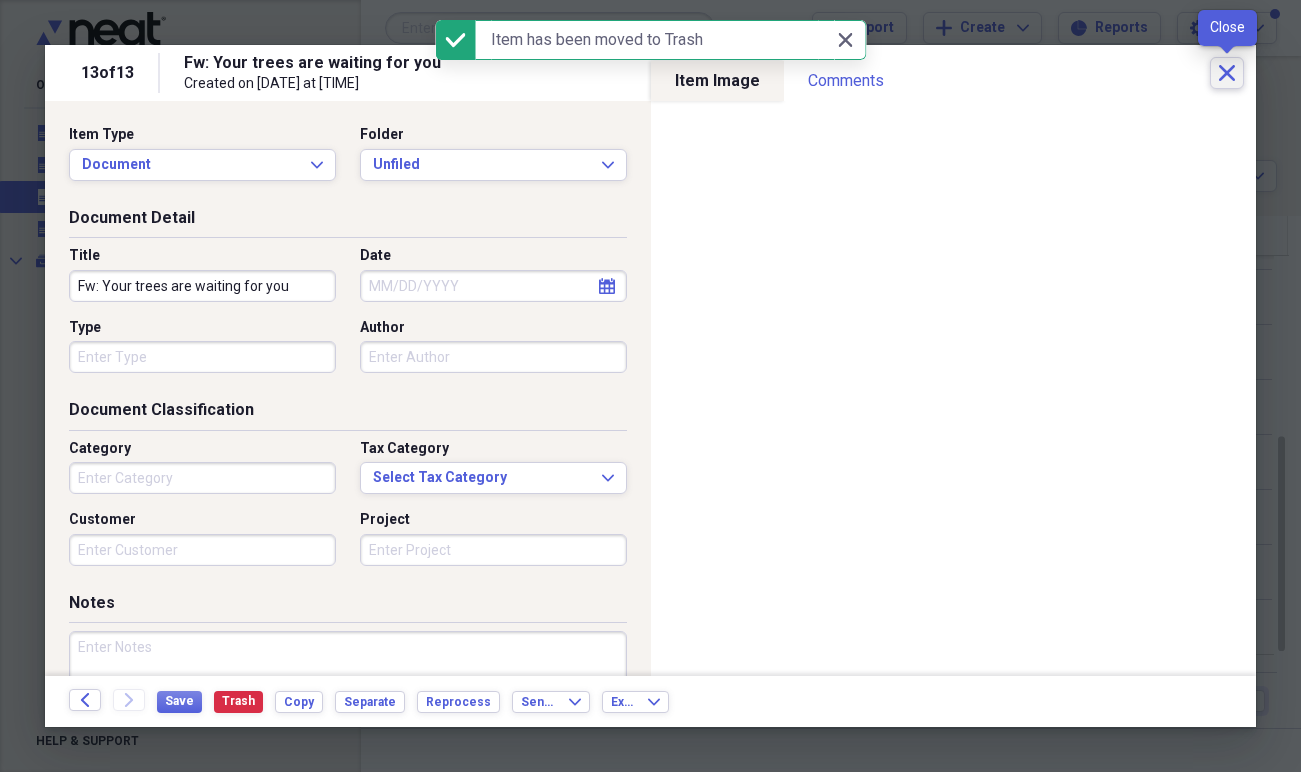 click 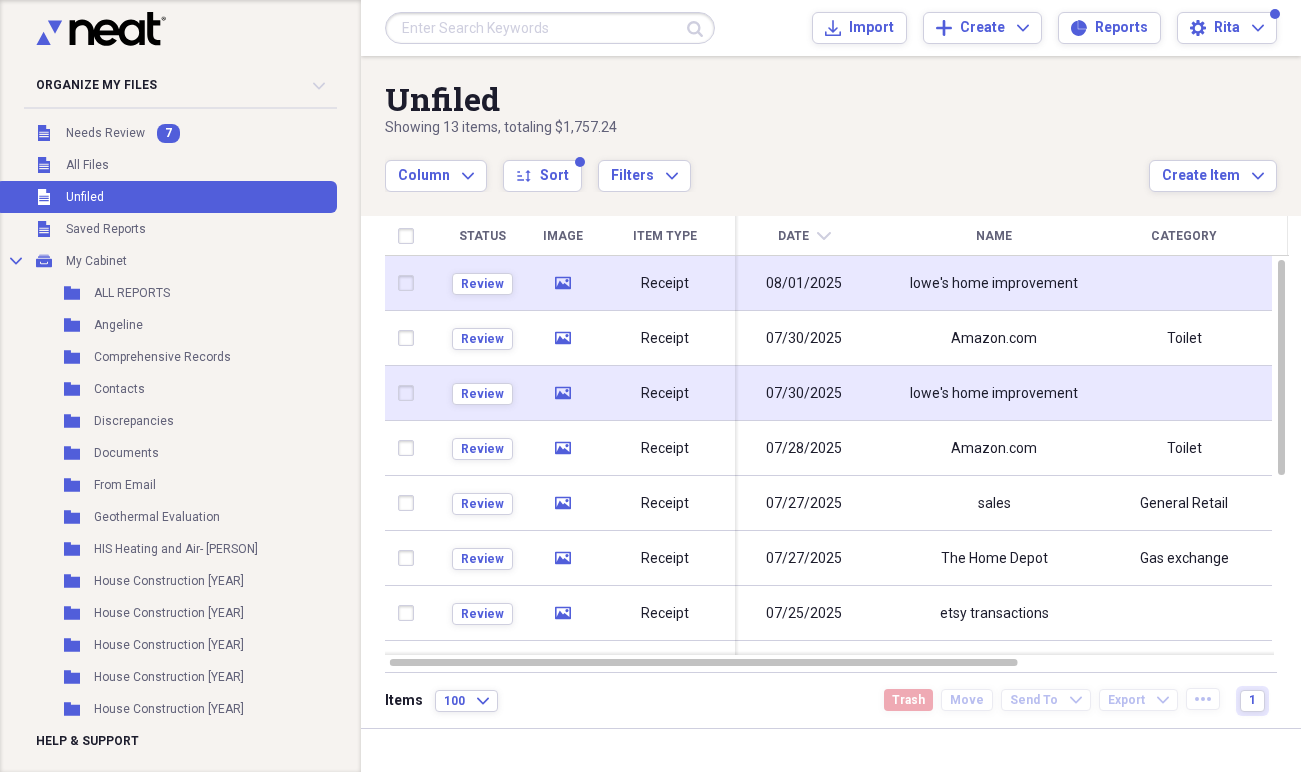 click on "Review" at bounding box center (482, 283) 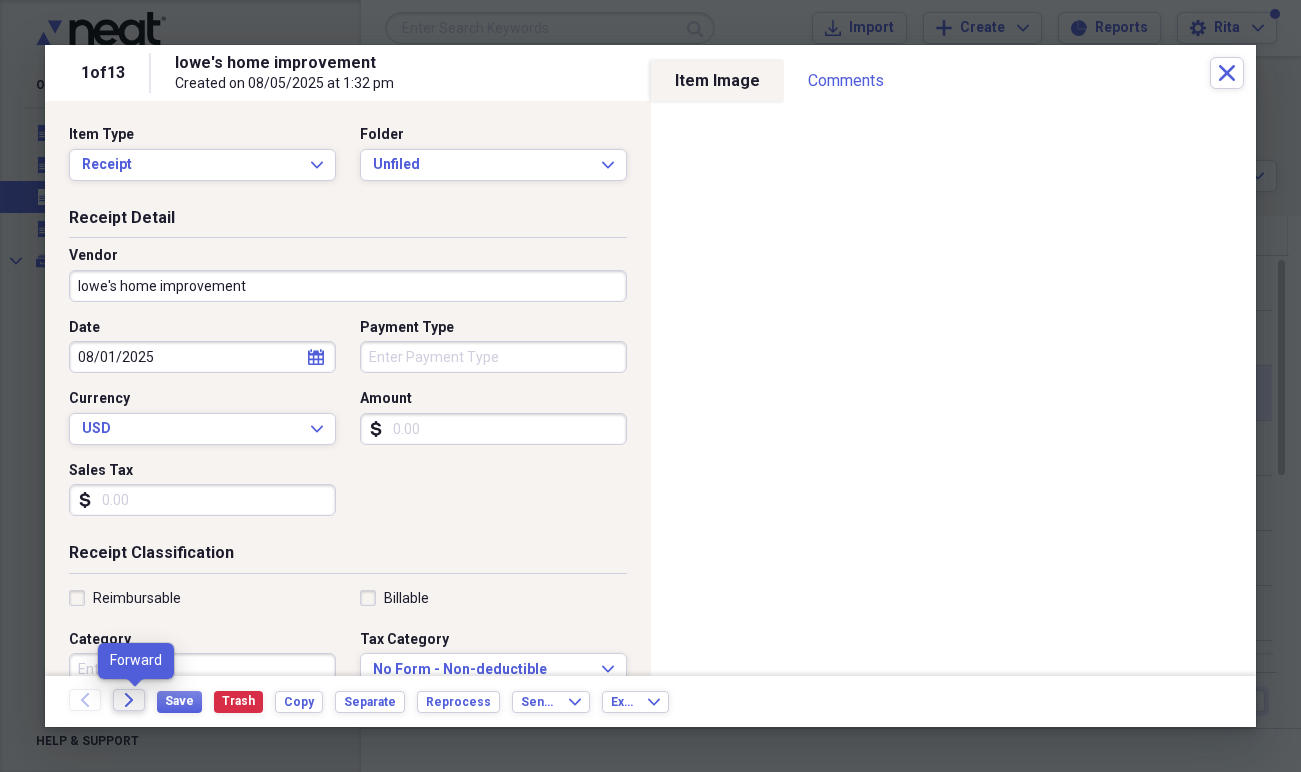 click on "Forward" at bounding box center (129, 700) 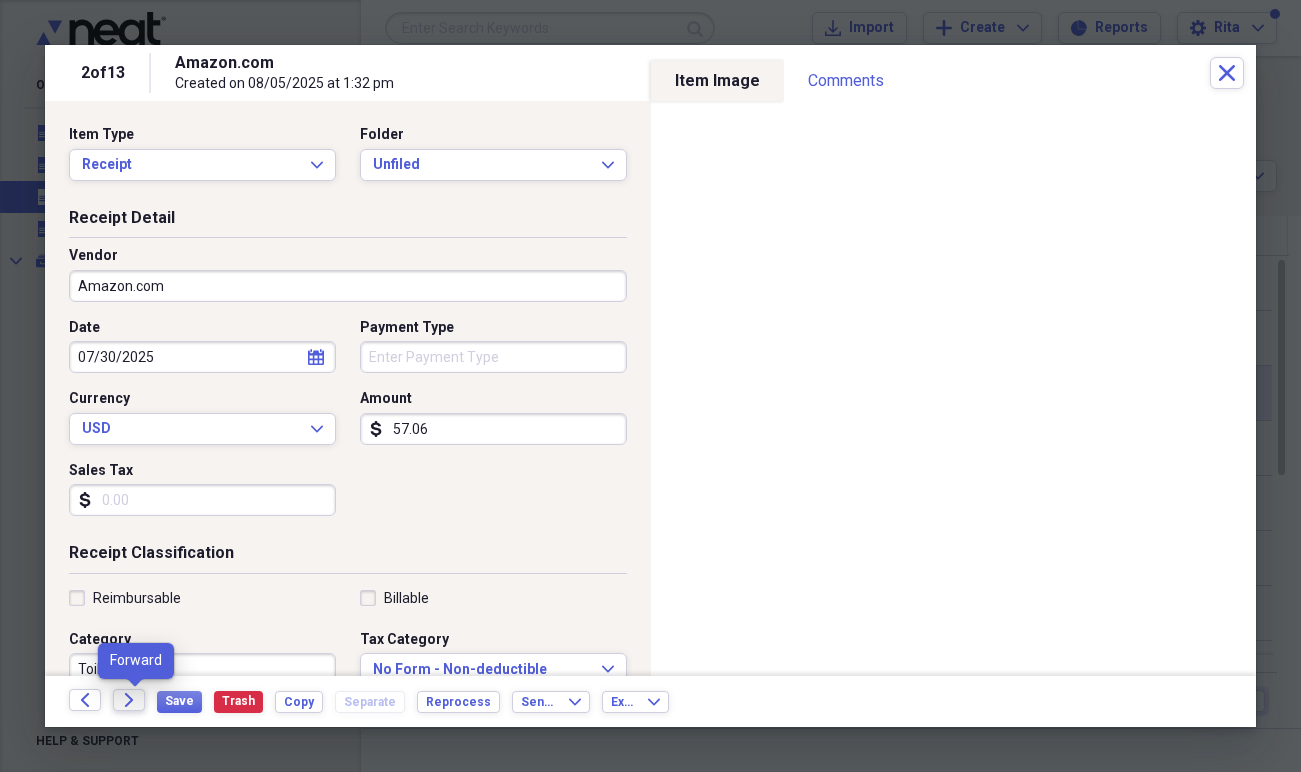 click on "Forward" at bounding box center [129, 700] 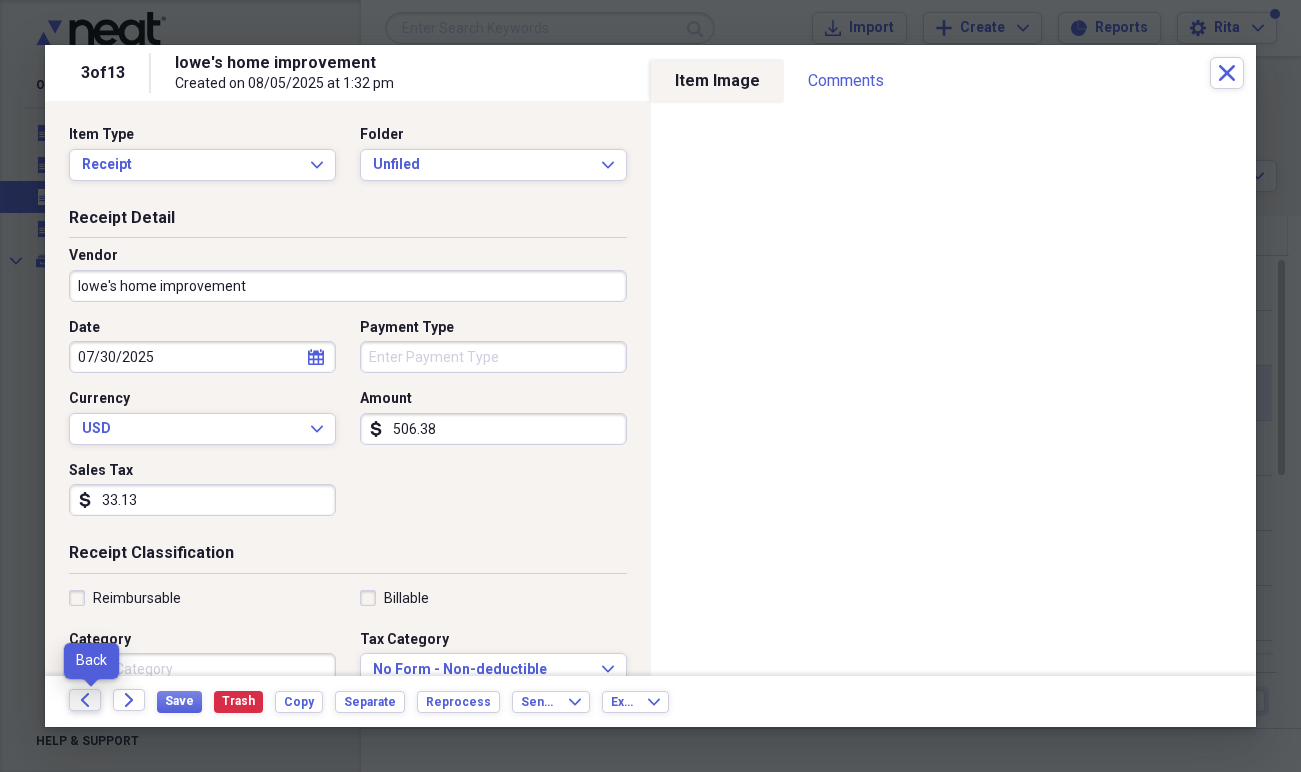 click 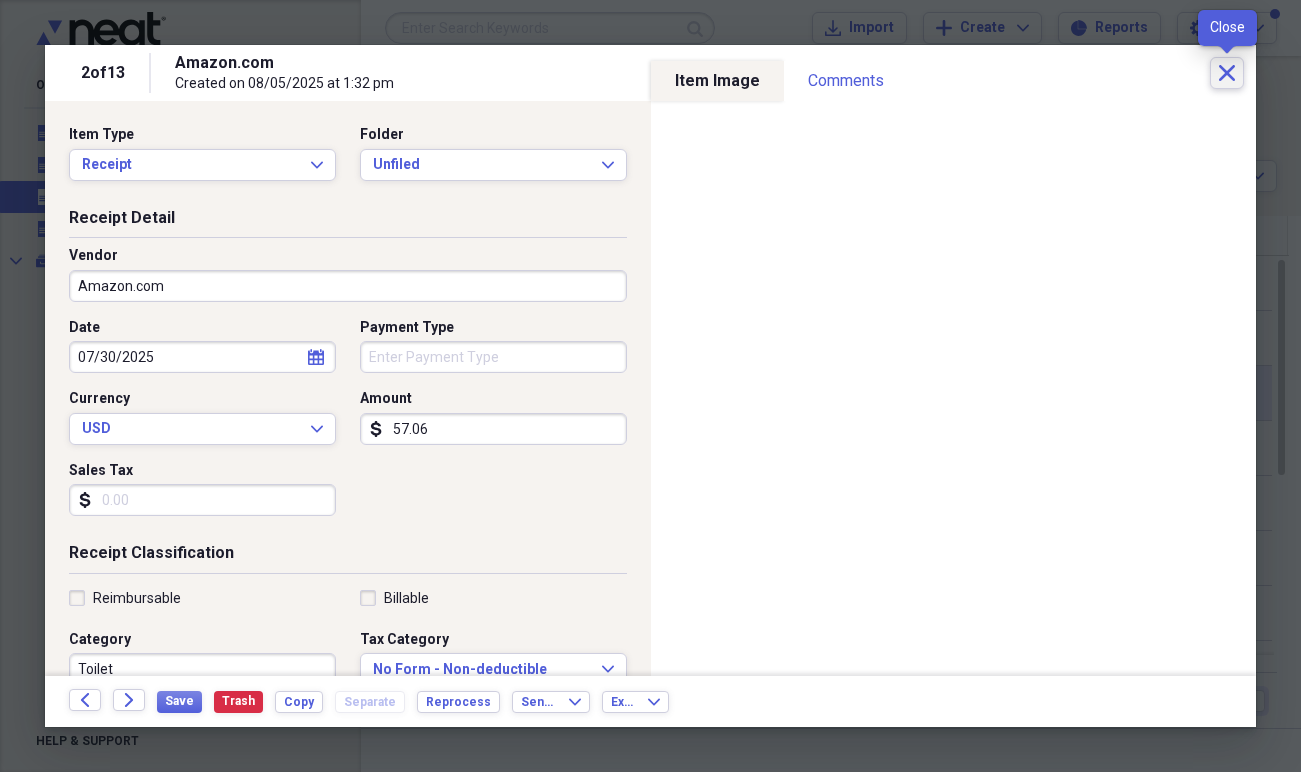 click on "Close" 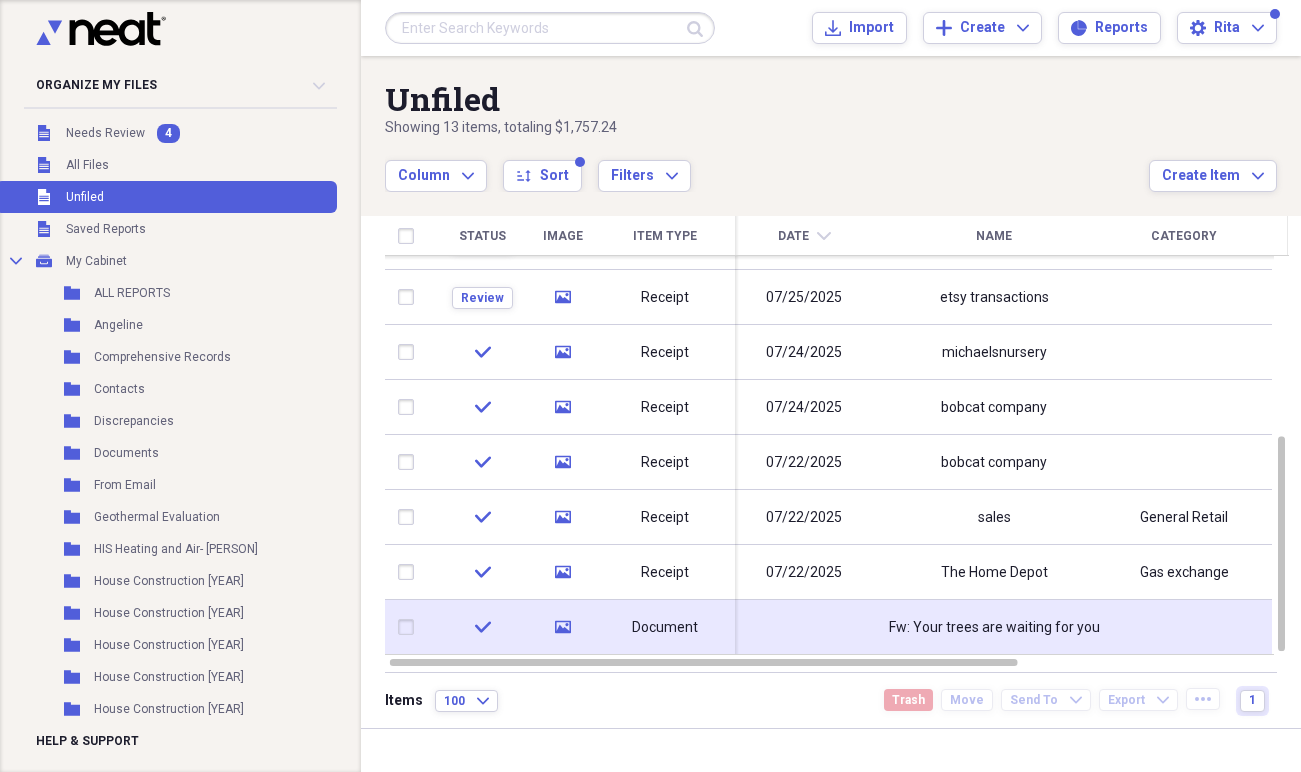click on "check" at bounding box center [482, 627] 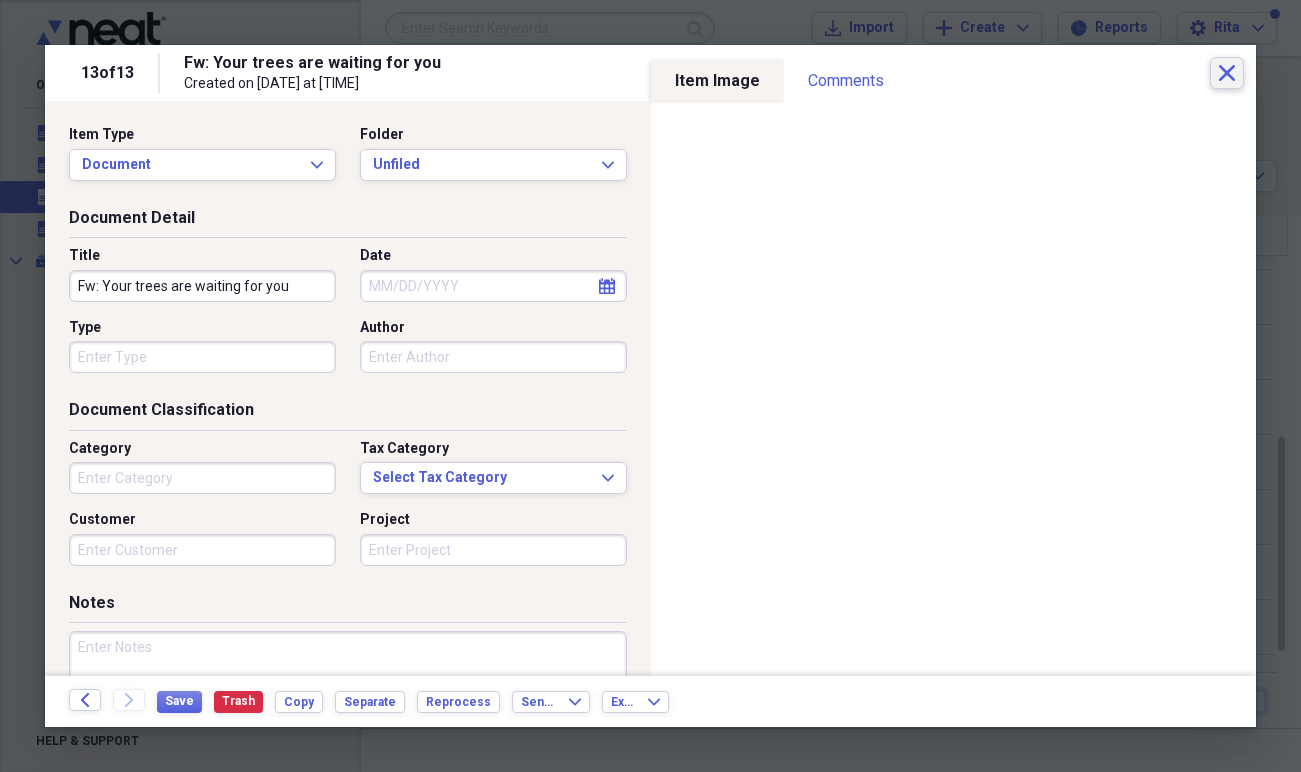 click on "Close" at bounding box center (1227, 73) 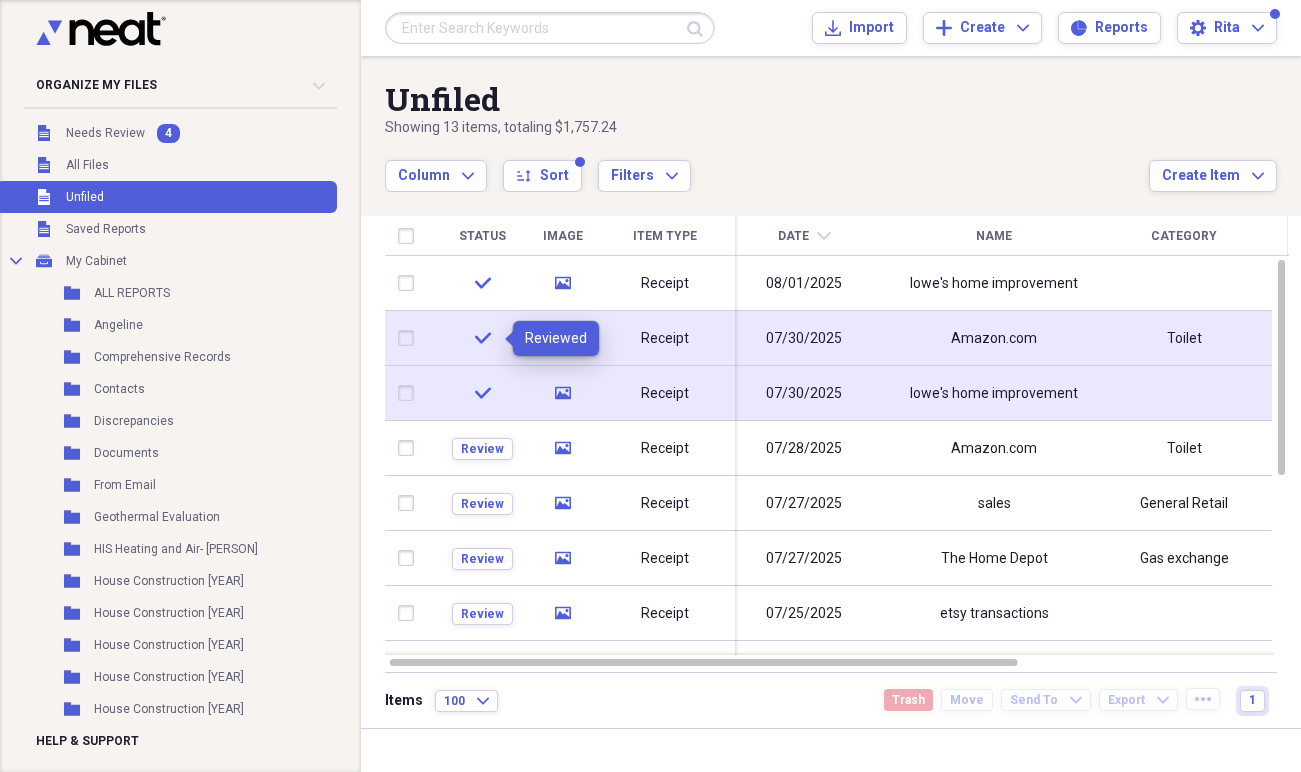 click on "check" 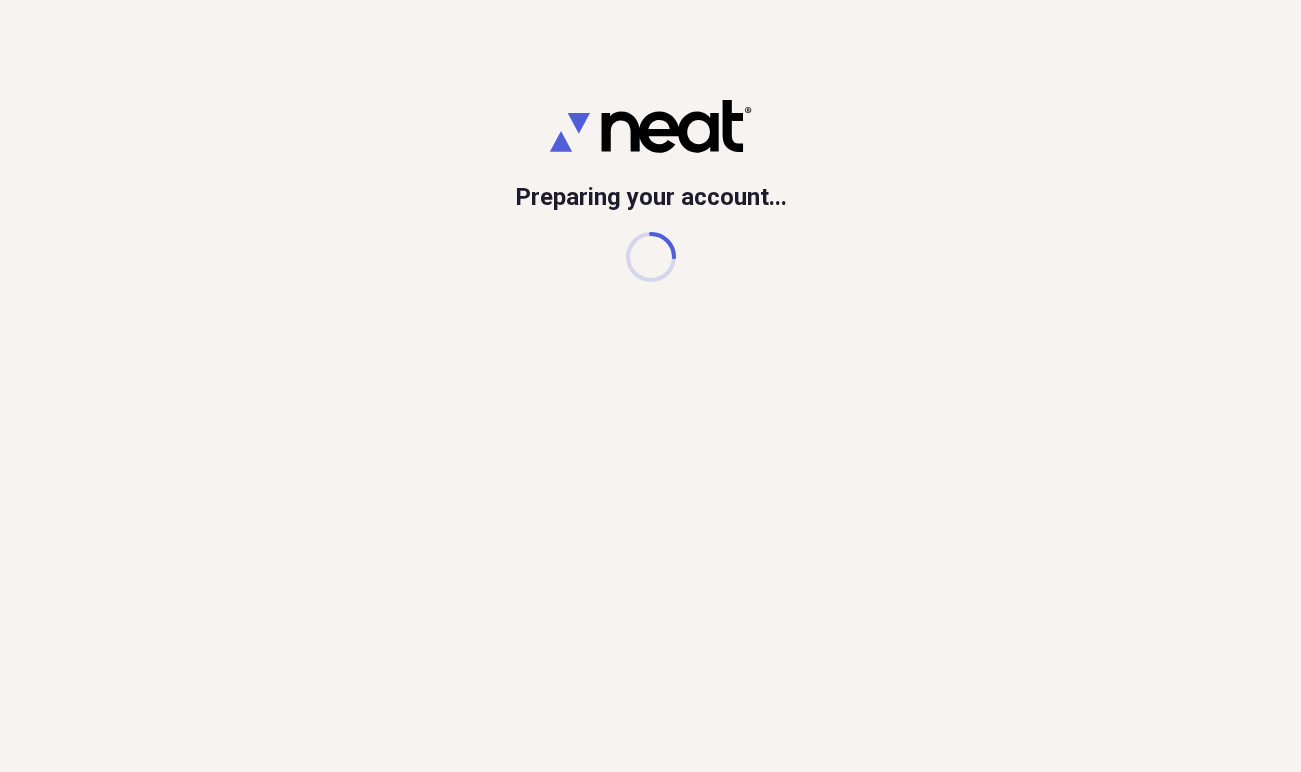 scroll, scrollTop: 0, scrollLeft: 0, axis: both 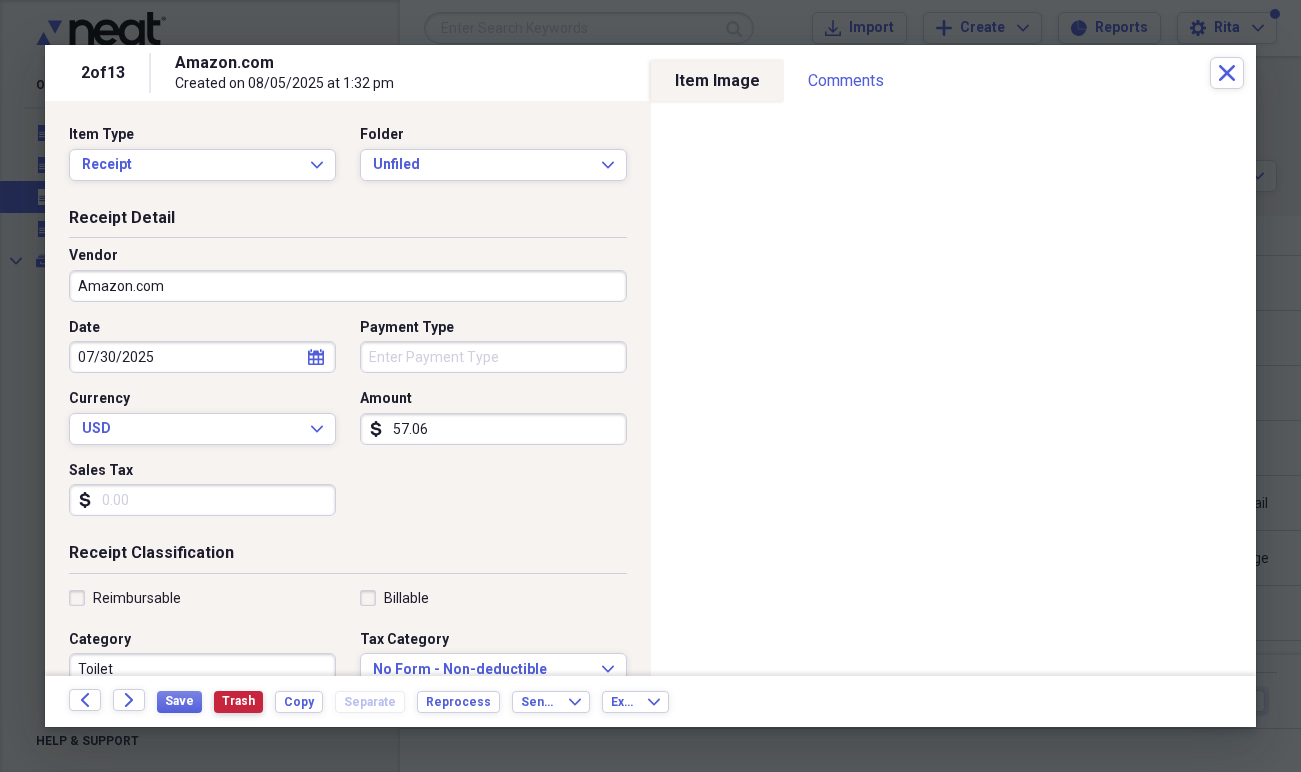 click on "Trash" at bounding box center [238, 701] 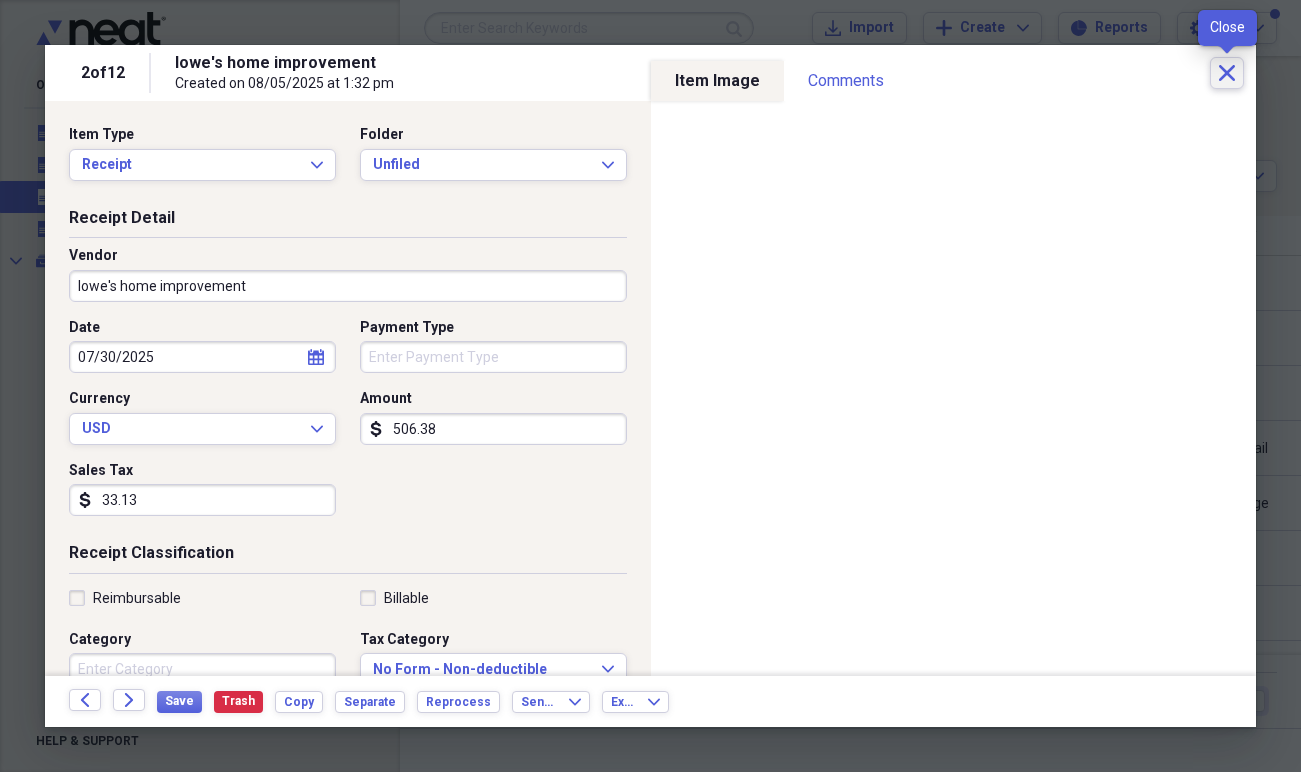 click on "Close" at bounding box center (1227, 73) 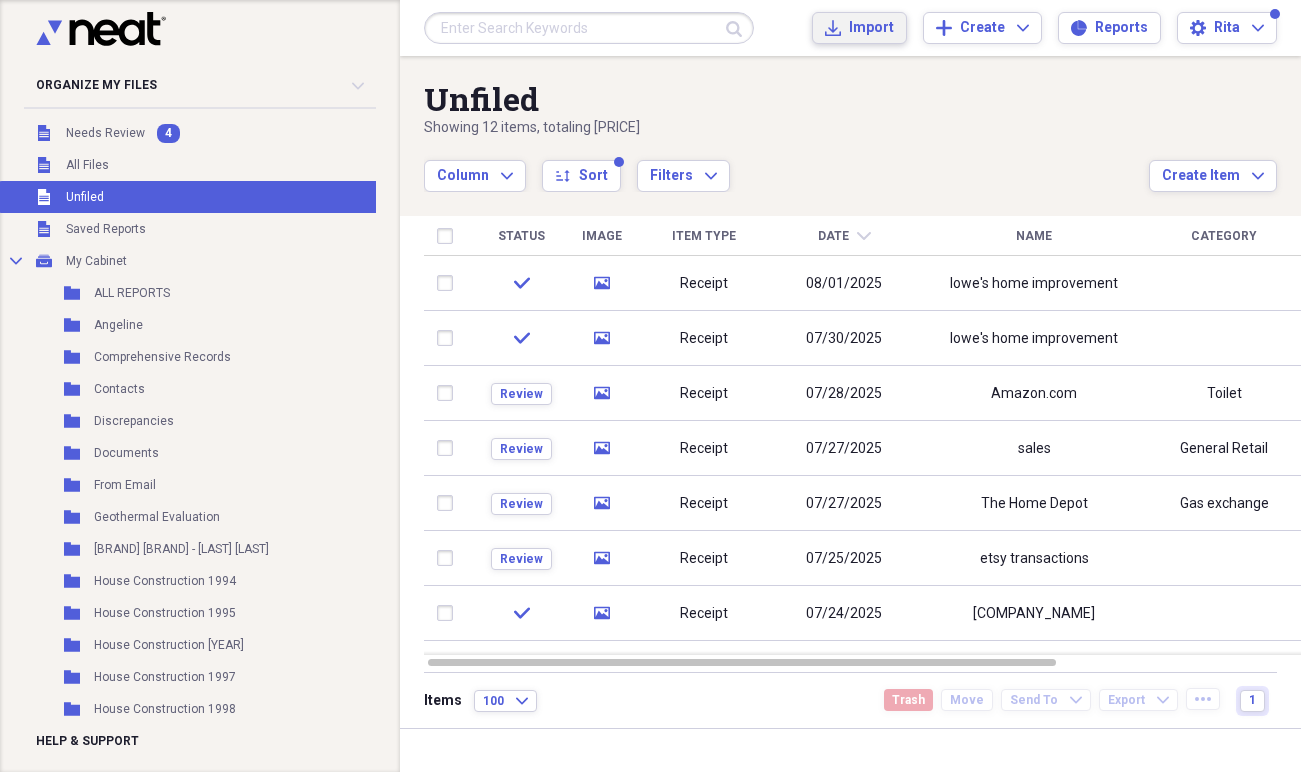 click on "Import" at bounding box center [871, 28] 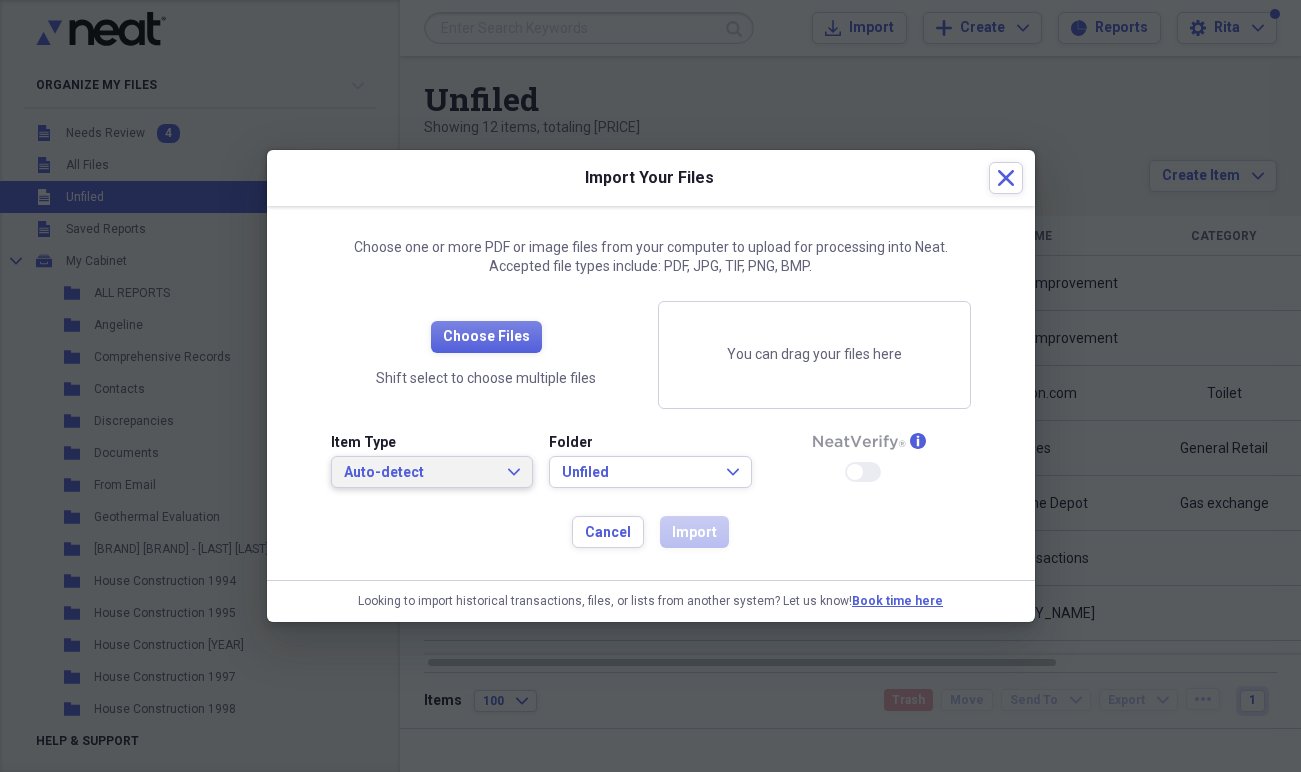 drag, startPoint x: 401, startPoint y: 468, endPoint x: 402, endPoint y: 458, distance: 10.049875 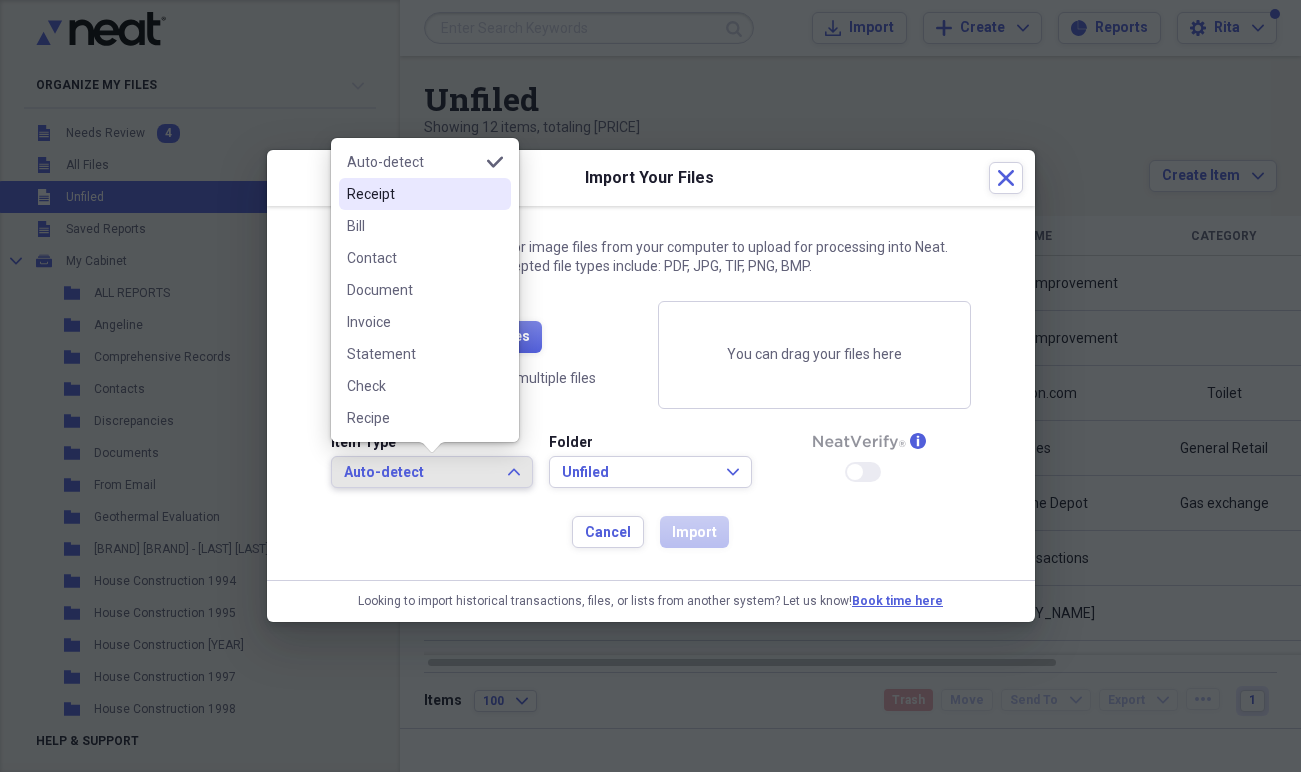 click on "Receipt" at bounding box center [413, 194] 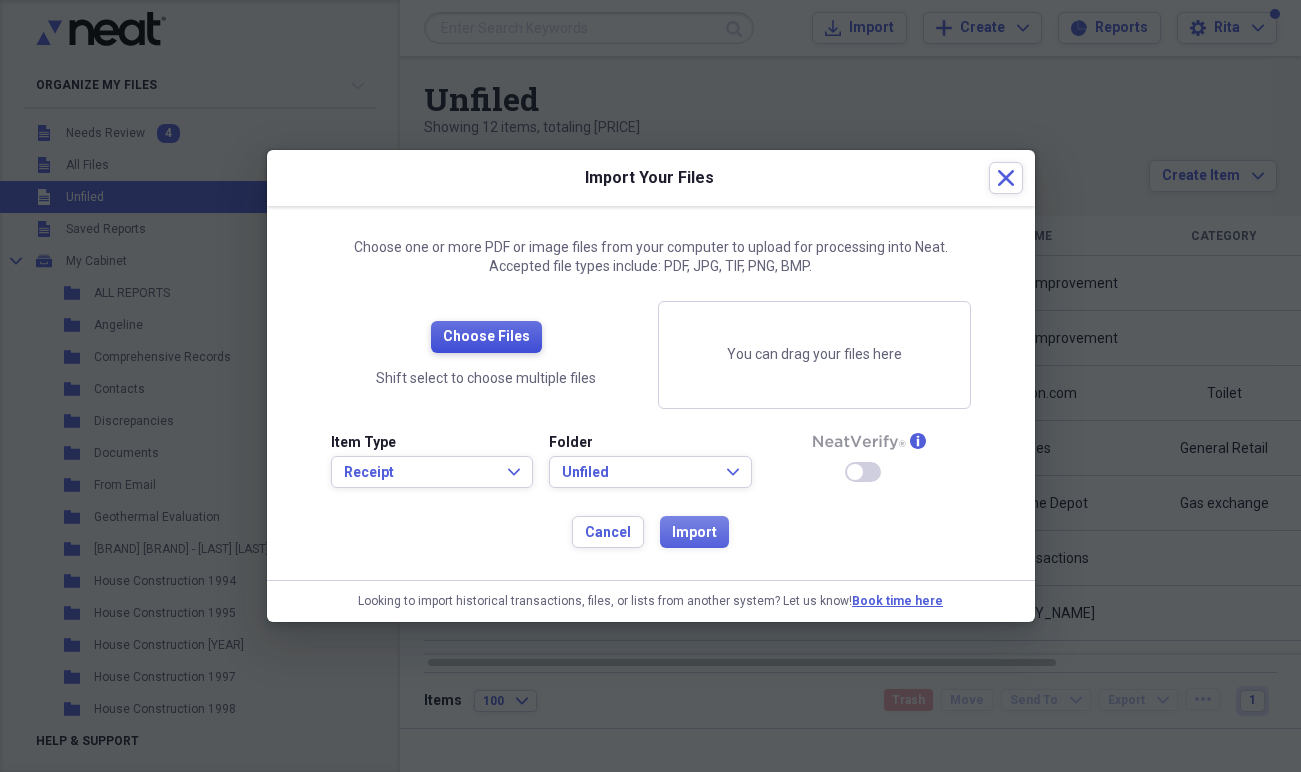 click on "Choose Files" at bounding box center [486, 337] 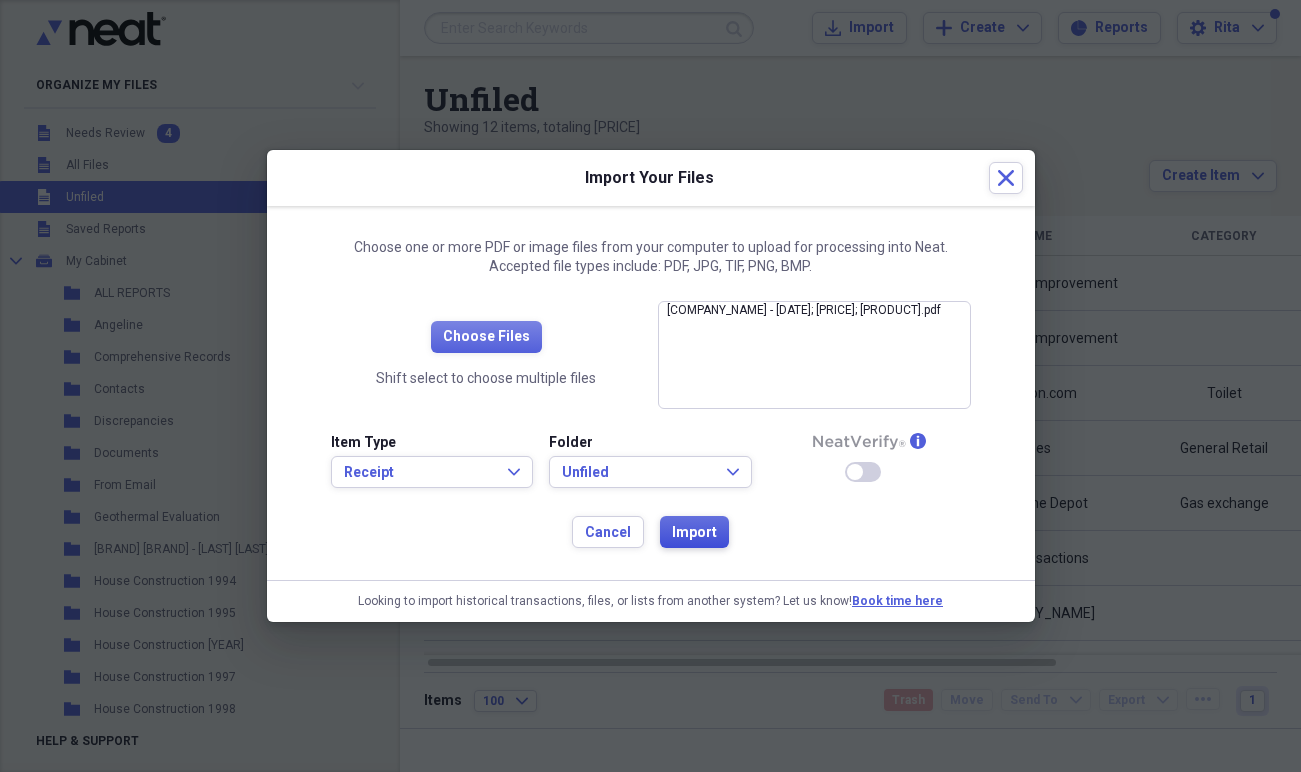click on "Import" at bounding box center (694, 533) 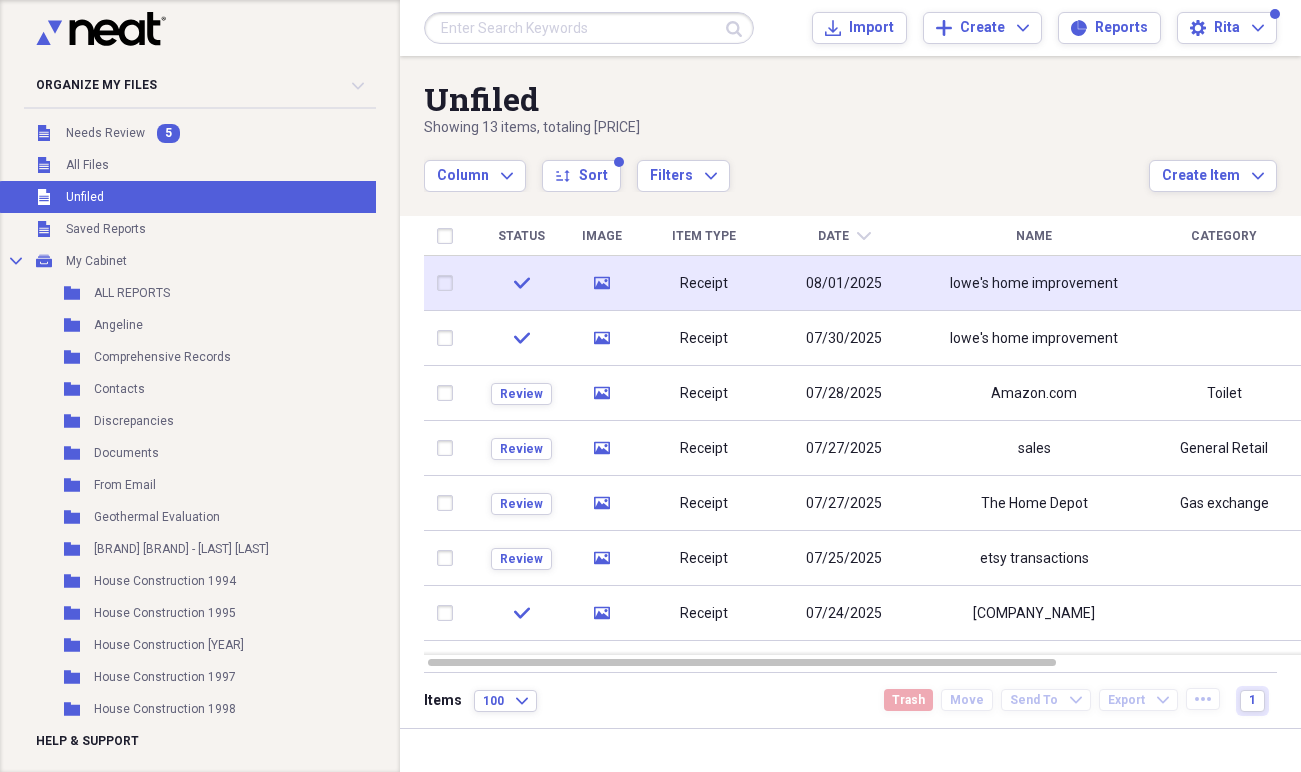 click on "check" at bounding box center [521, 283] 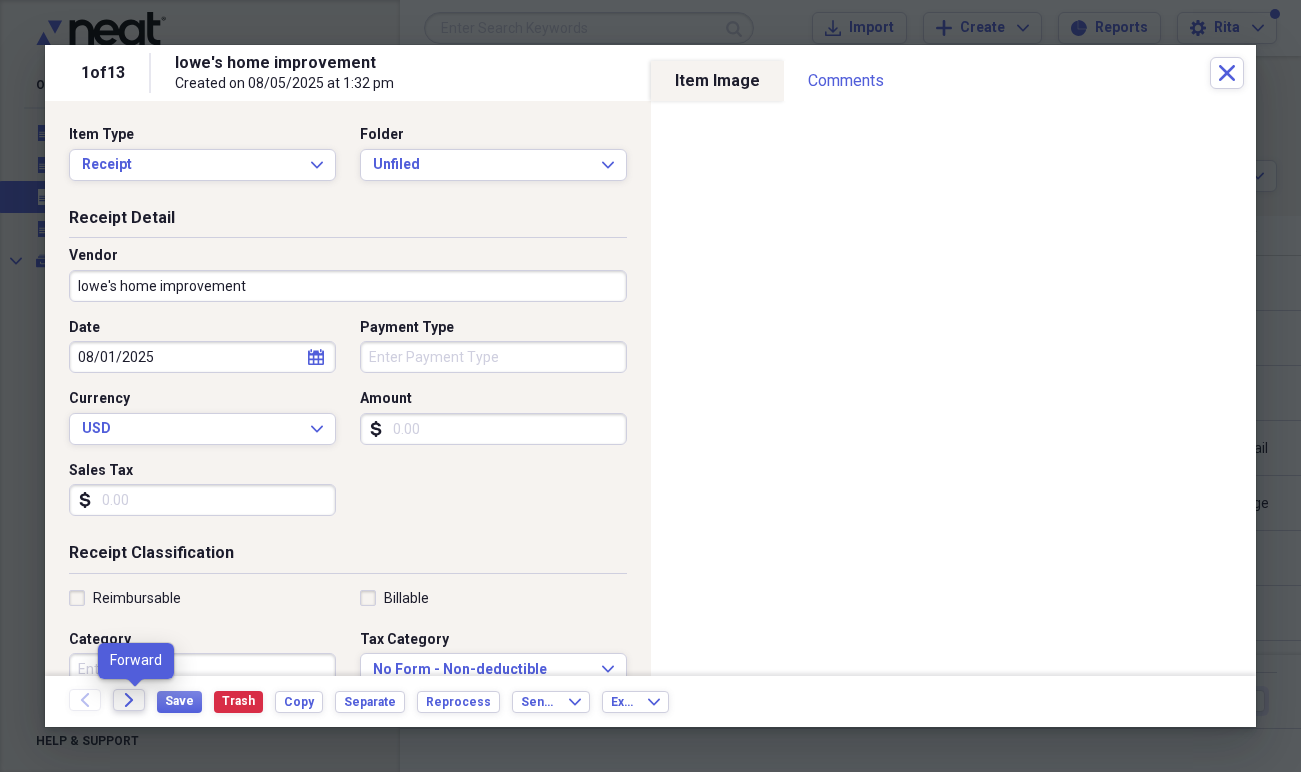 click on "Forward" at bounding box center [129, 700] 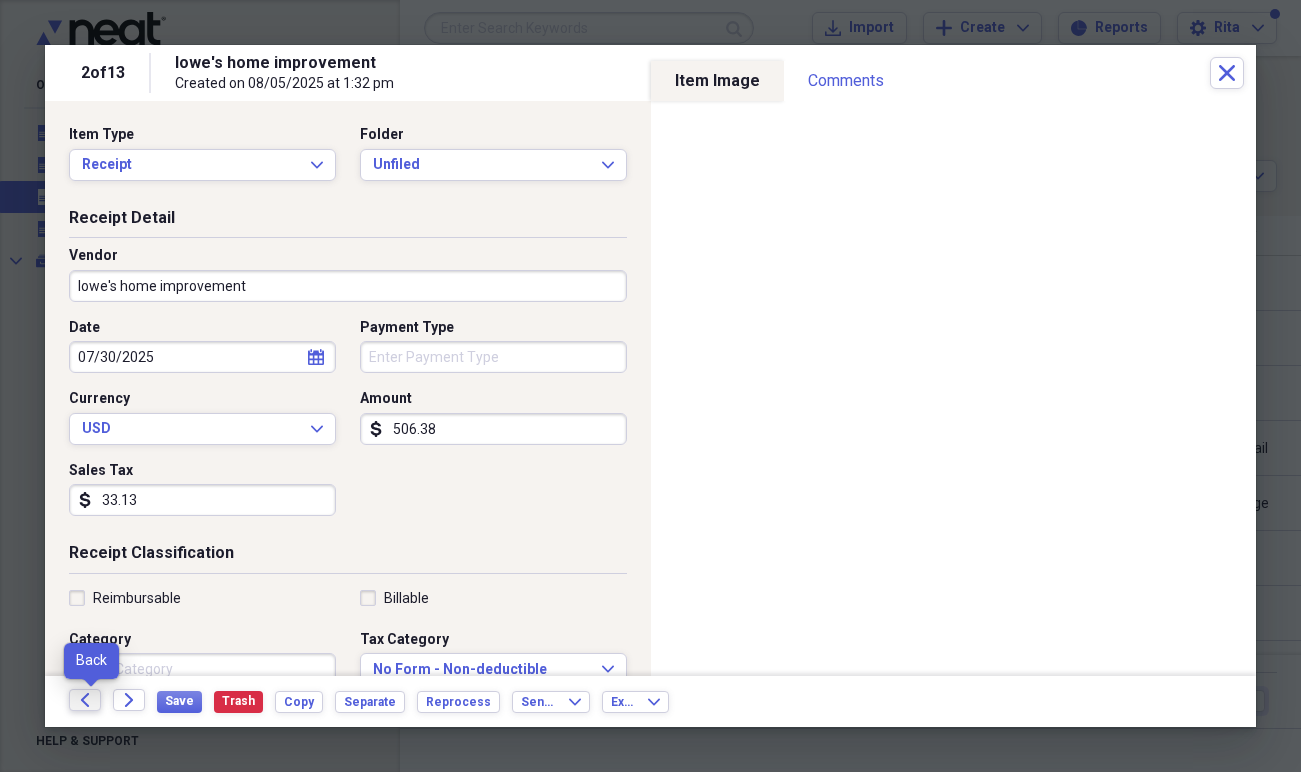 click on "Back" at bounding box center [85, 700] 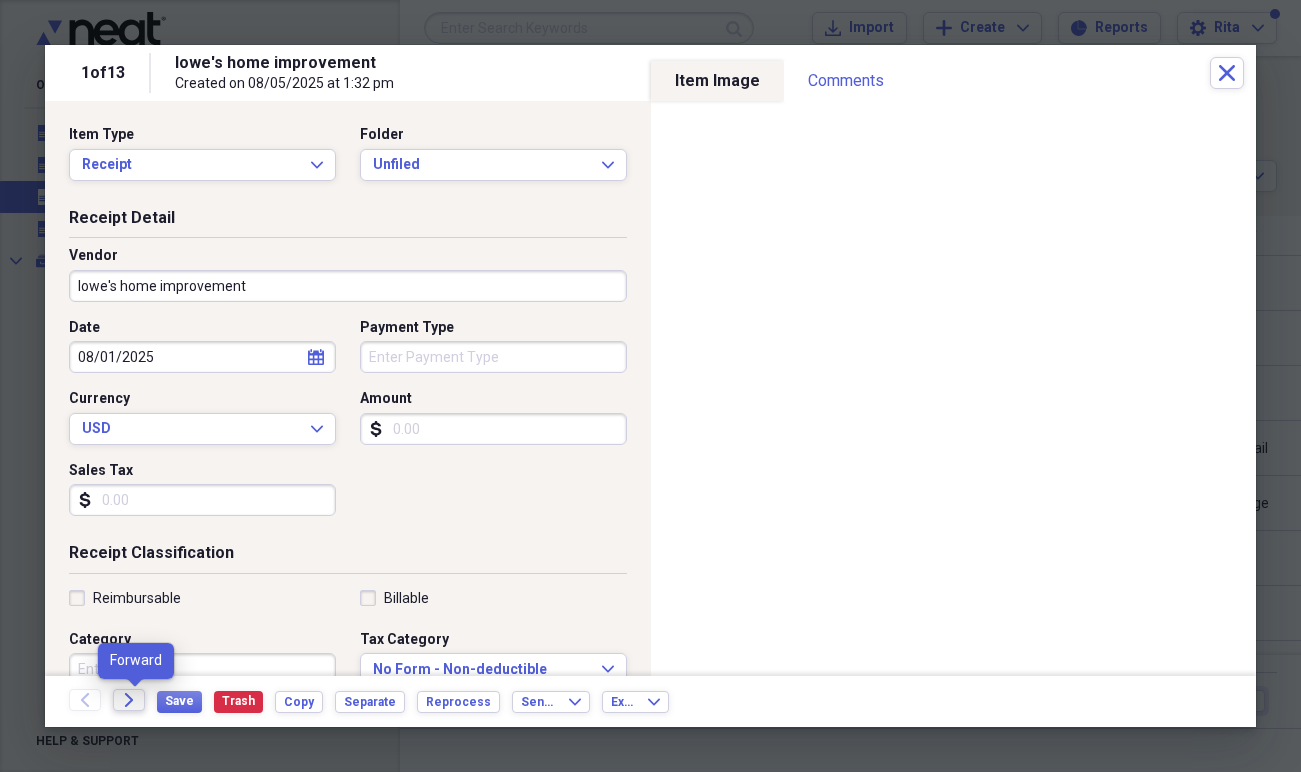 click 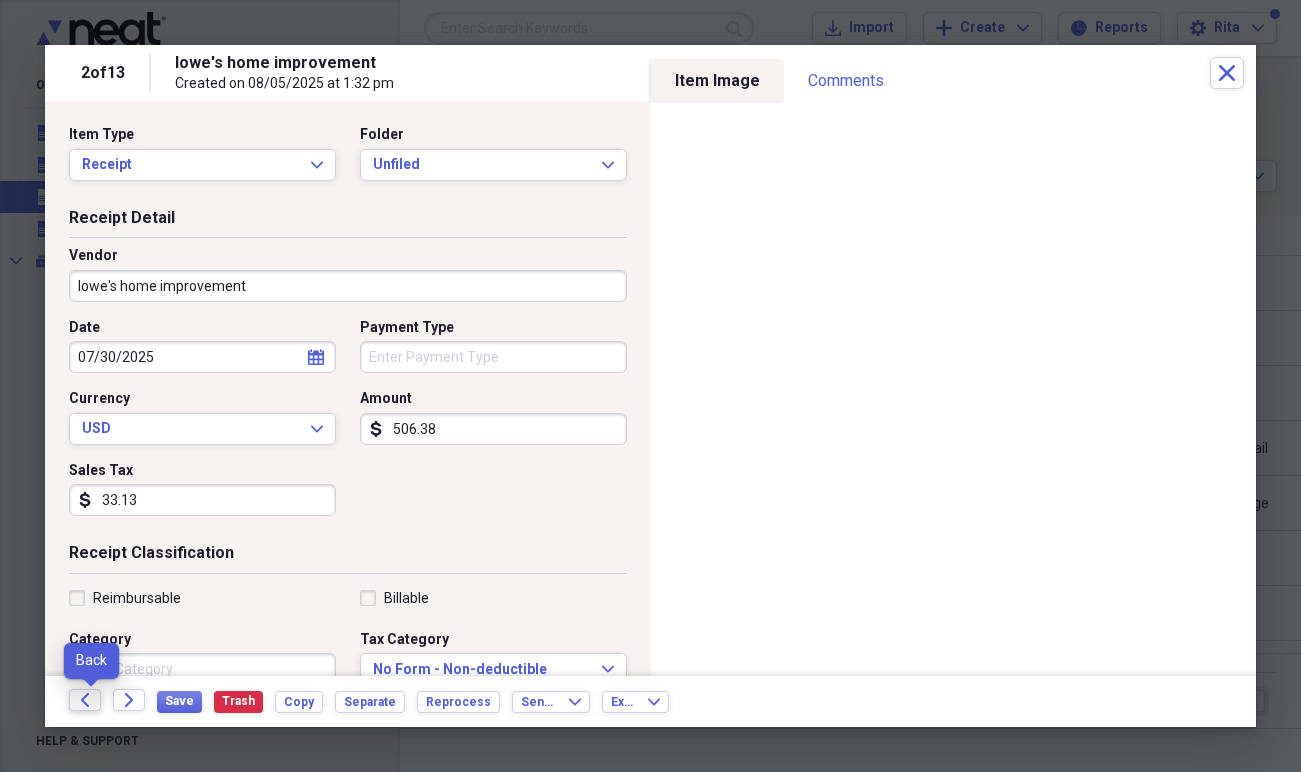 click on "Back" 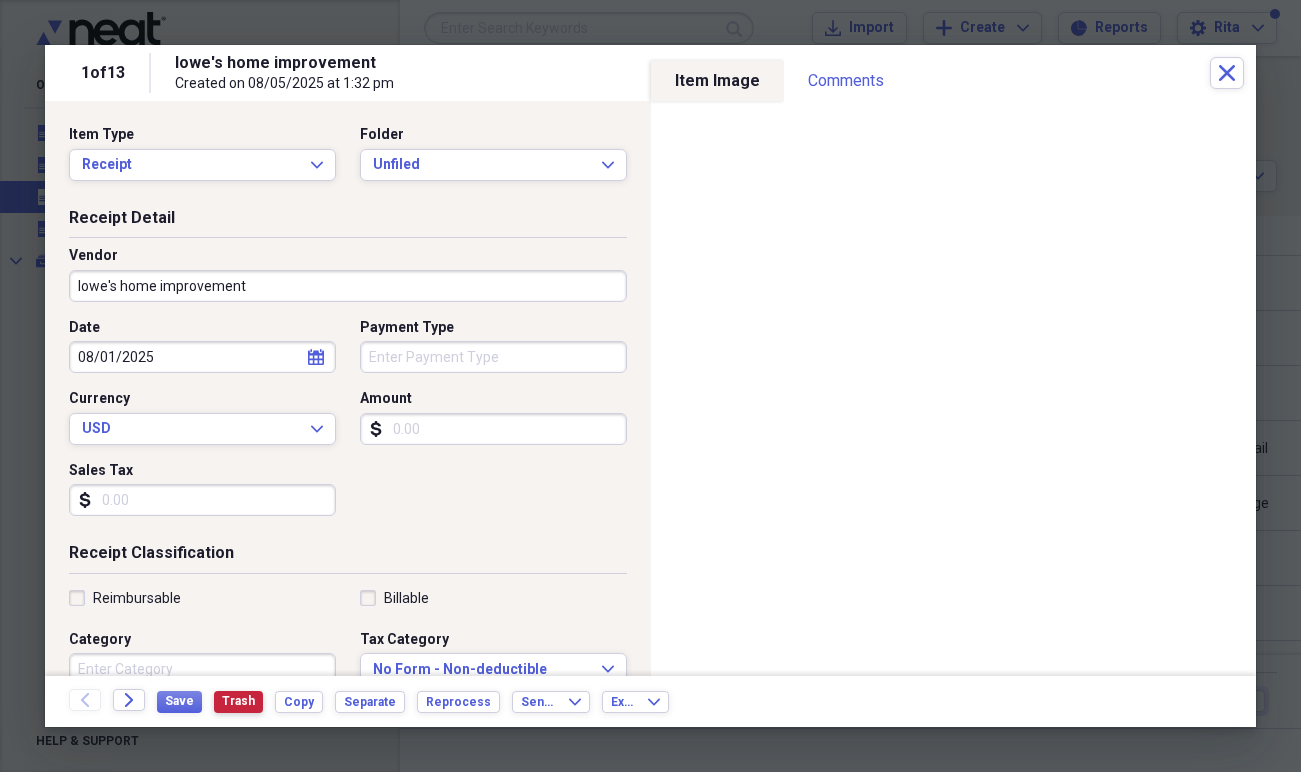 click on "Trash" at bounding box center [238, 701] 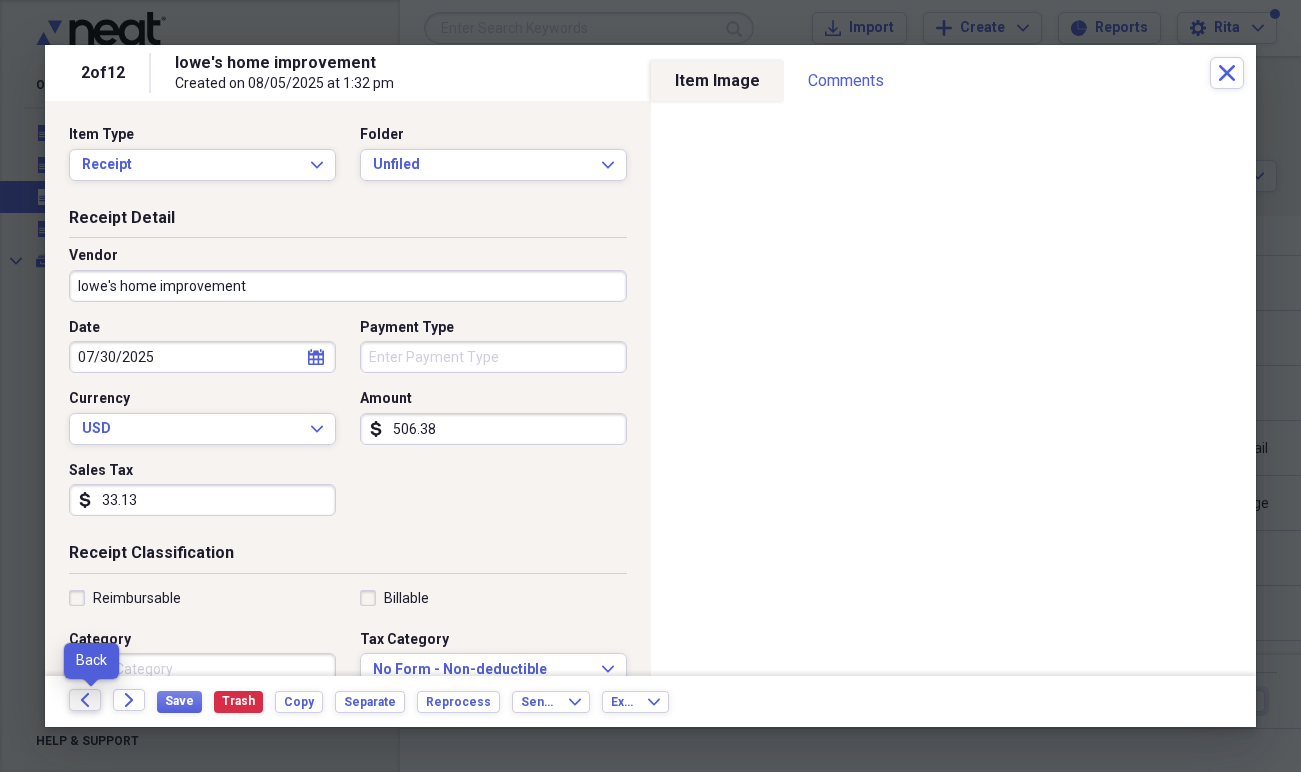click on "Back" at bounding box center [85, 700] 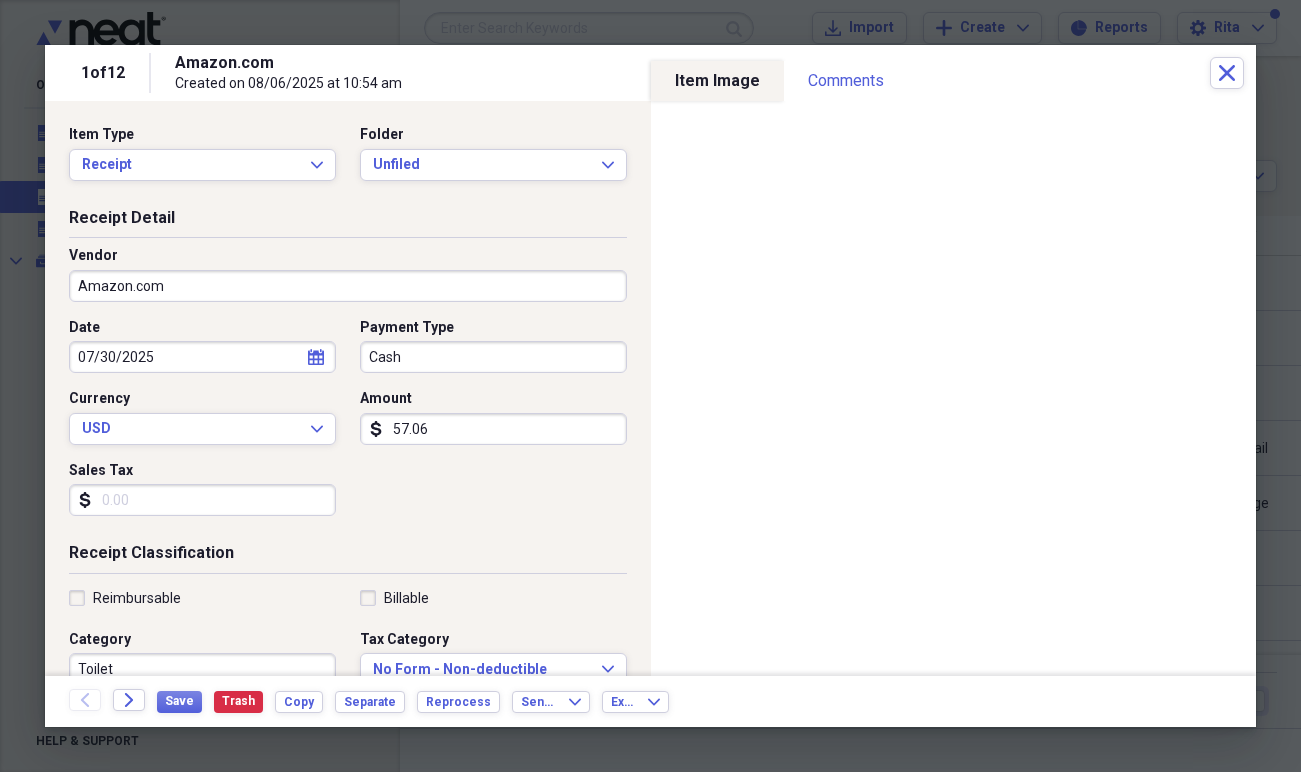 scroll, scrollTop: 241, scrollLeft: 0, axis: vertical 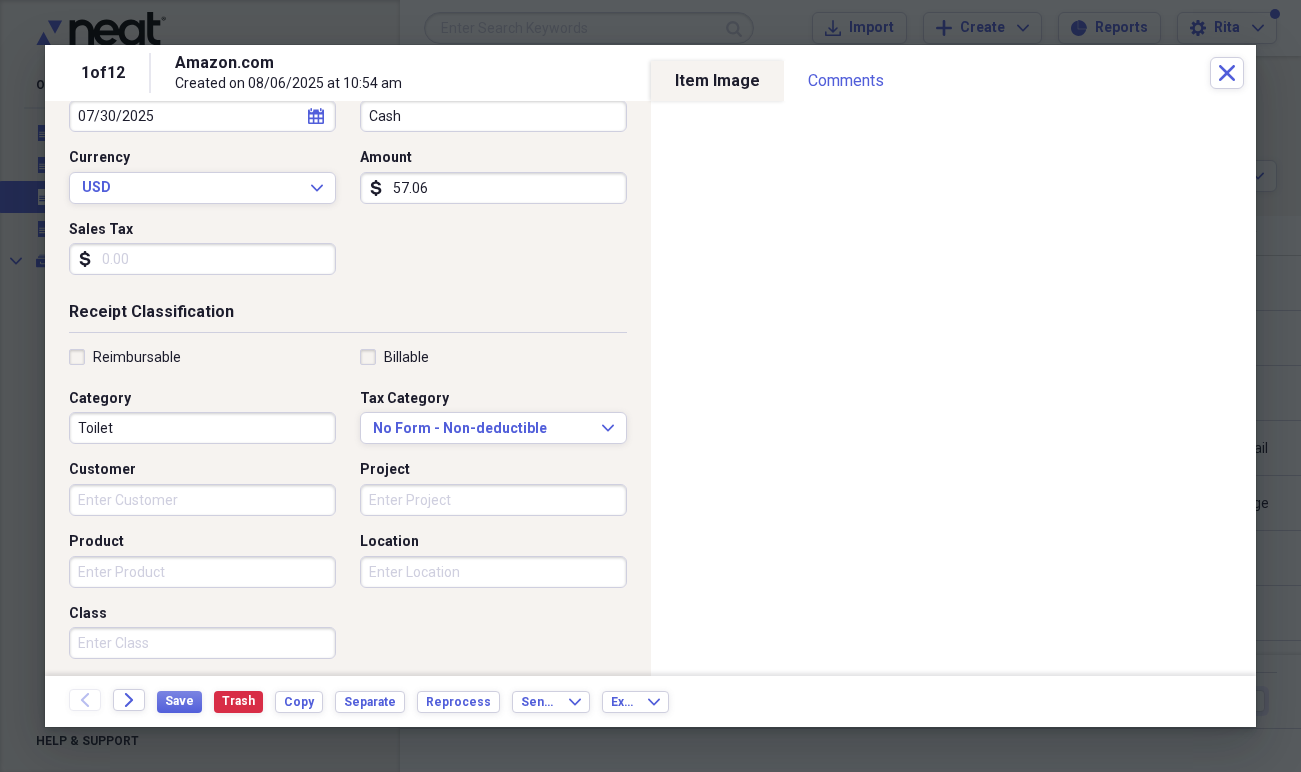 drag, startPoint x: 152, startPoint y: 427, endPoint x: 169, endPoint y: 428, distance: 17.029387 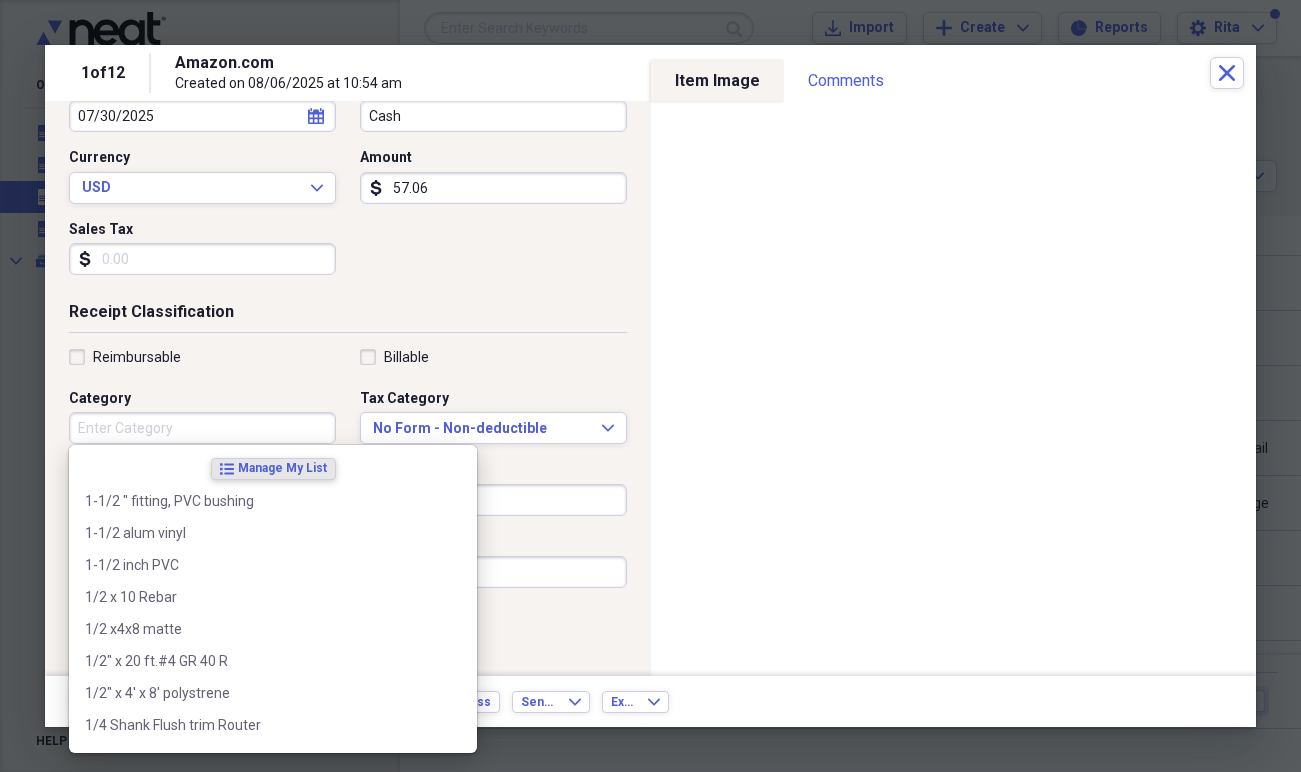 type 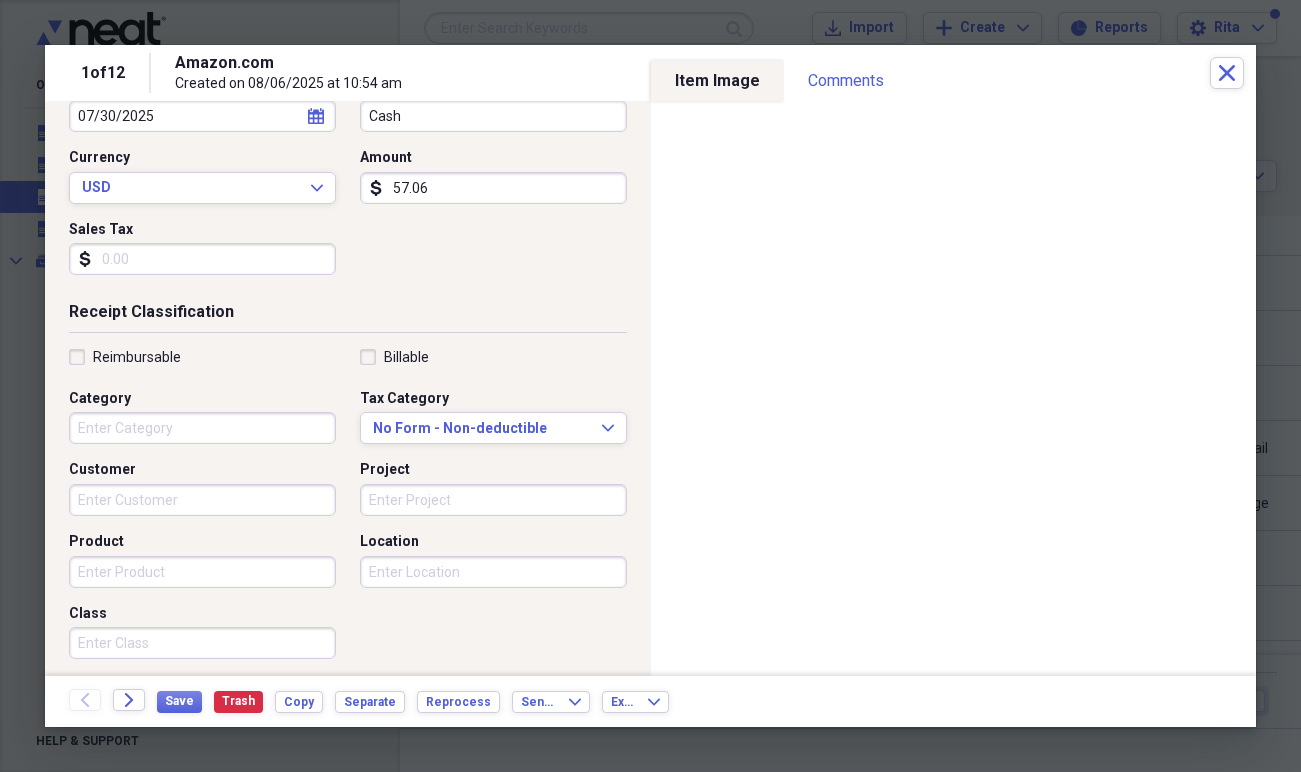 click on "Receipt Classification" at bounding box center (348, 316) 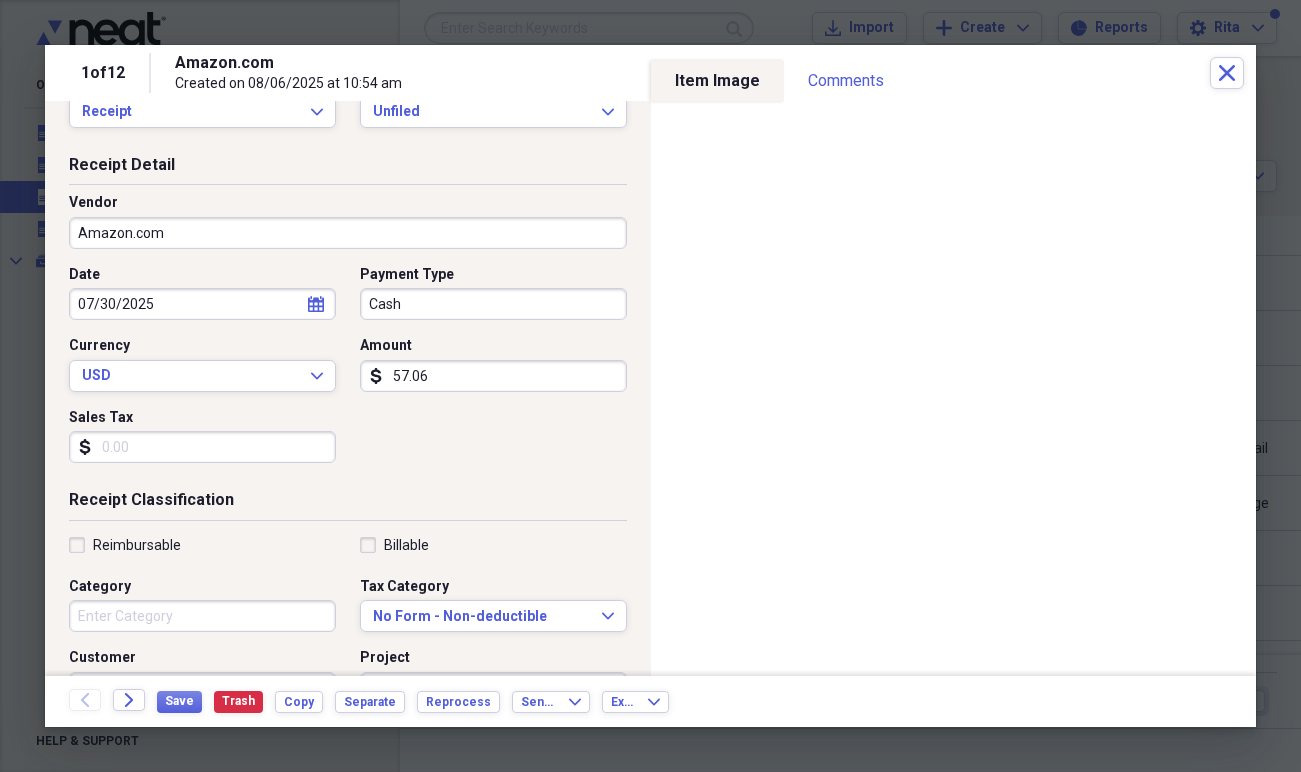 scroll, scrollTop: 0, scrollLeft: 0, axis: both 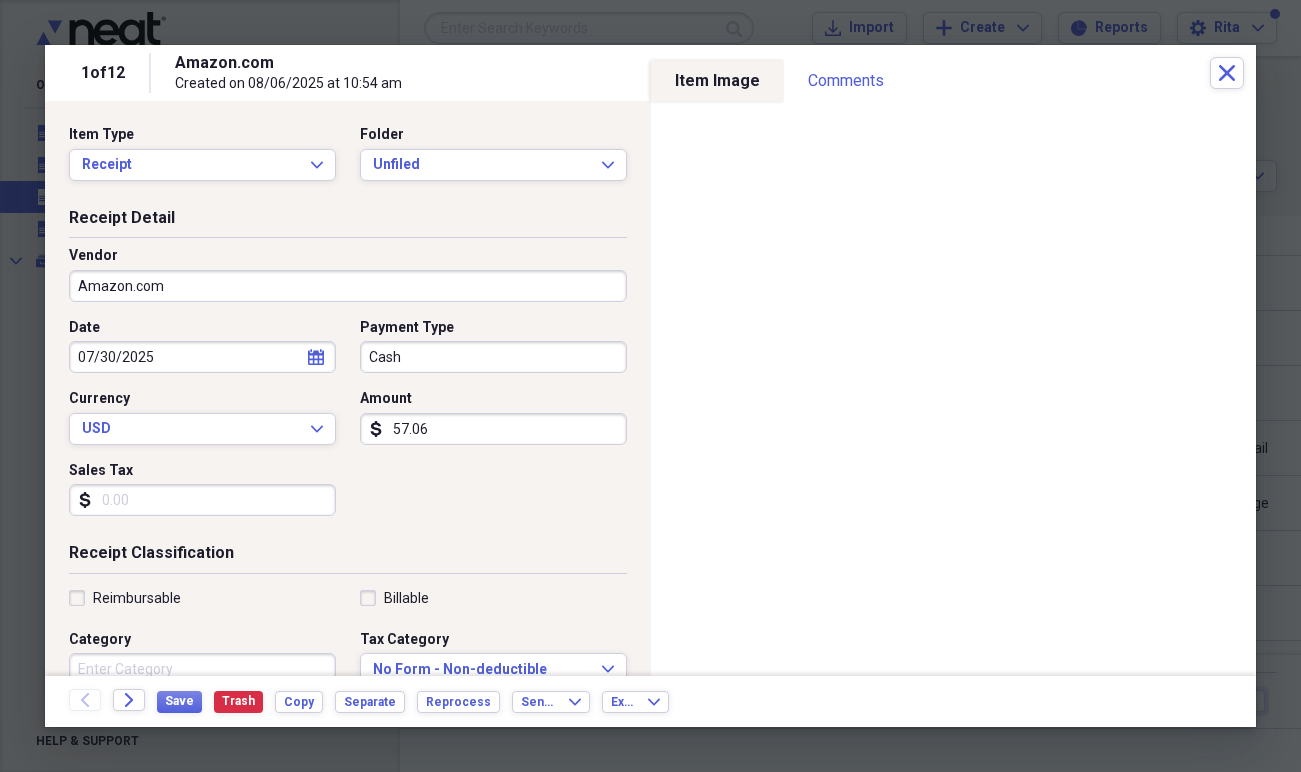 click on "Cash" at bounding box center (493, 357) 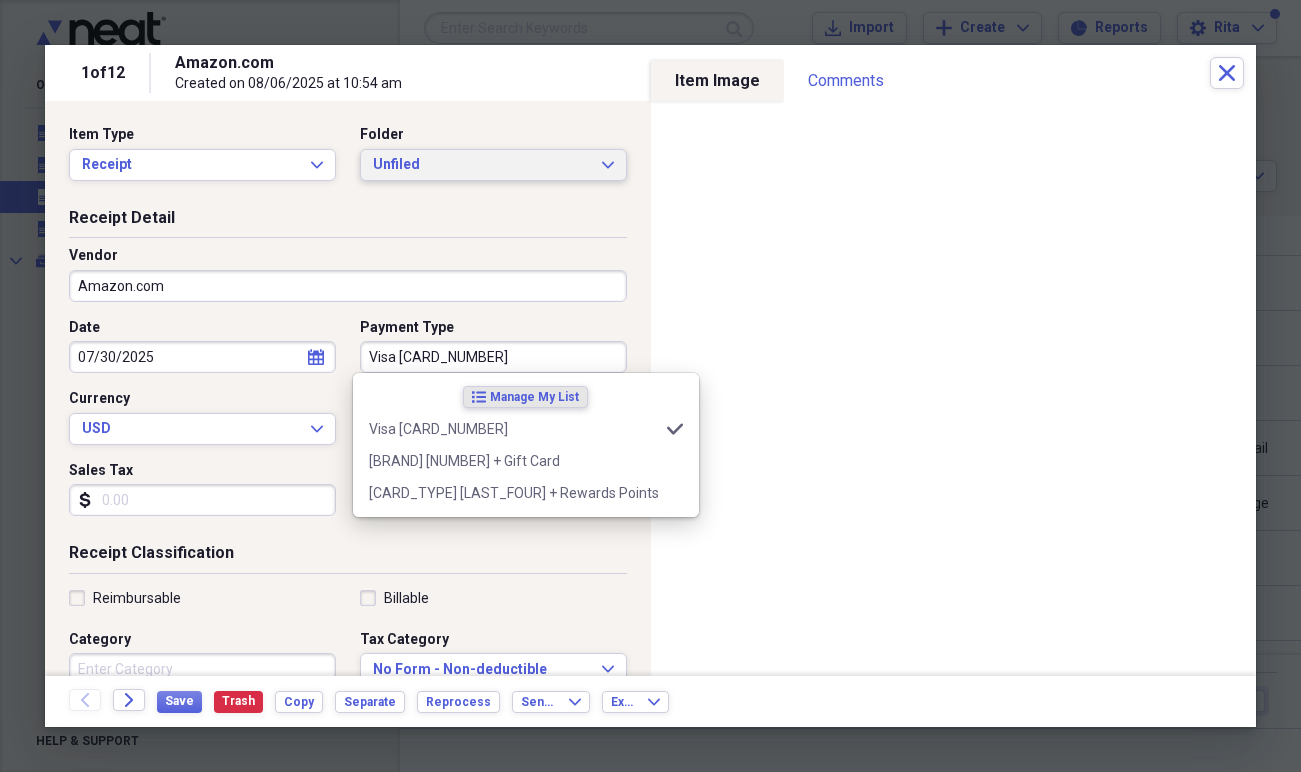 type on "Visa [CARD_NUMBER]" 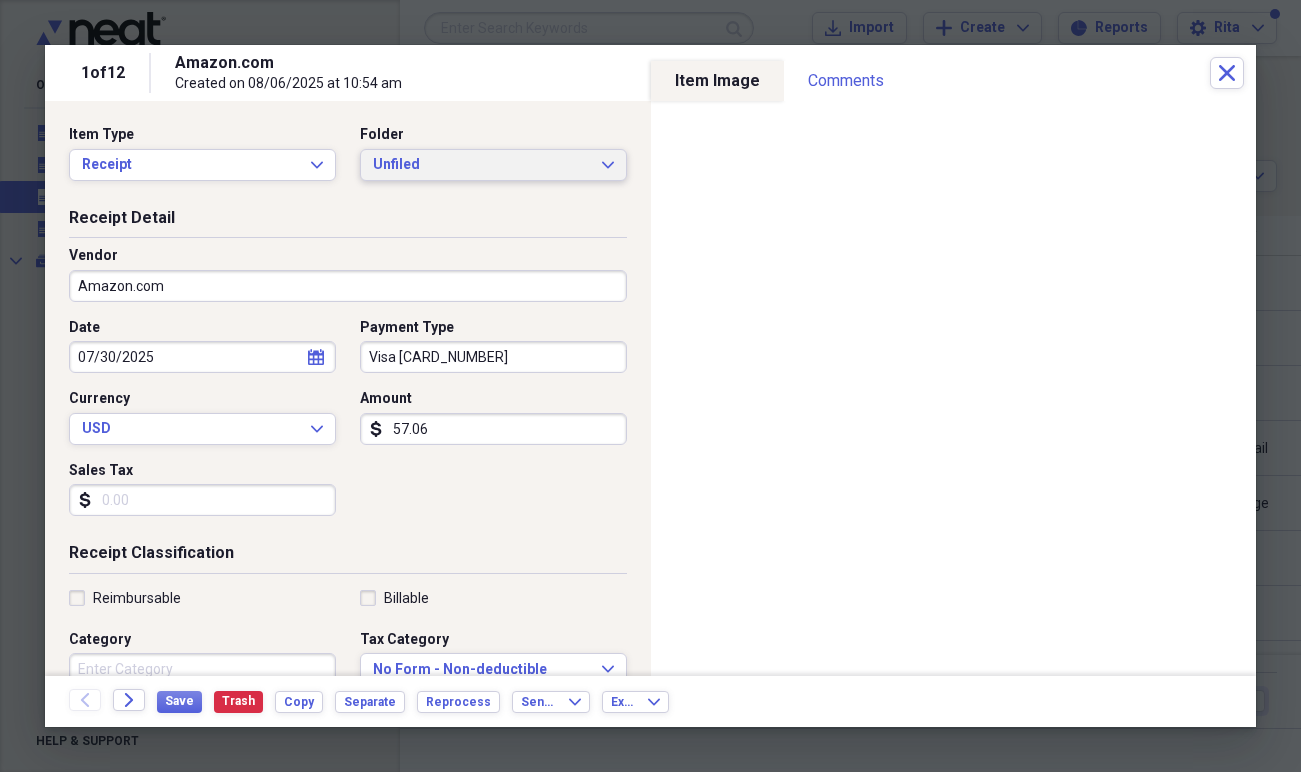 drag, startPoint x: 364, startPoint y: 154, endPoint x: 351, endPoint y: 167, distance: 18.384777 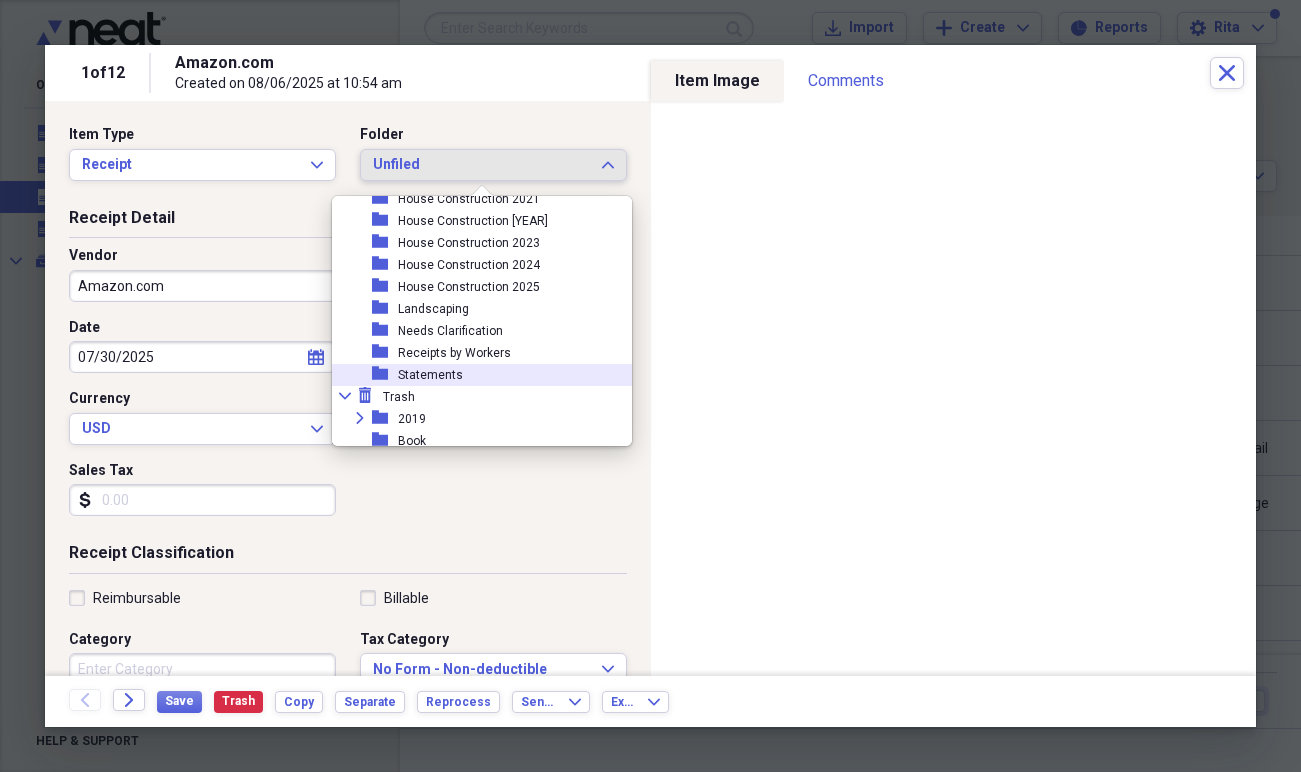scroll, scrollTop: 835, scrollLeft: 0, axis: vertical 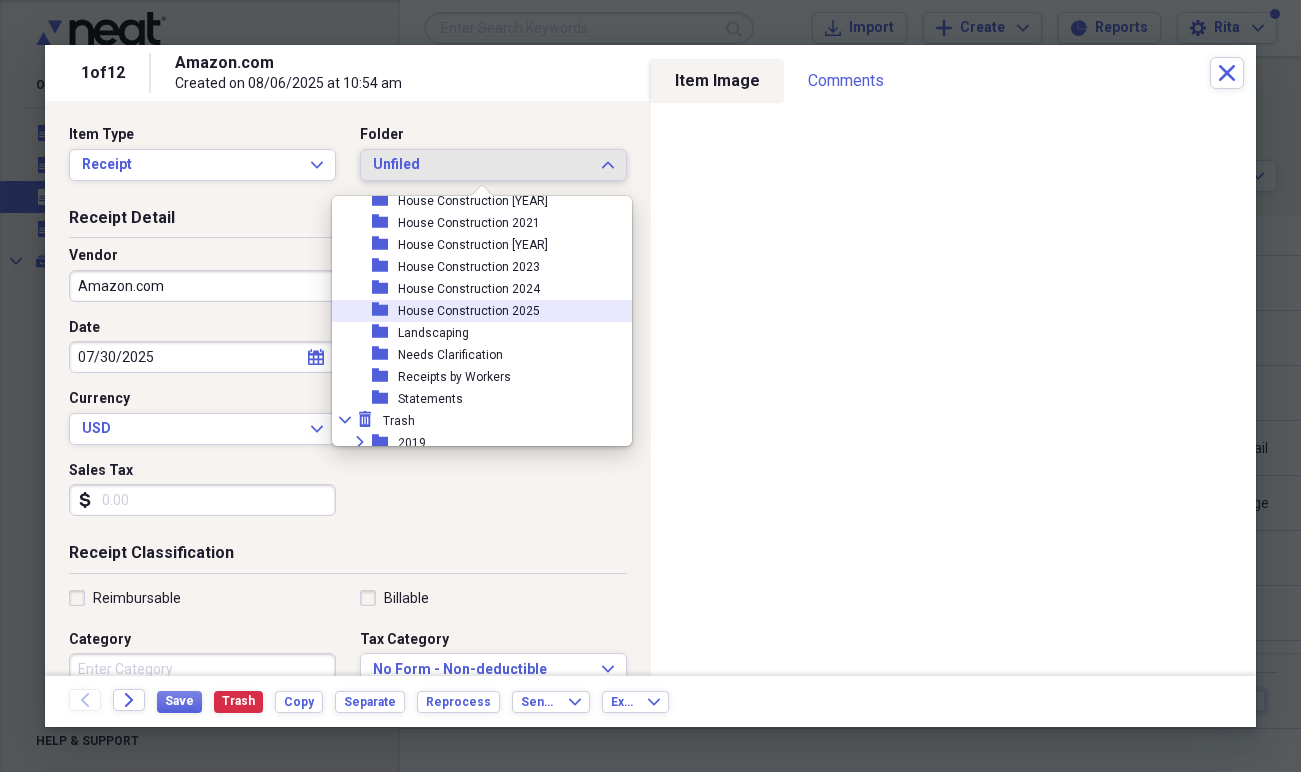 click on "House Construction 2025" at bounding box center [469, 311] 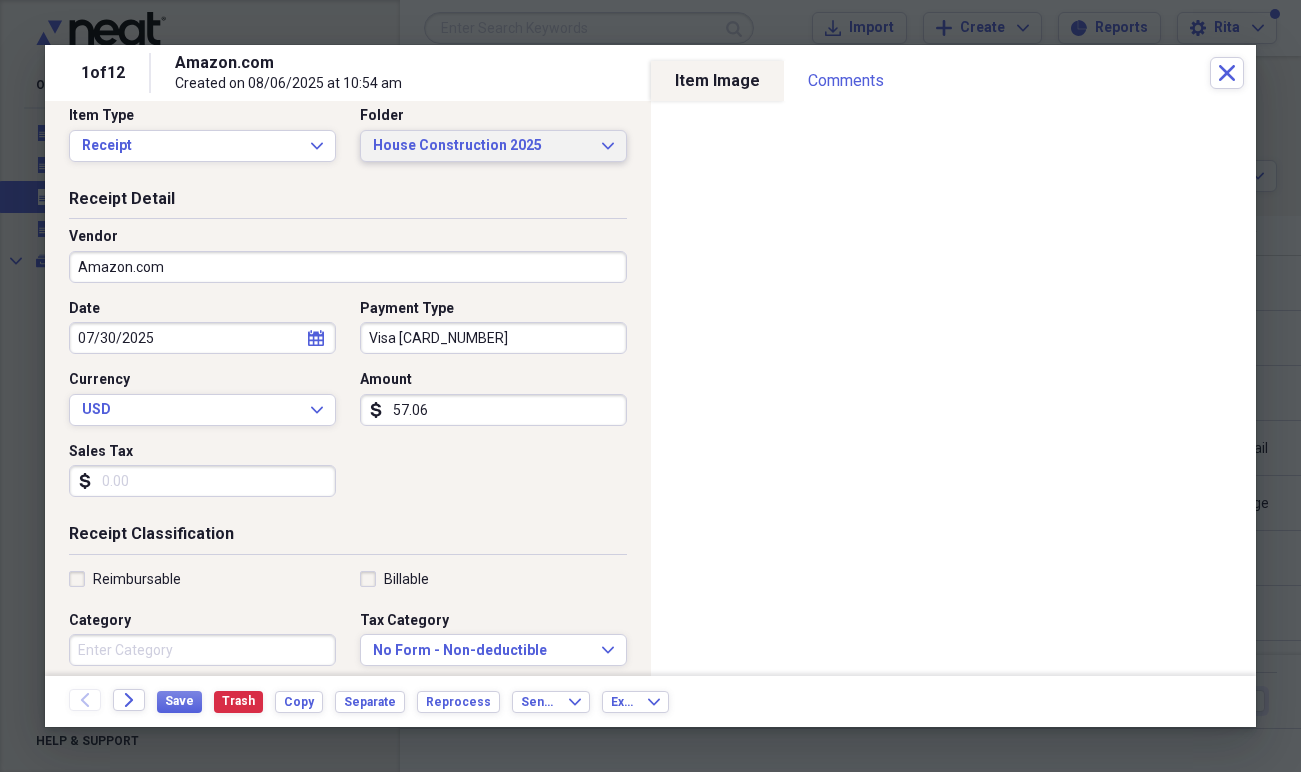 scroll, scrollTop: 25, scrollLeft: 0, axis: vertical 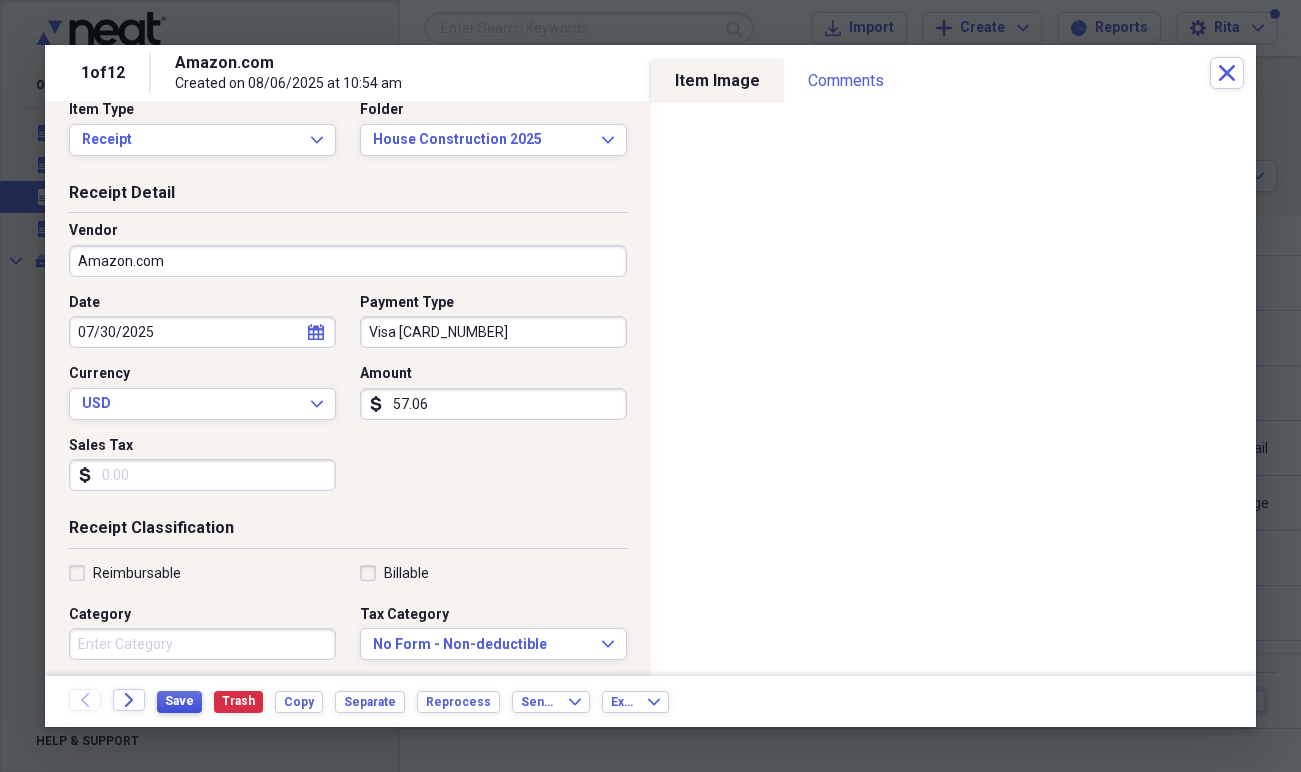 click on "Save" at bounding box center [179, 702] 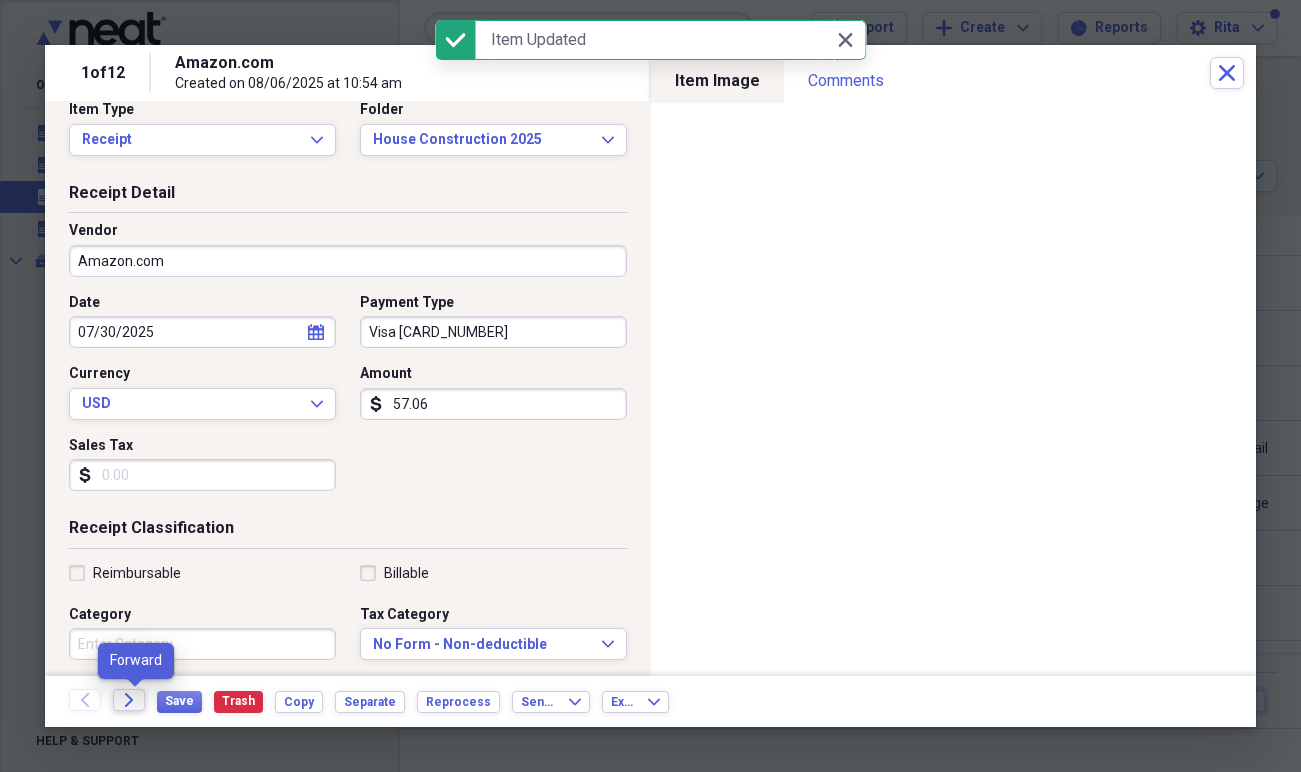 click 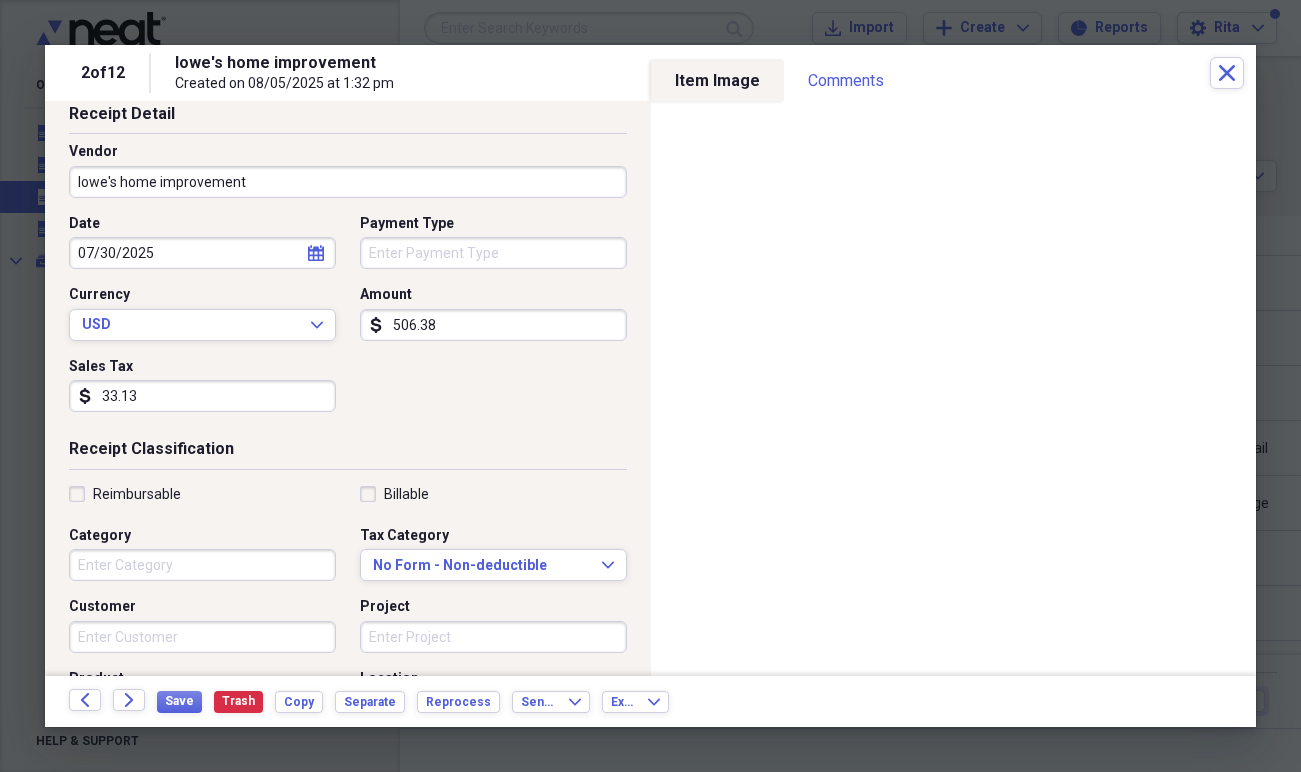 scroll, scrollTop: 0, scrollLeft: 0, axis: both 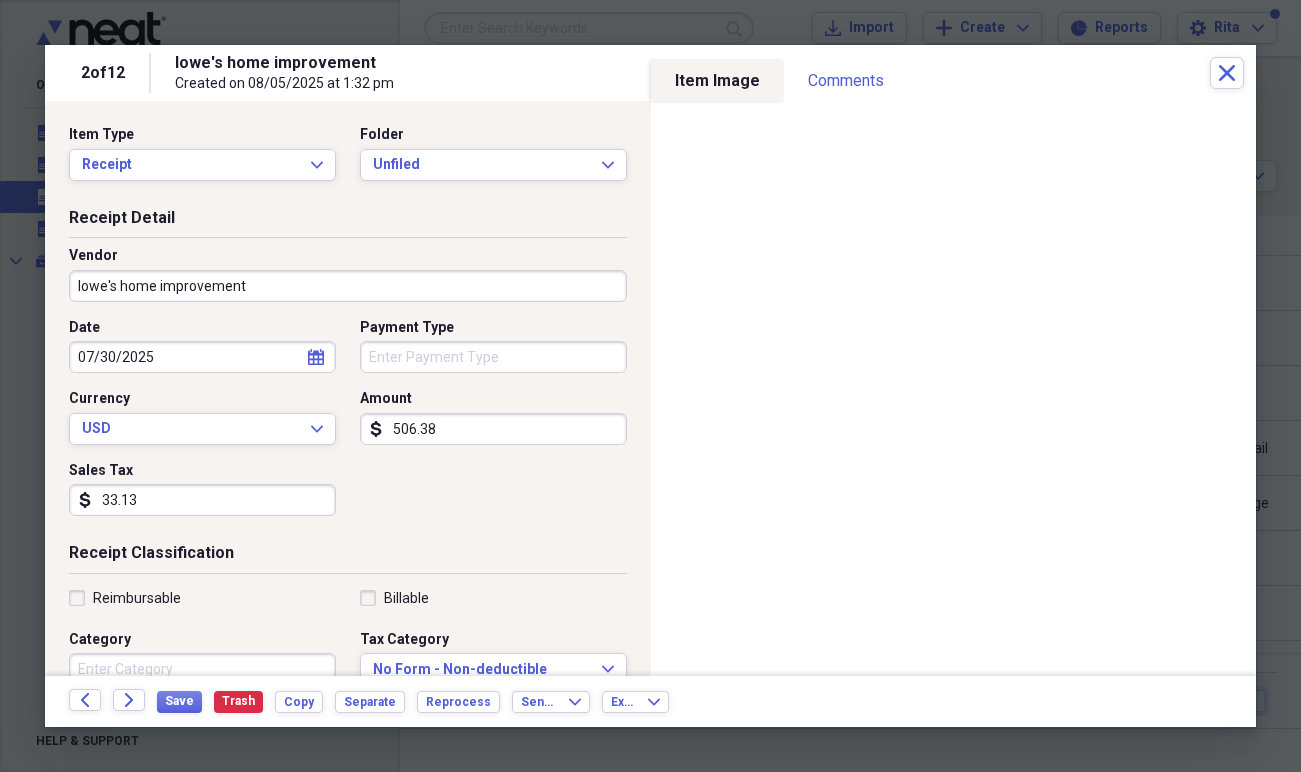 click on "Payment Type" at bounding box center (493, 357) 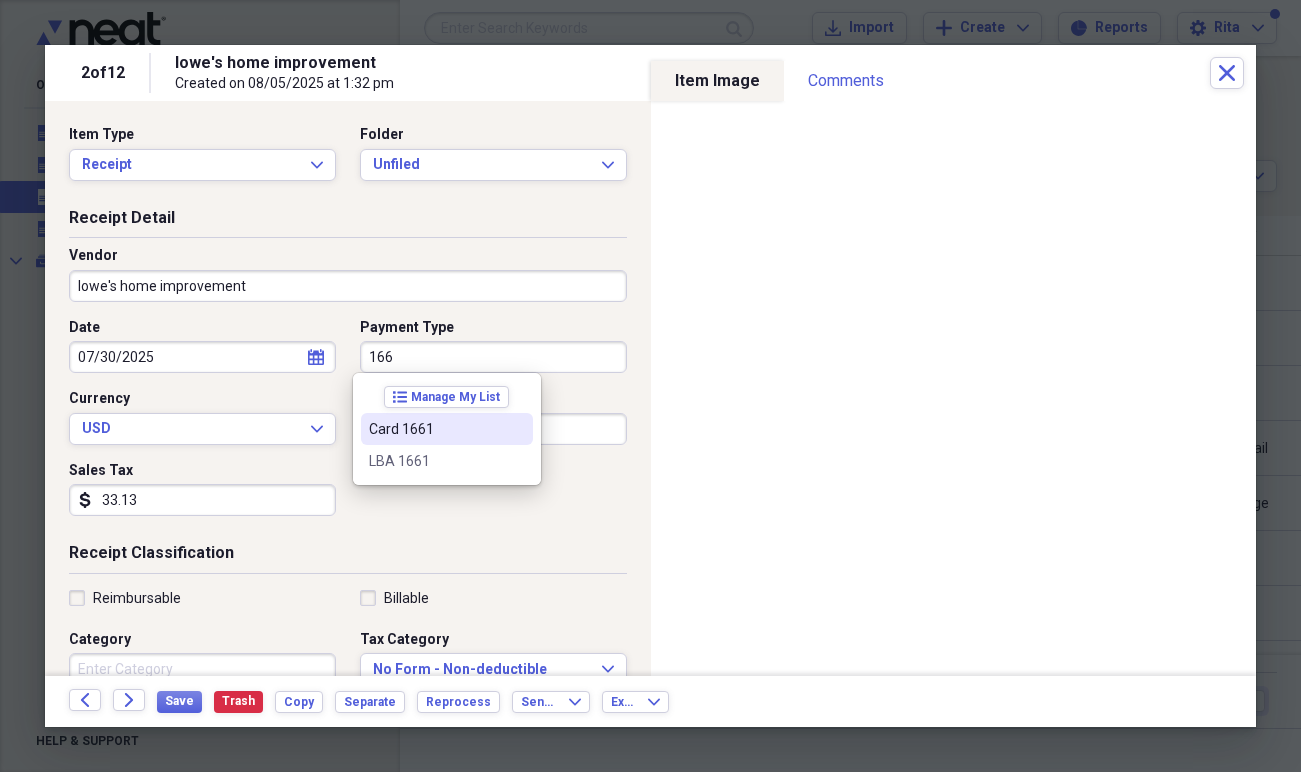 drag, startPoint x: 446, startPoint y: 451, endPoint x: 450, endPoint y: 419, distance: 32.24903 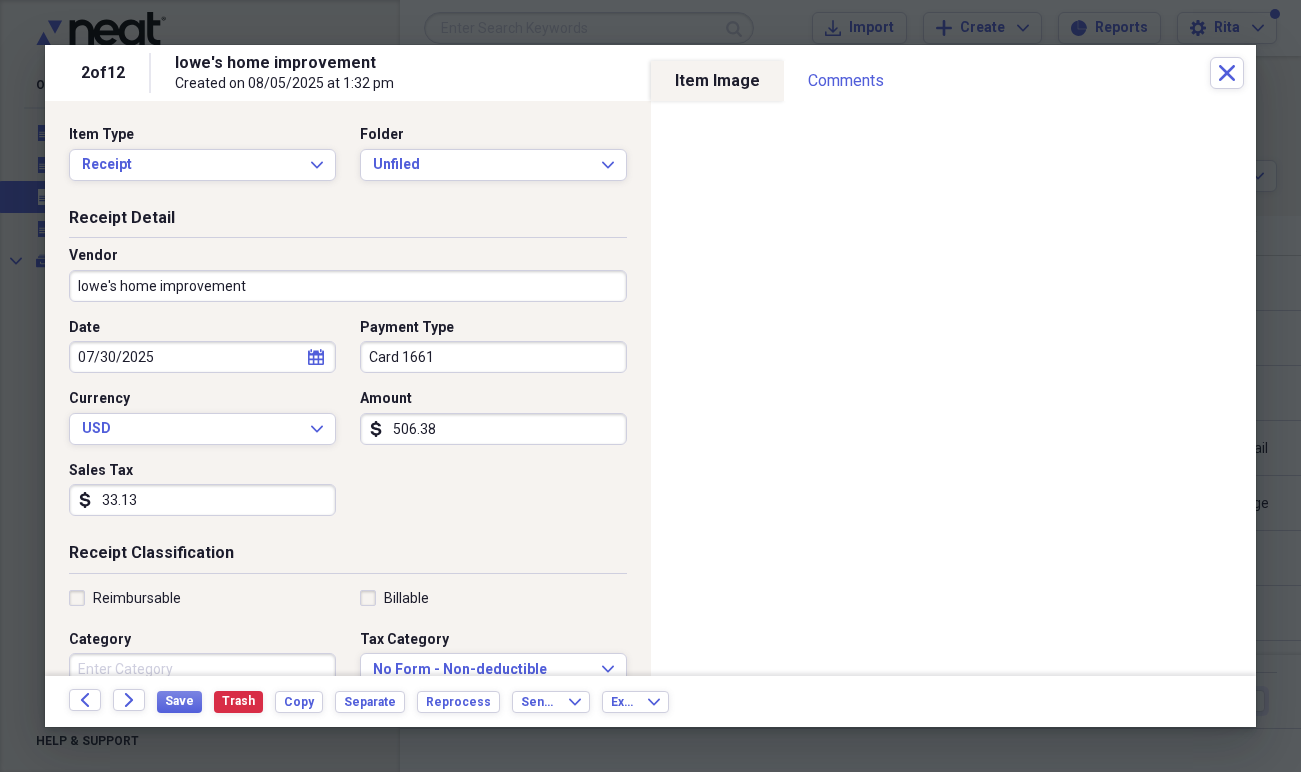click on "lowe's home improvement" at bounding box center (348, 286) 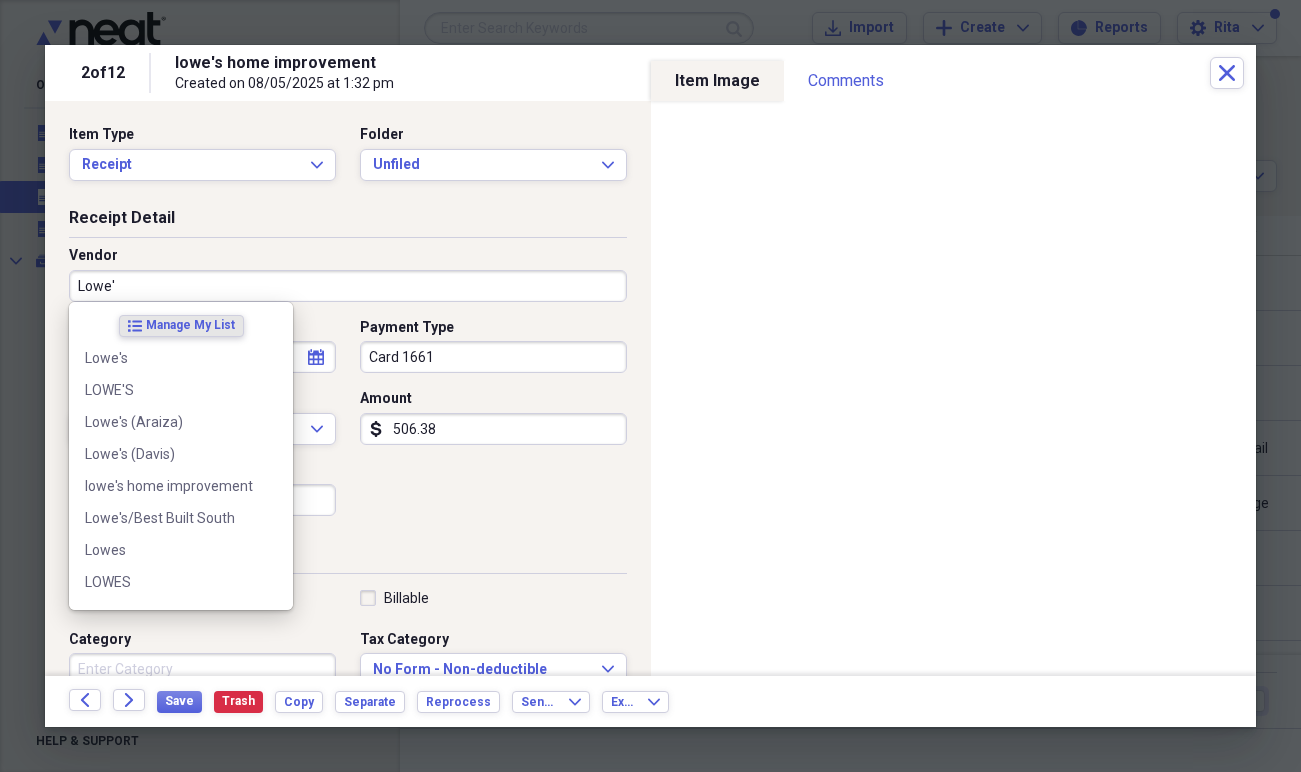 type on "Lowe's" 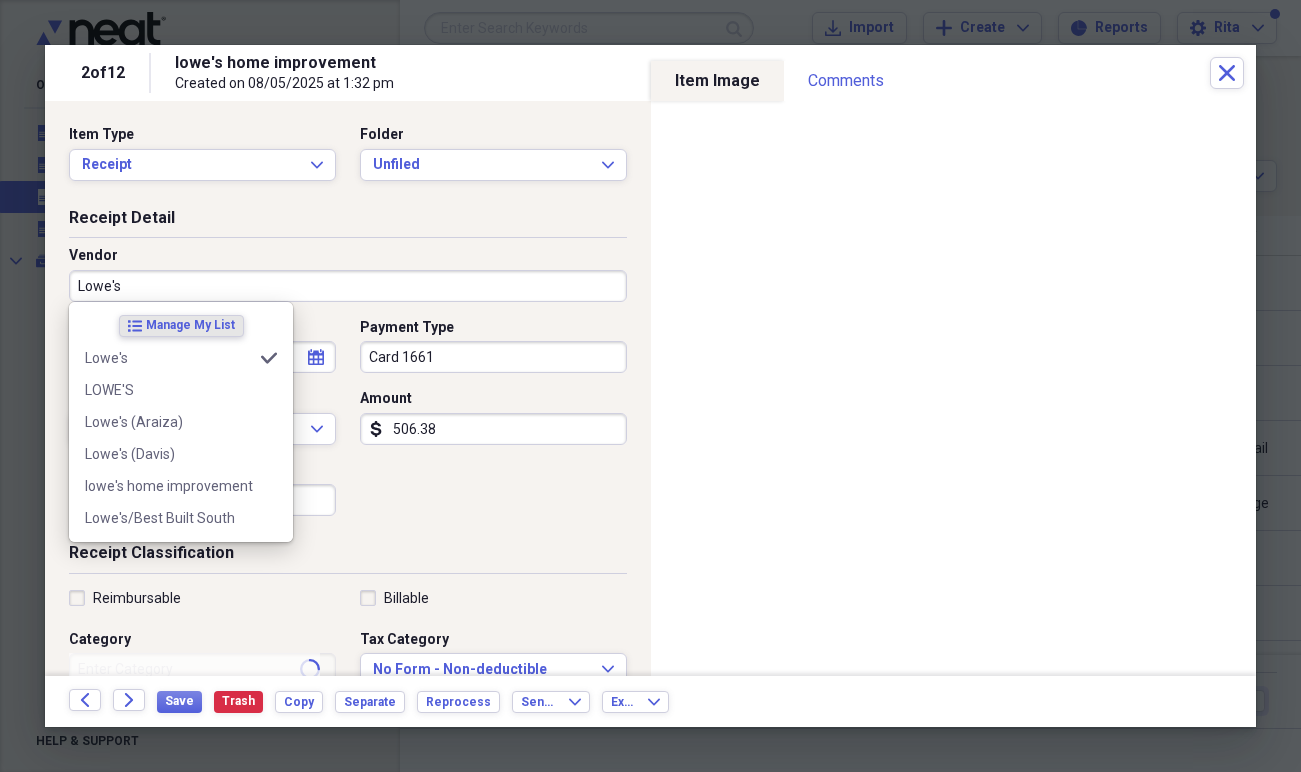 type on "Building Supplies" 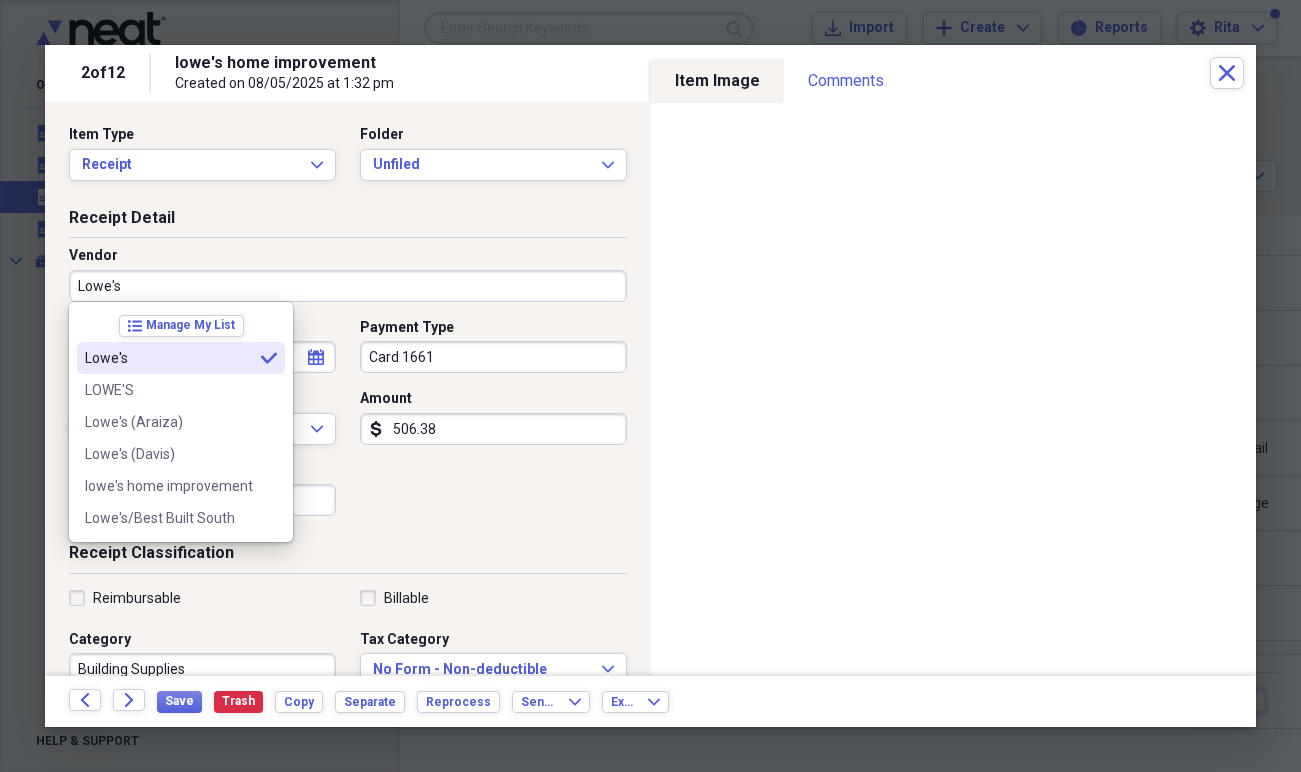 type on "Lowe's" 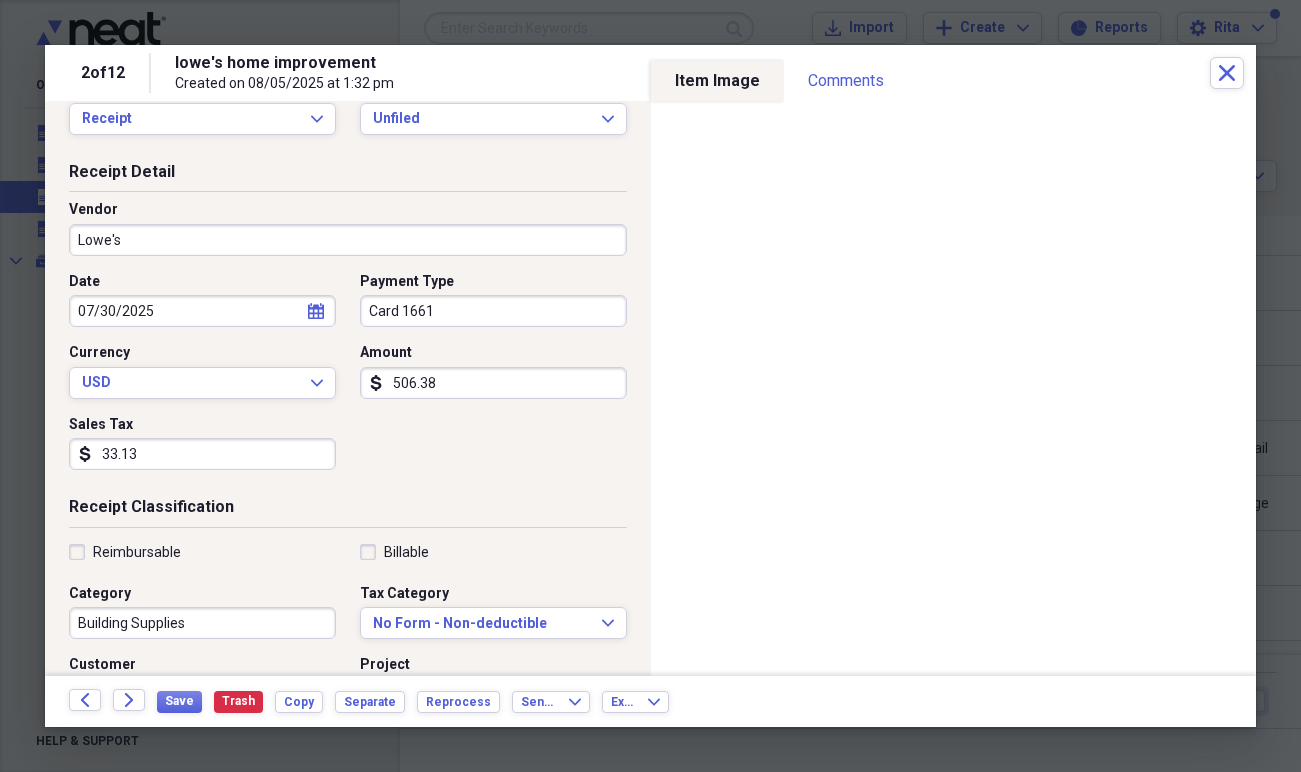 scroll, scrollTop: 0, scrollLeft: 0, axis: both 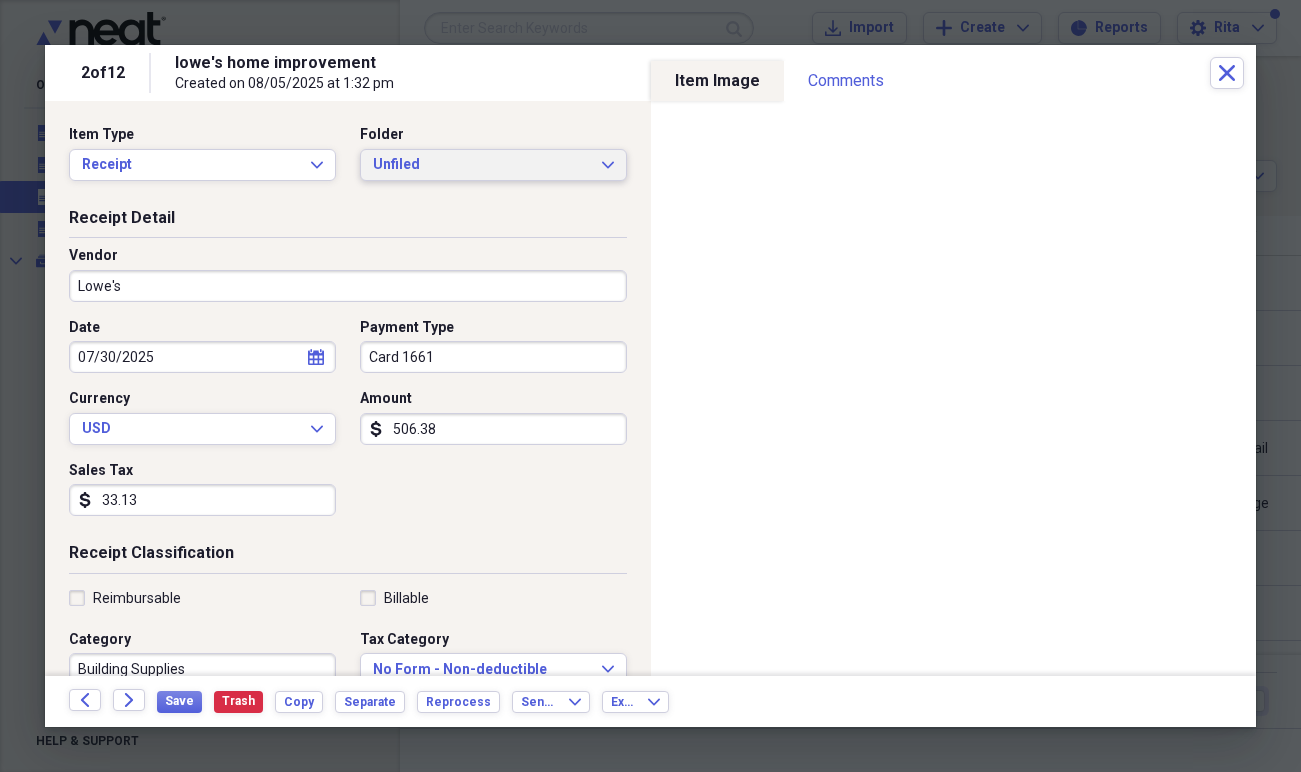 click on "Unfiled" at bounding box center (481, 165) 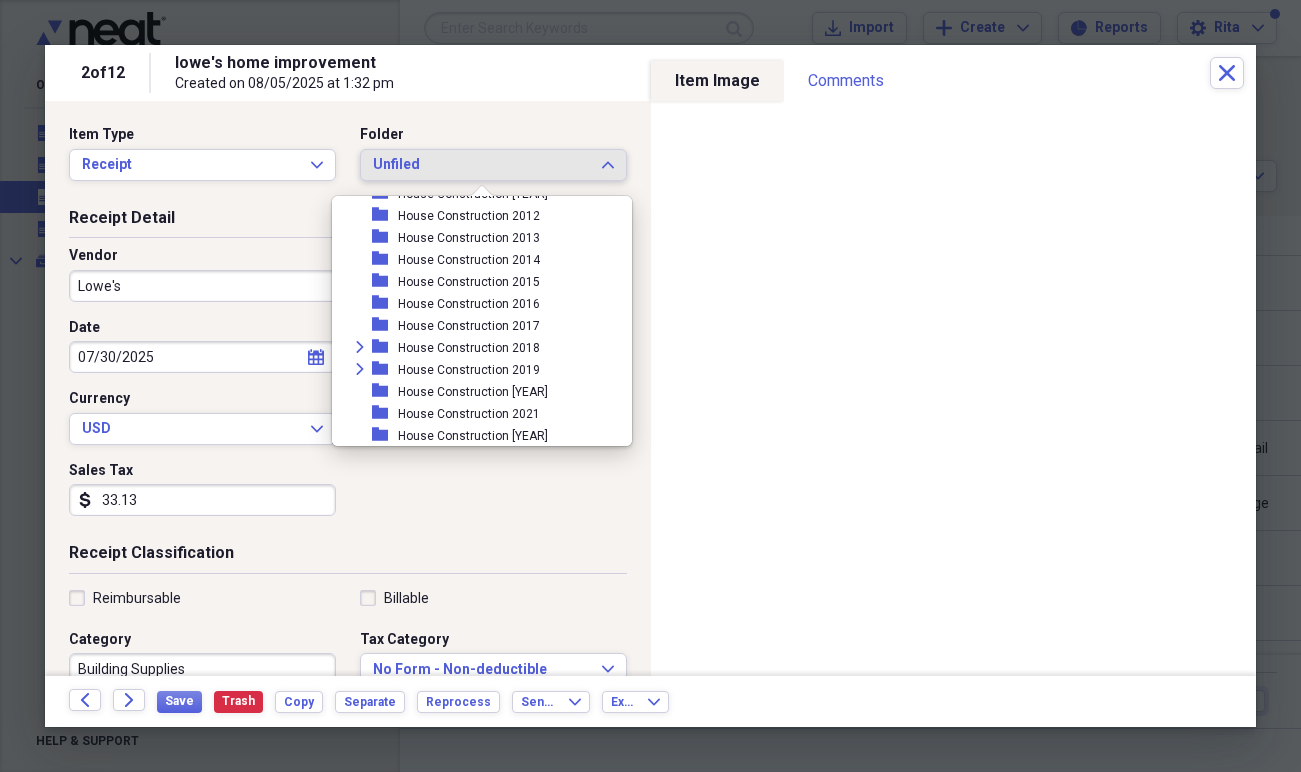 scroll, scrollTop: 779, scrollLeft: 0, axis: vertical 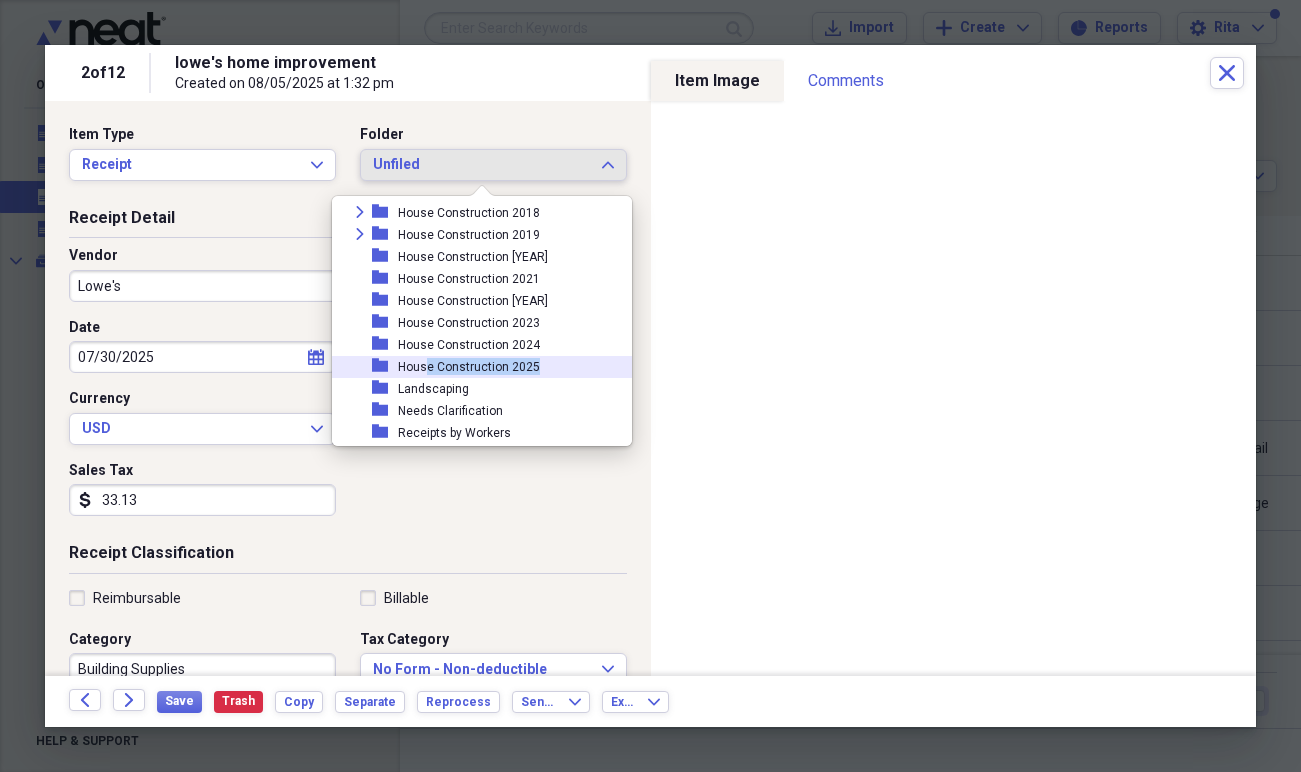 click on "folder ALL REPORTS   folder Angeline   folder Comprehensive Records   folder Contacts   folder Discrepancies   folder Documents   folder From Email   folder Geothermal Evaluation   folder HIS Heating and Air- Darryl Davis   folder House Construction 1994   folder House Construction 1995   folder House Construction 1996   folder House Construction 1997   folder House Construction 1998   folder House Construction 1999   folder House Construction 2000   folder House Construction 2001   folder House Construction 2002   folder House Construction 2003   folder House Construction 2004   folder House Construction 2005   folder House Construction 2006   folder House Construction 2007   folder House Construction 2008   folder House Construction 2009   folder House Construction 2010   folder House Construction 2011   folder House Construction 2012   folder House Construction 2013   folder House Construction 2014   folder House Construction 2015   folder House Construction 2016   folder House Construction 2017   Expand" at bounding box center (482, -29) 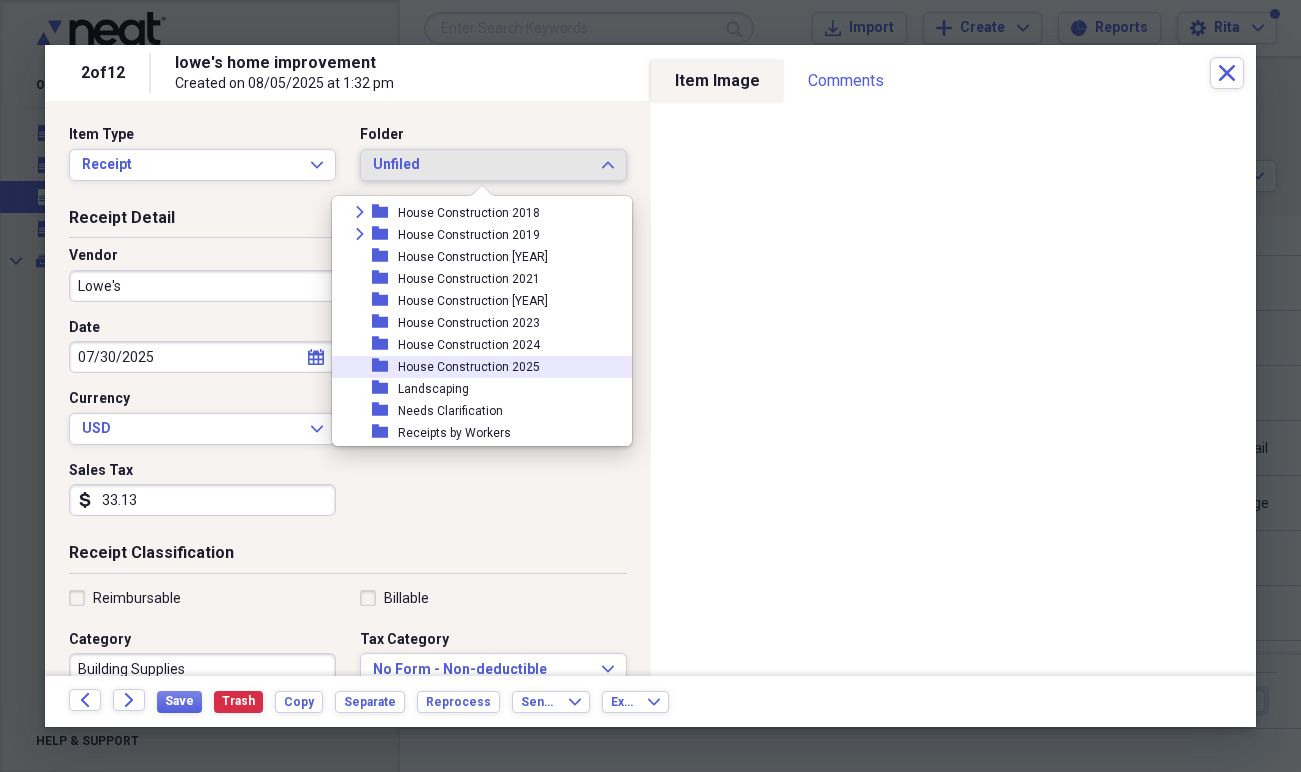 click on "House Construction 2025" at bounding box center [469, 367] 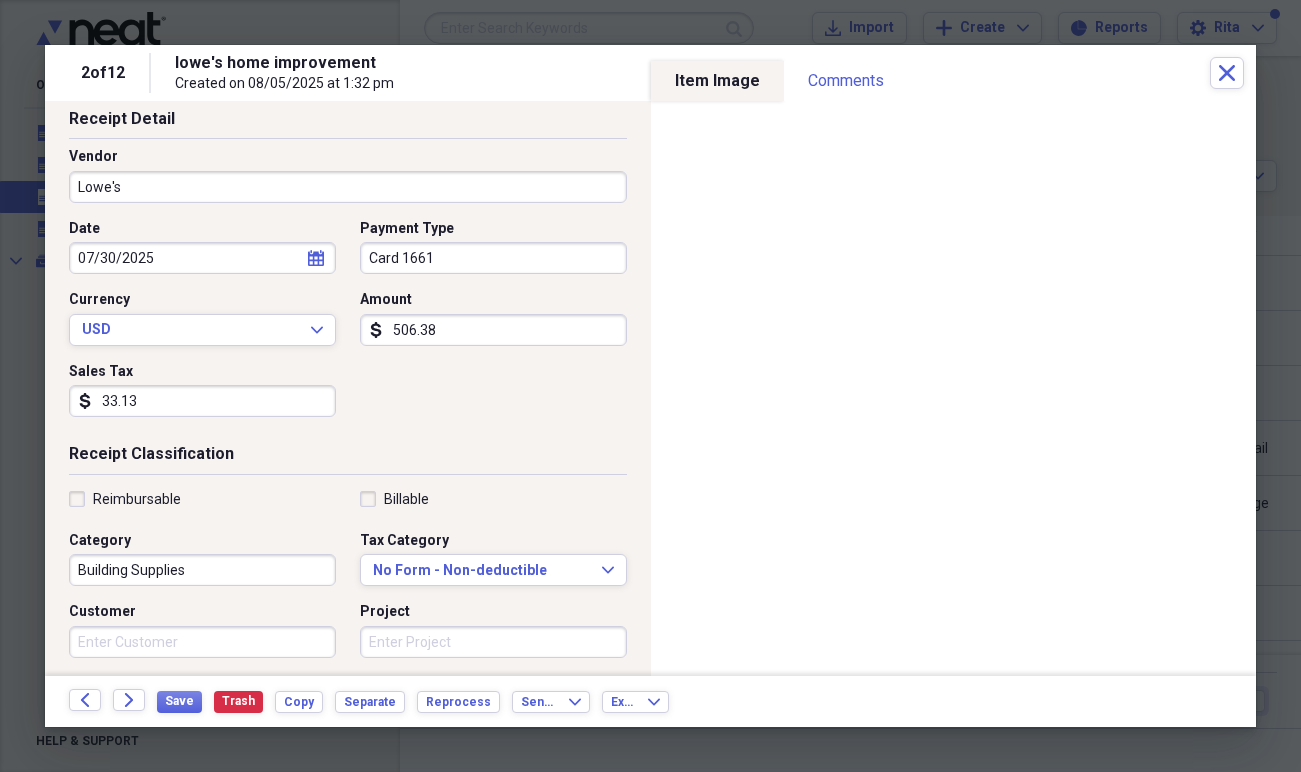 click on "Building Supplies" at bounding box center (202, 570) 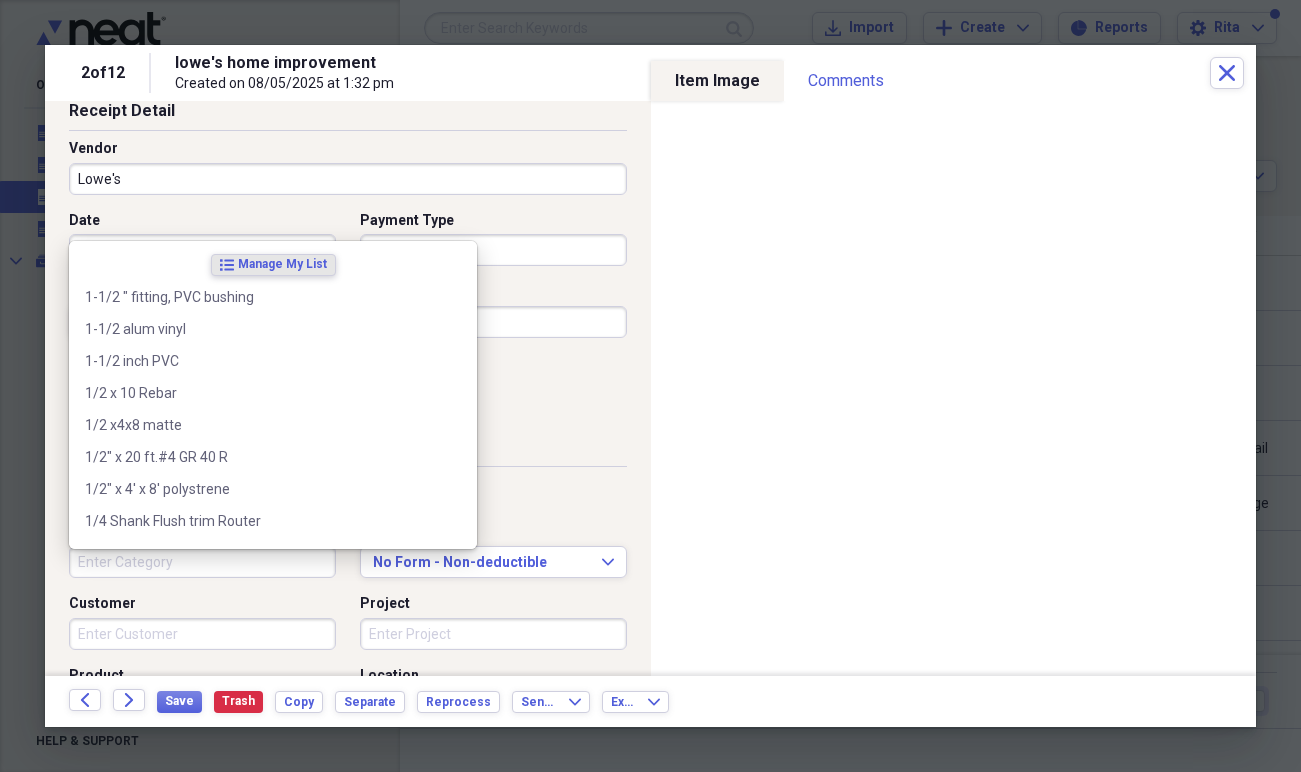 scroll, scrollTop: 105, scrollLeft: 0, axis: vertical 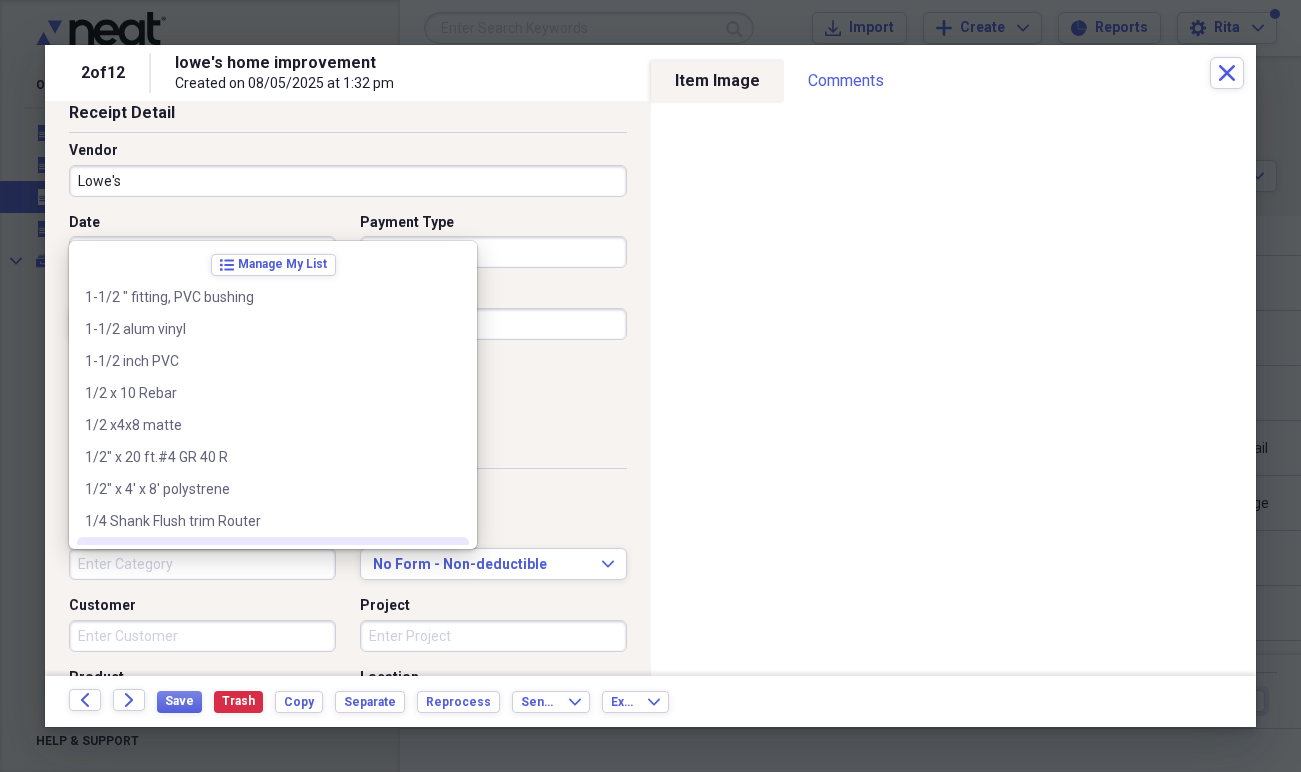 type 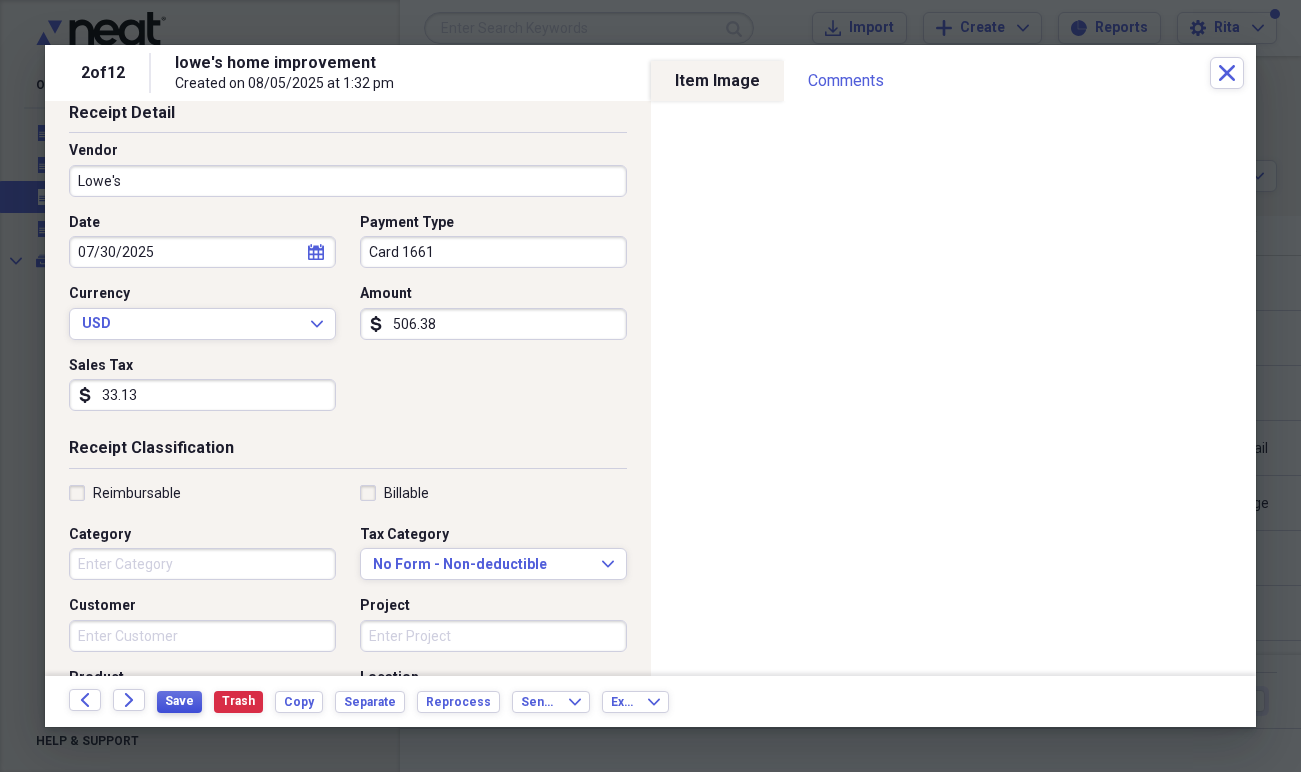 click on "Save" at bounding box center [179, 701] 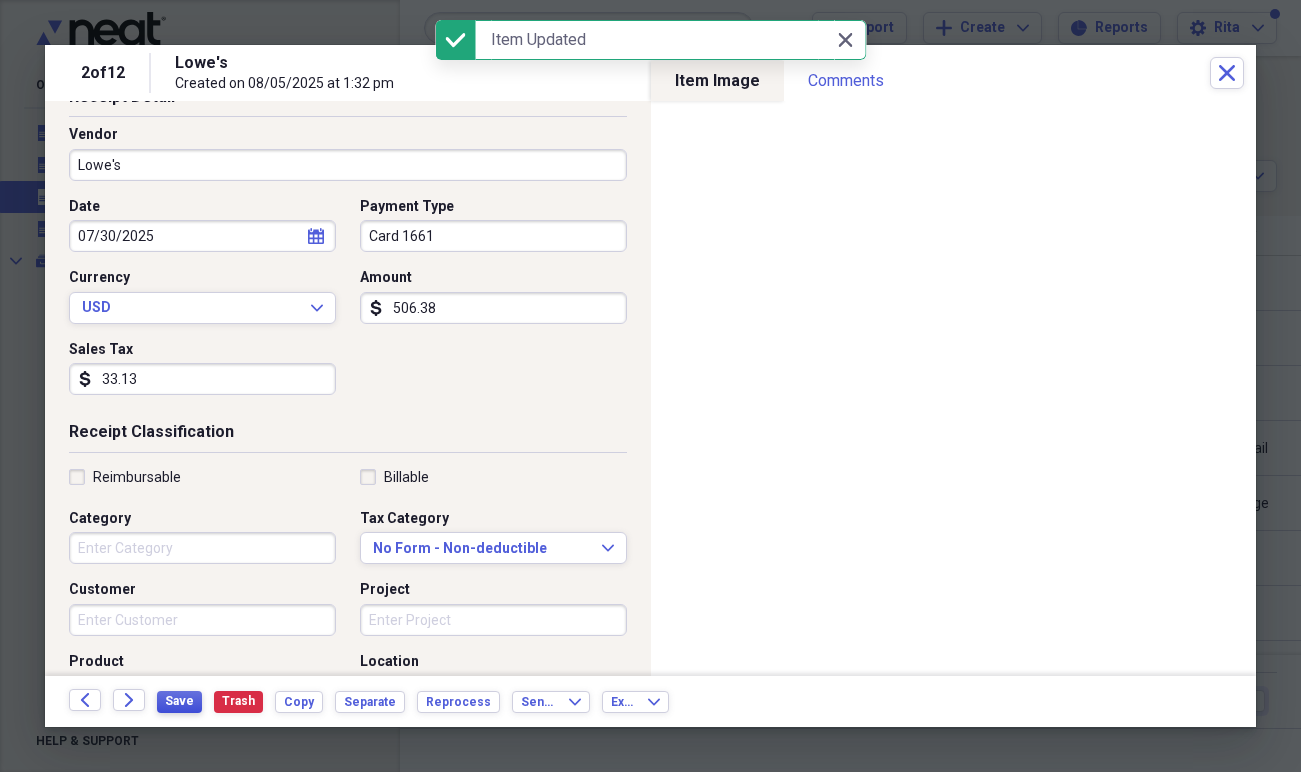 scroll, scrollTop: 122, scrollLeft: 0, axis: vertical 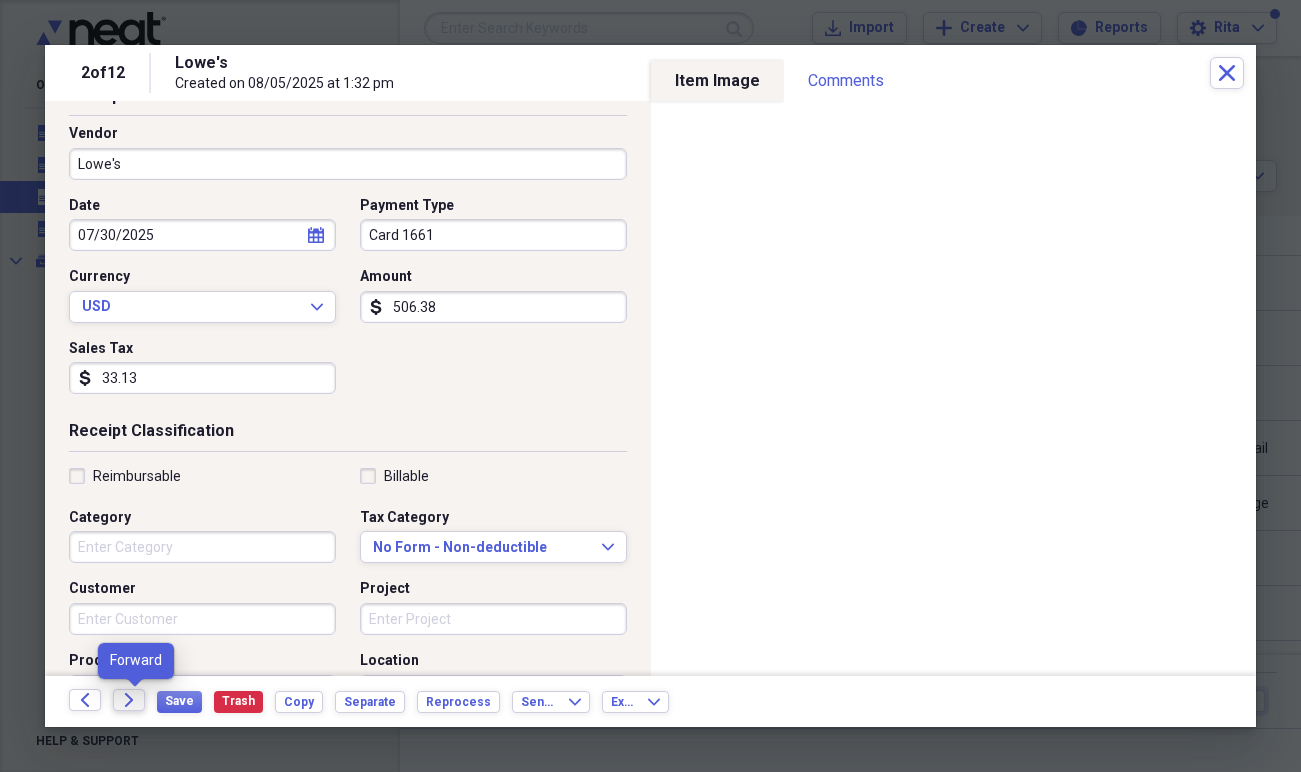 click 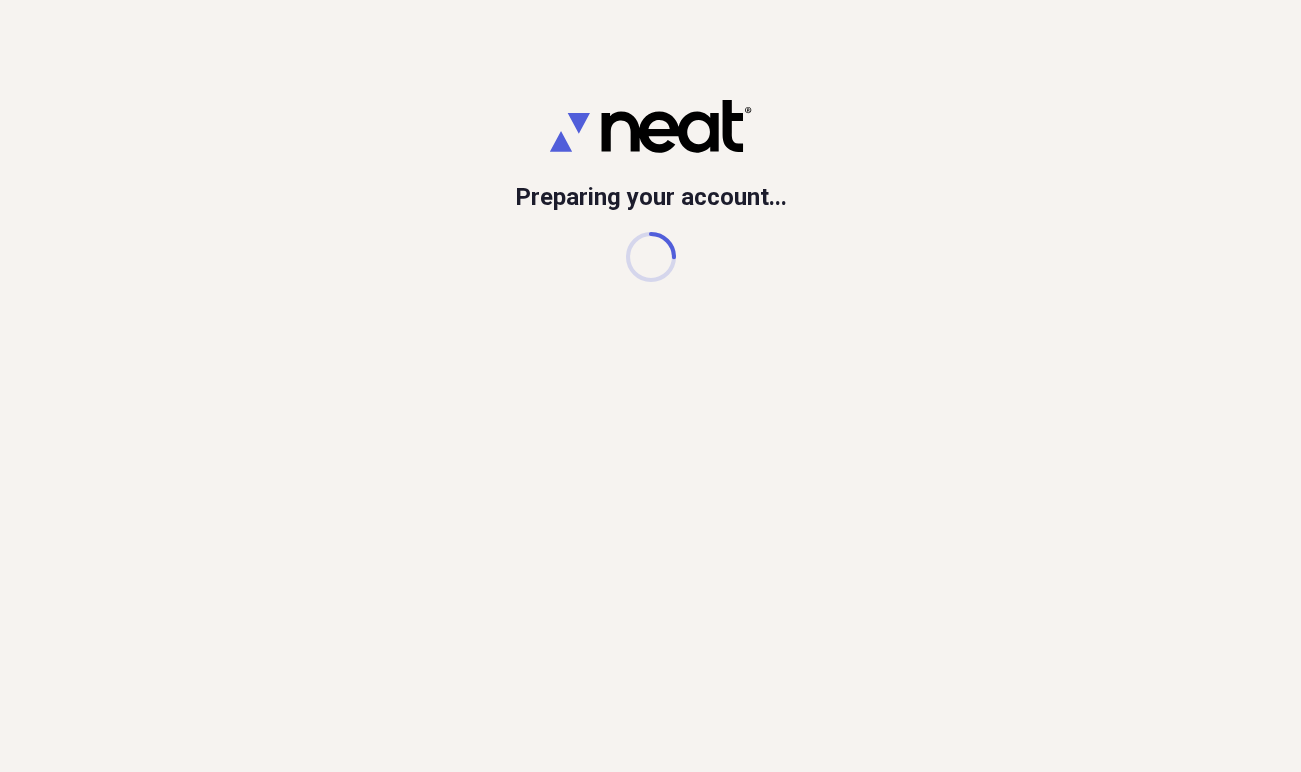 scroll, scrollTop: 0, scrollLeft: 0, axis: both 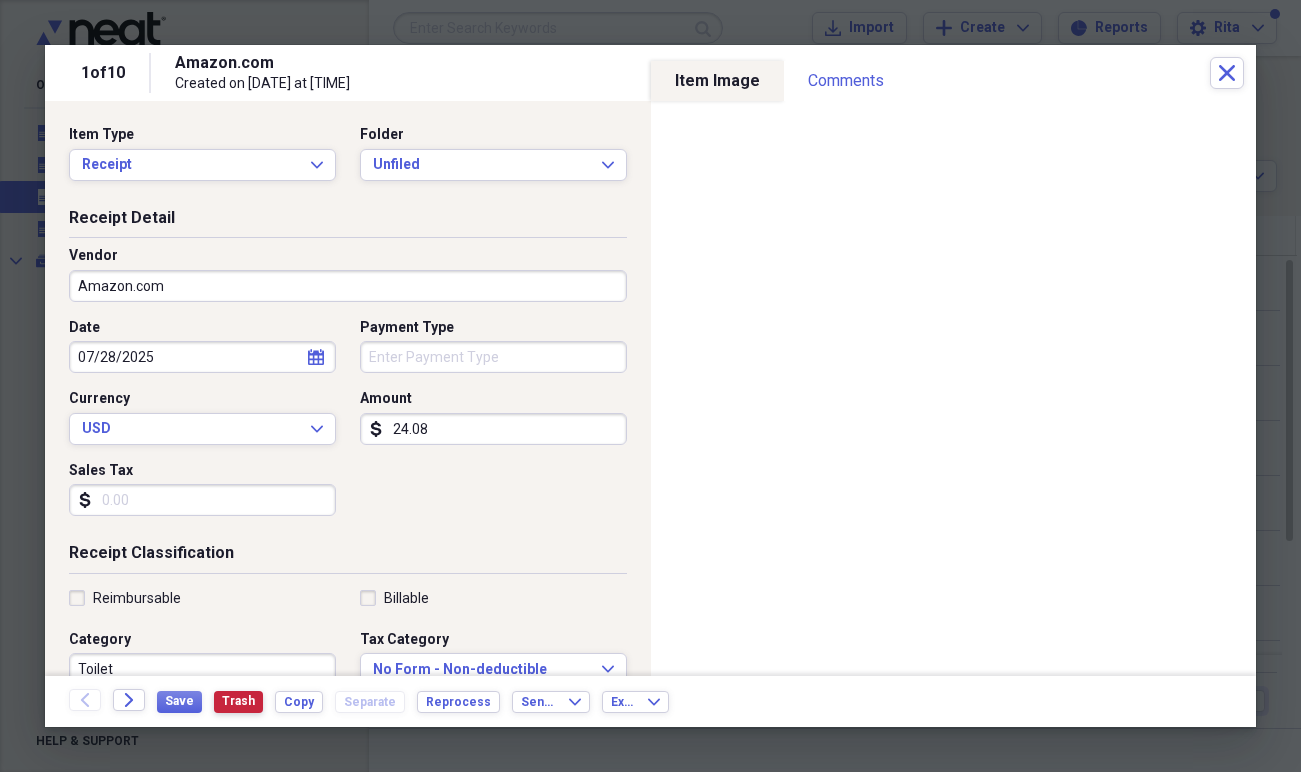 click on "Trash" at bounding box center (238, 701) 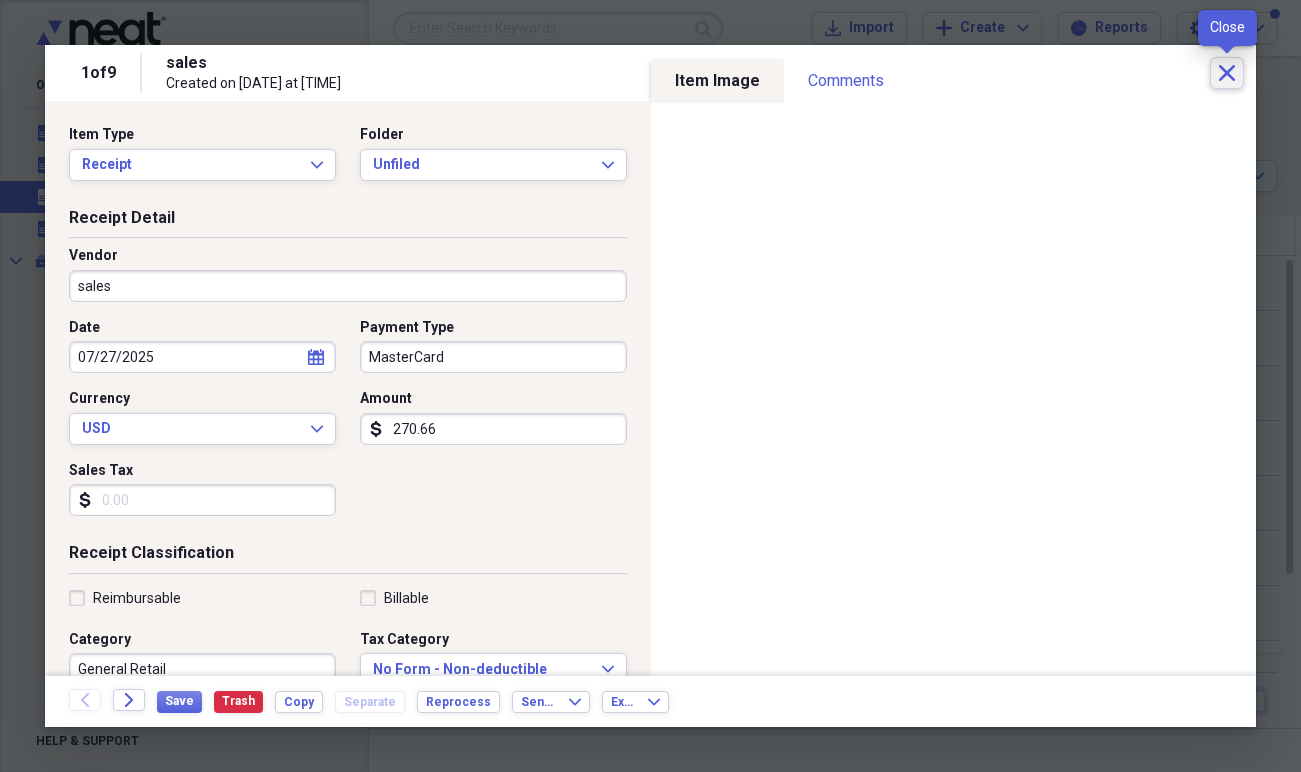 click 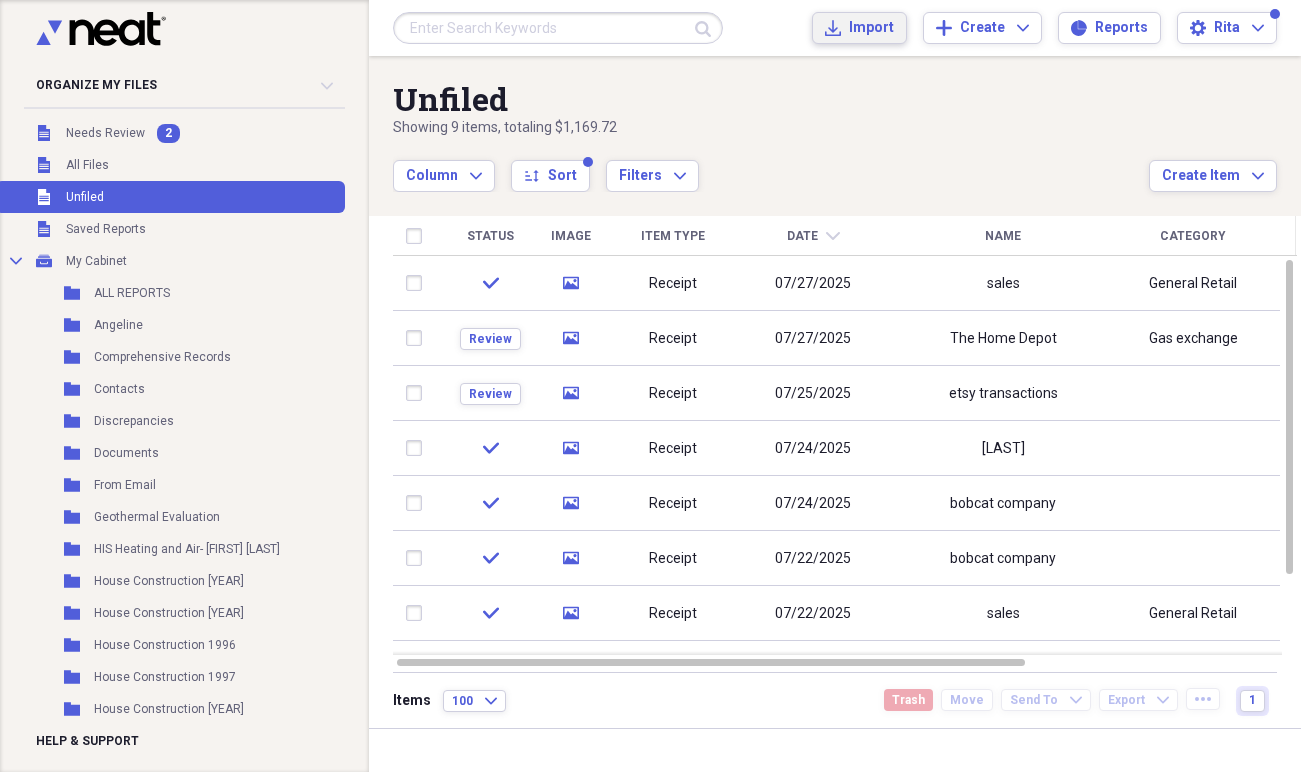 click on "Import Import" at bounding box center [859, 28] 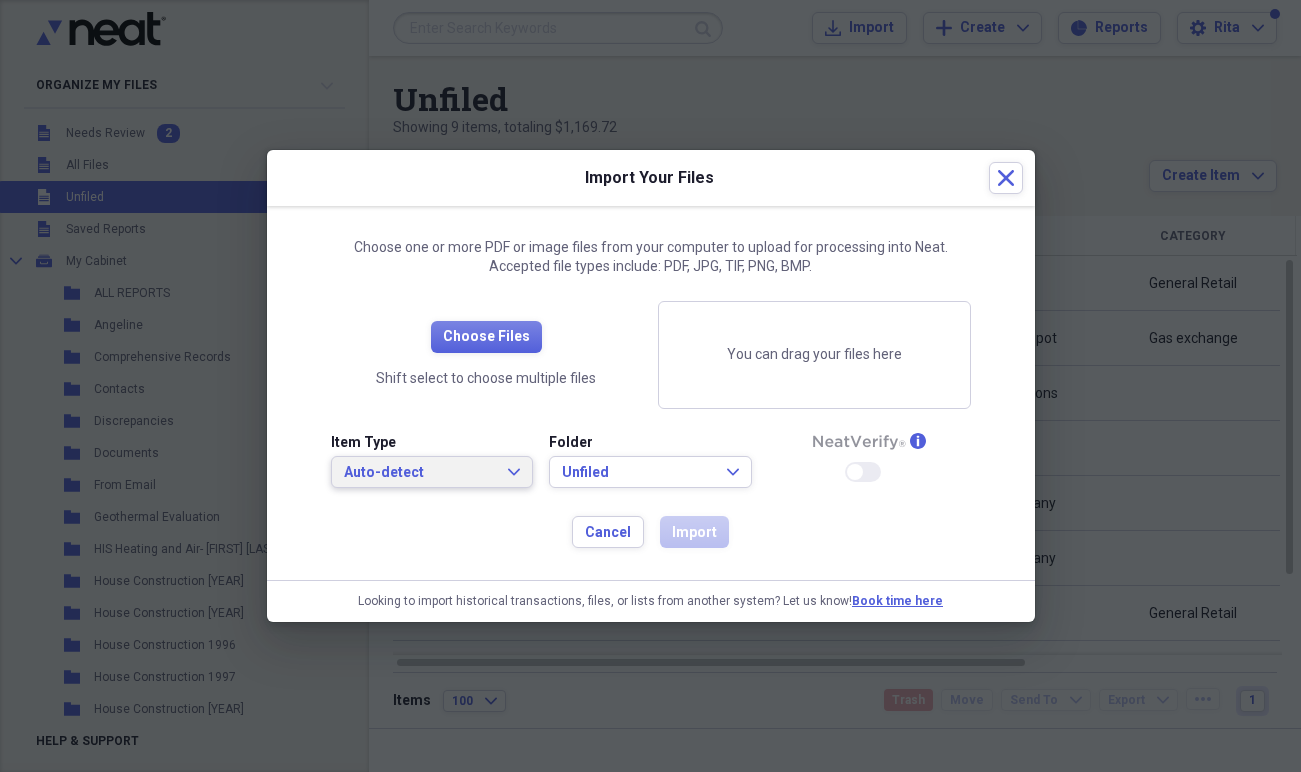 click on "Auto-detect Expand" at bounding box center (432, 472) 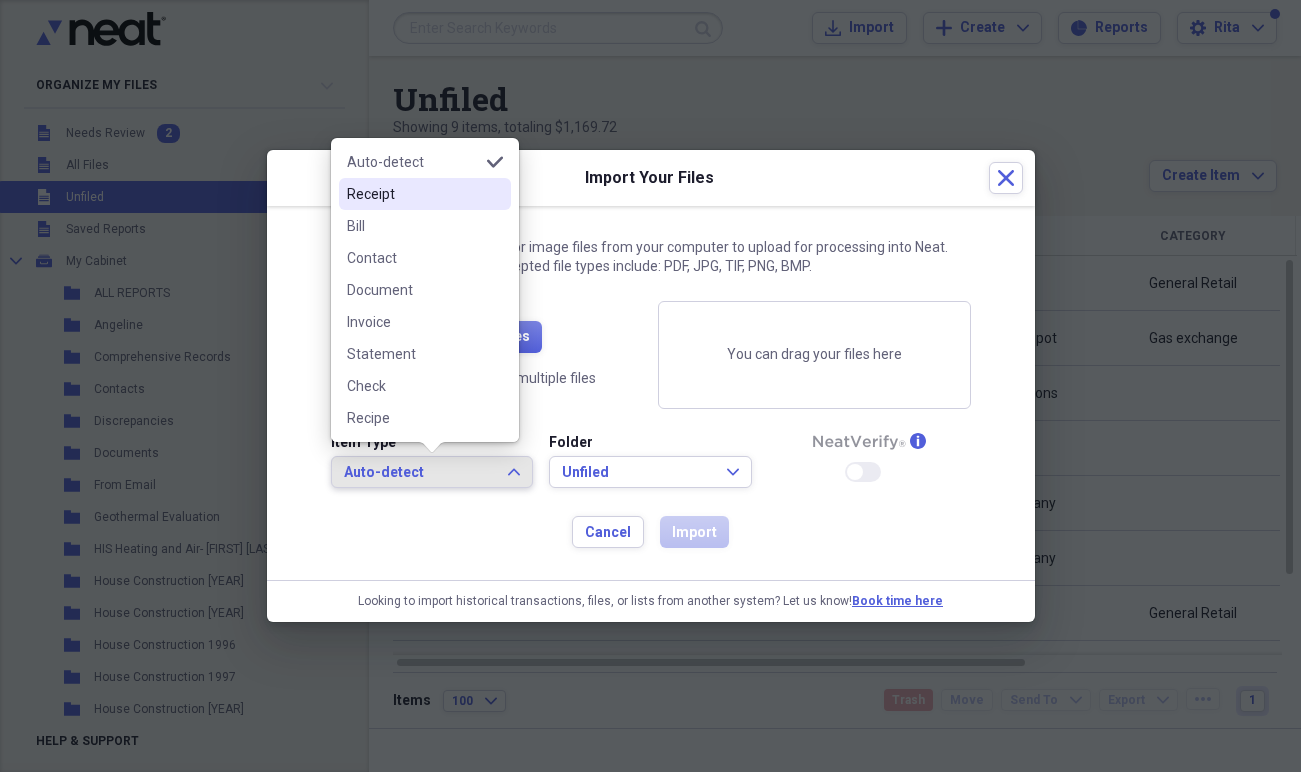 drag, startPoint x: 372, startPoint y: 192, endPoint x: 397, endPoint y: 203, distance: 27.313 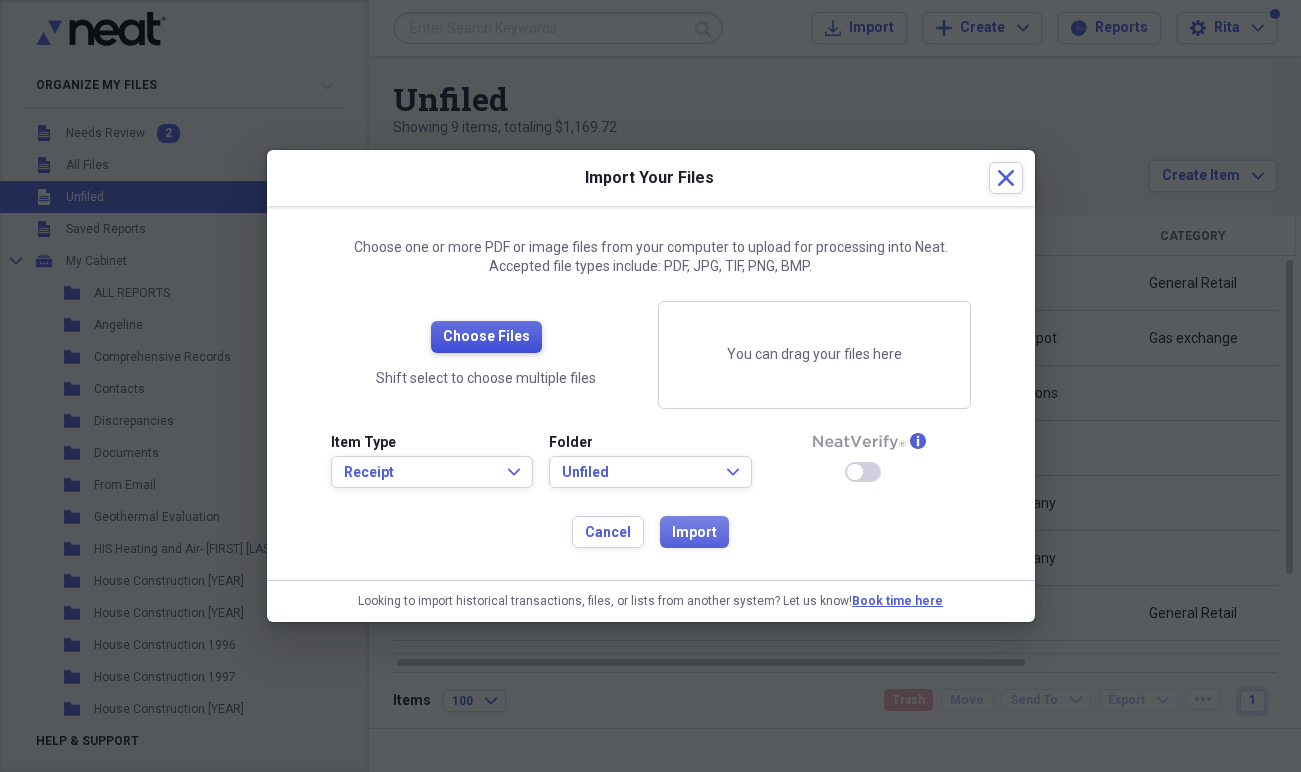 click on "Choose Files" at bounding box center (486, 337) 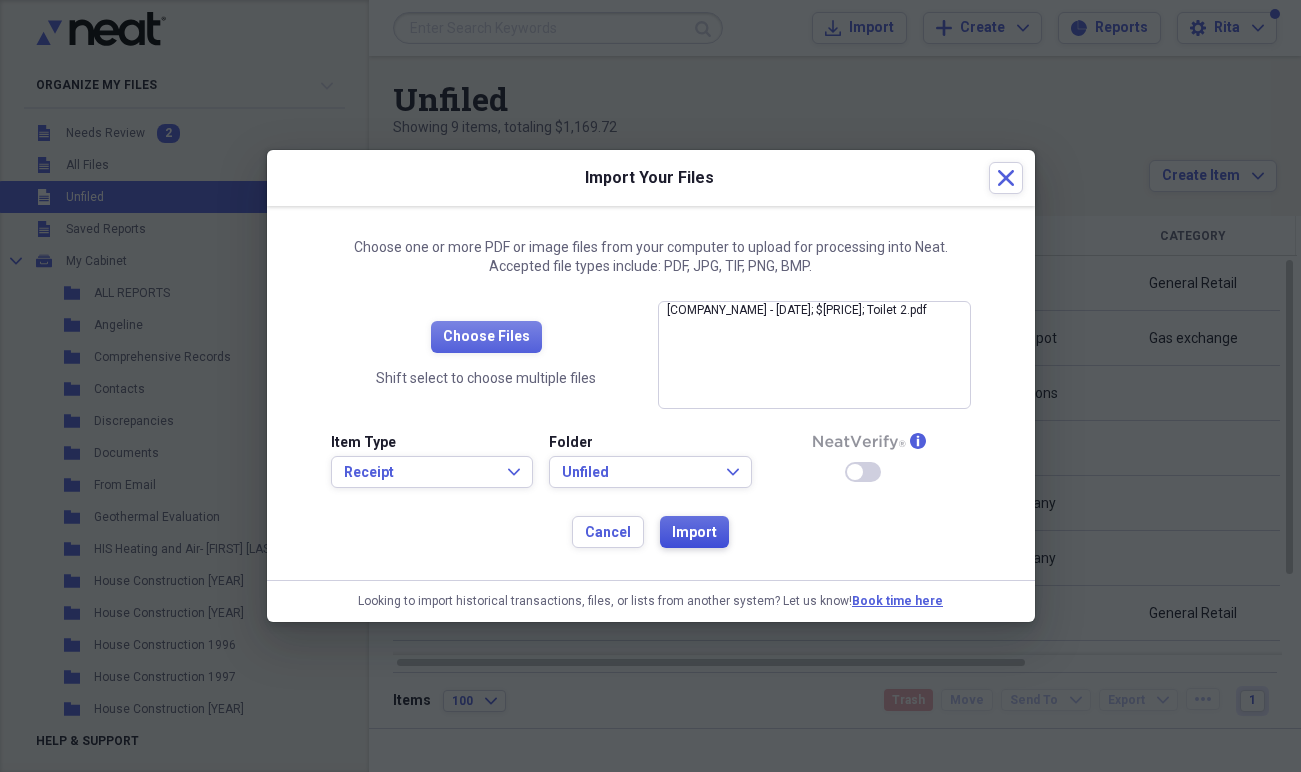 click on "Import" at bounding box center [694, 533] 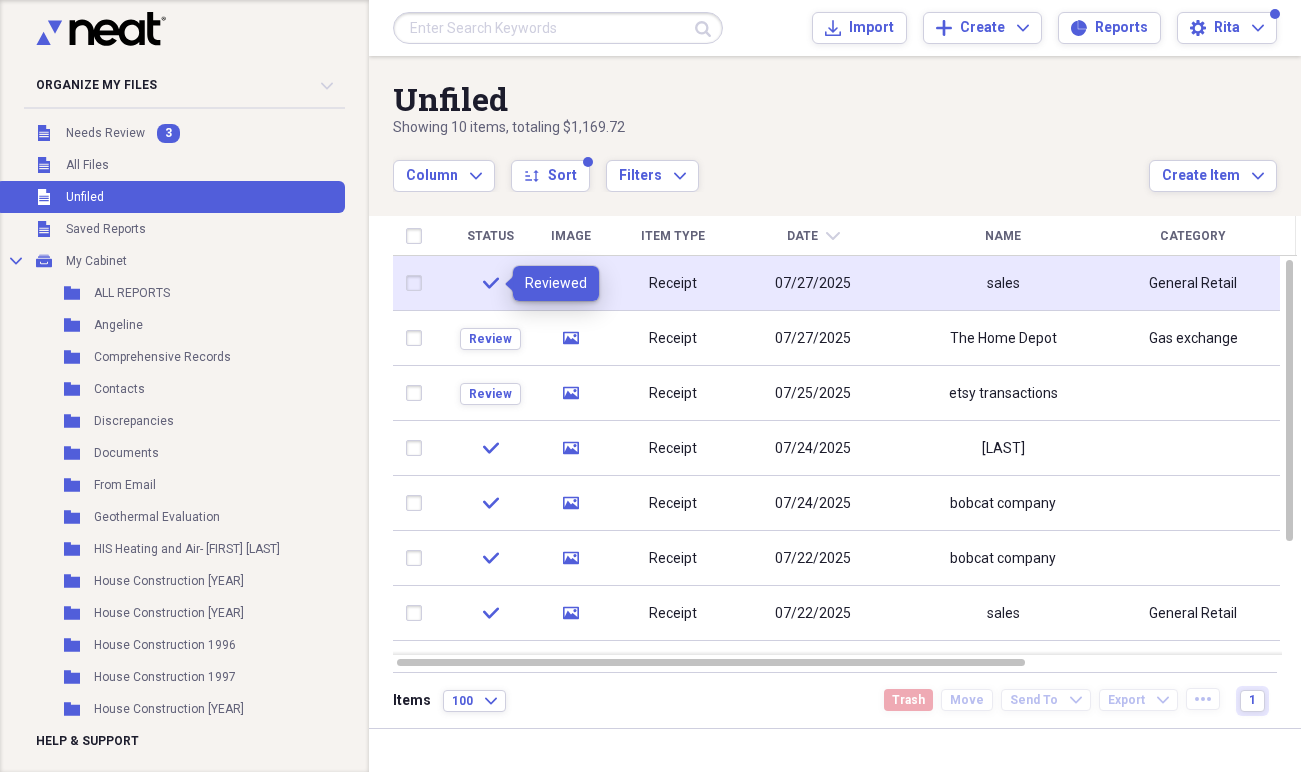 click on "check" at bounding box center (491, 283) 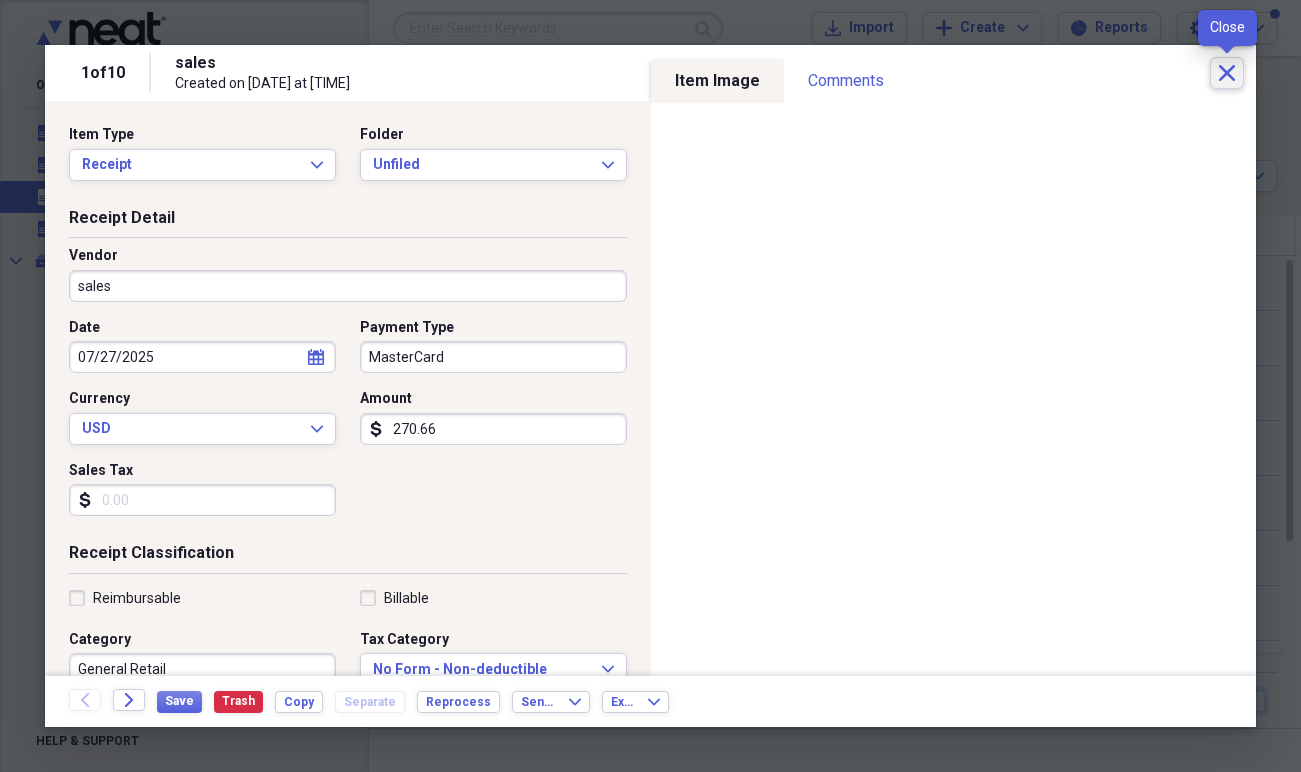 click on "Close" at bounding box center [1227, 73] 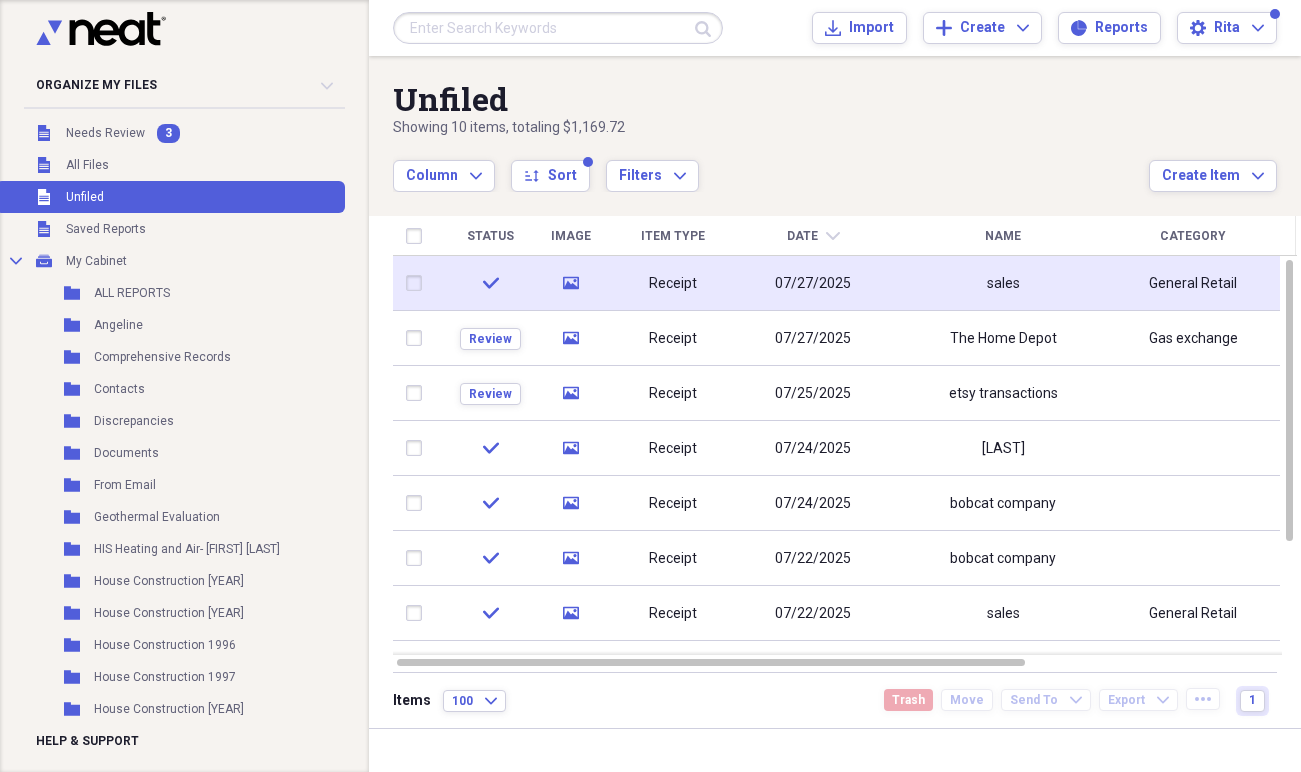 click on "check" at bounding box center [490, 283] 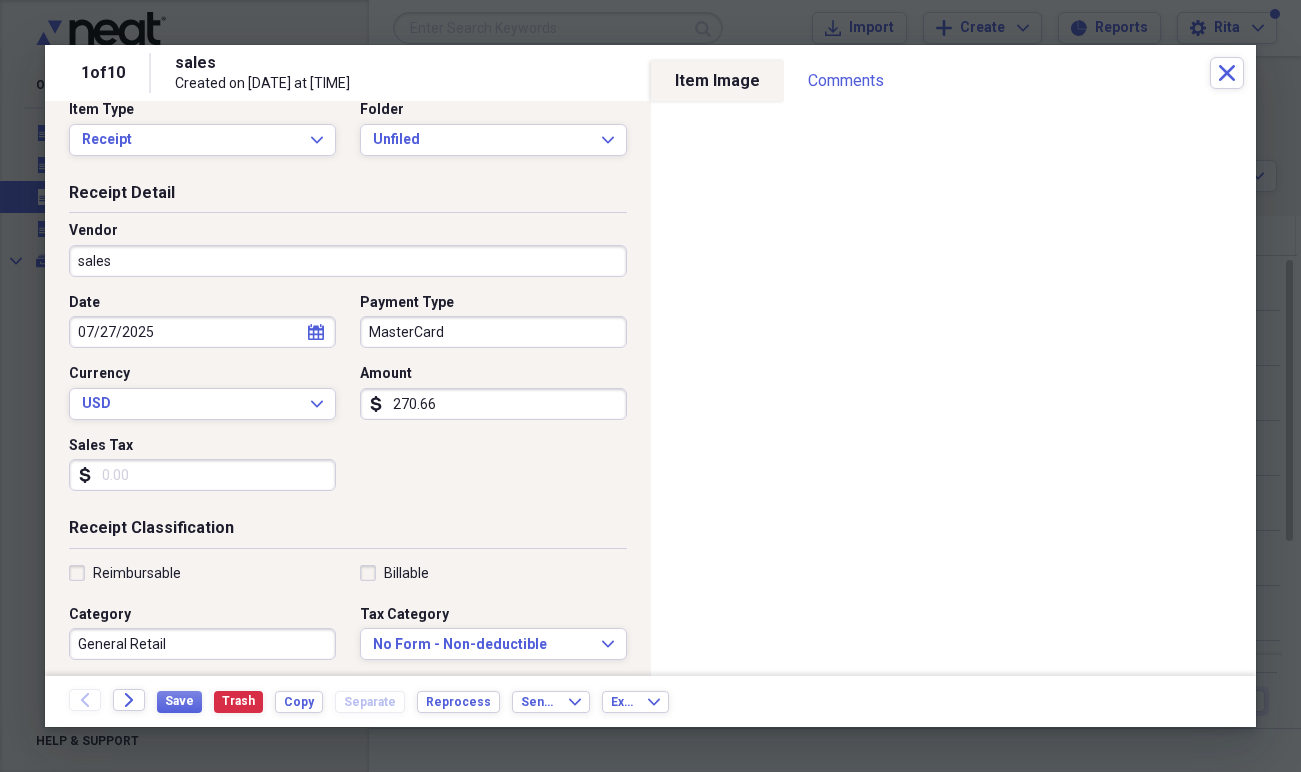 scroll, scrollTop: 29, scrollLeft: 0, axis: vertical 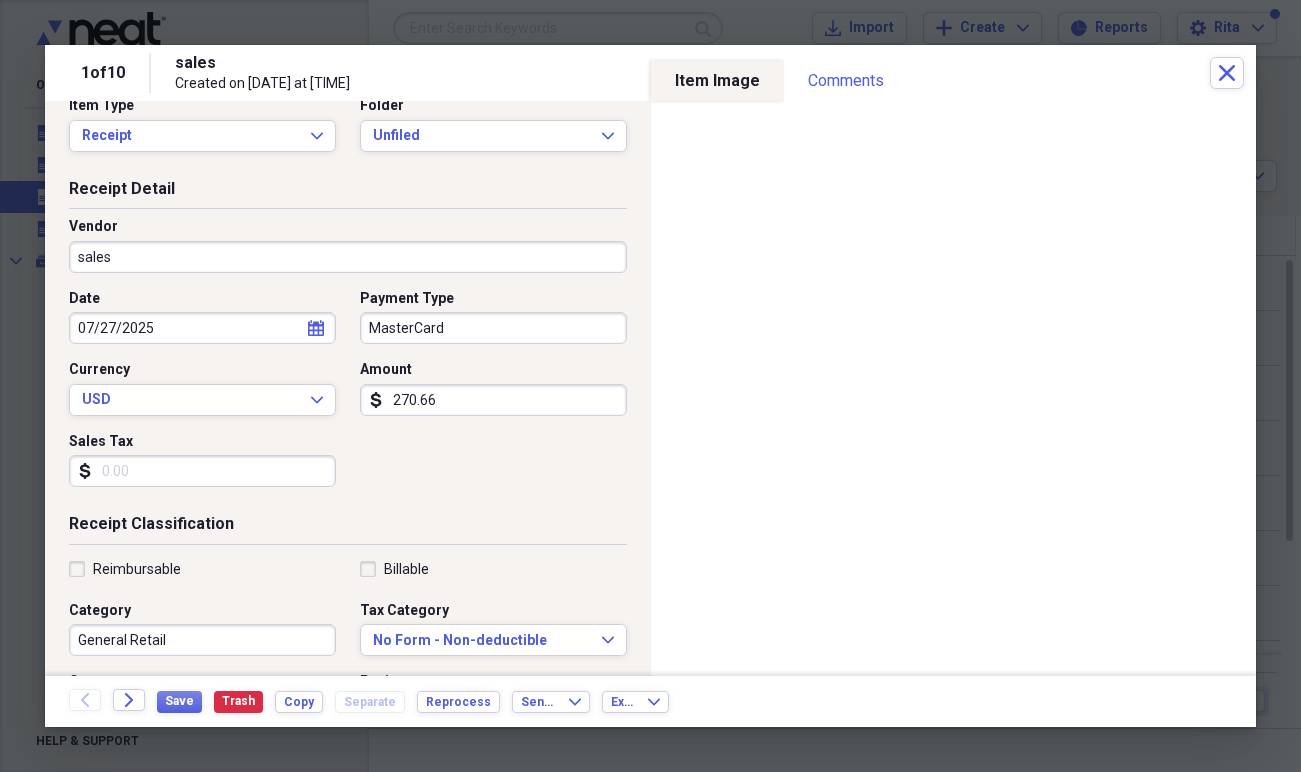 click on "sales" at bounding box center (348, 257) 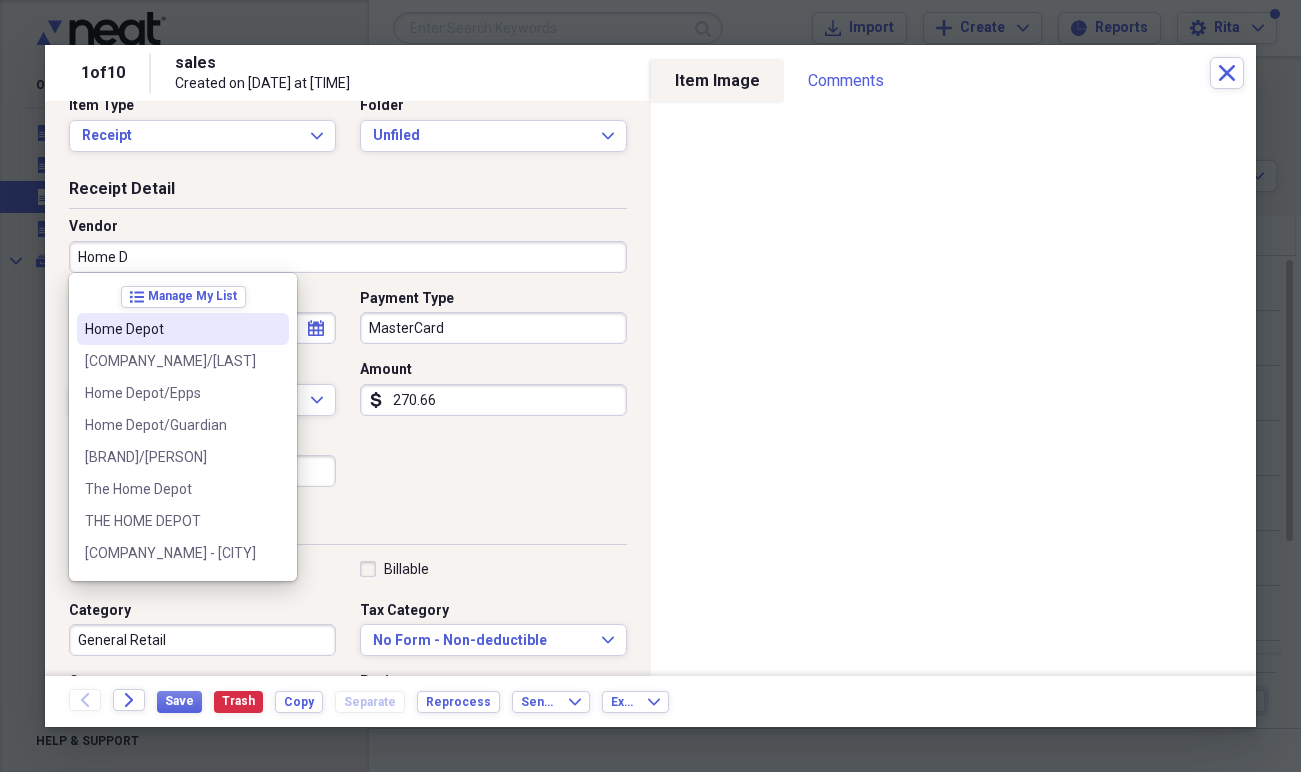click on "Home Depot" at bounding box center [171, 329] 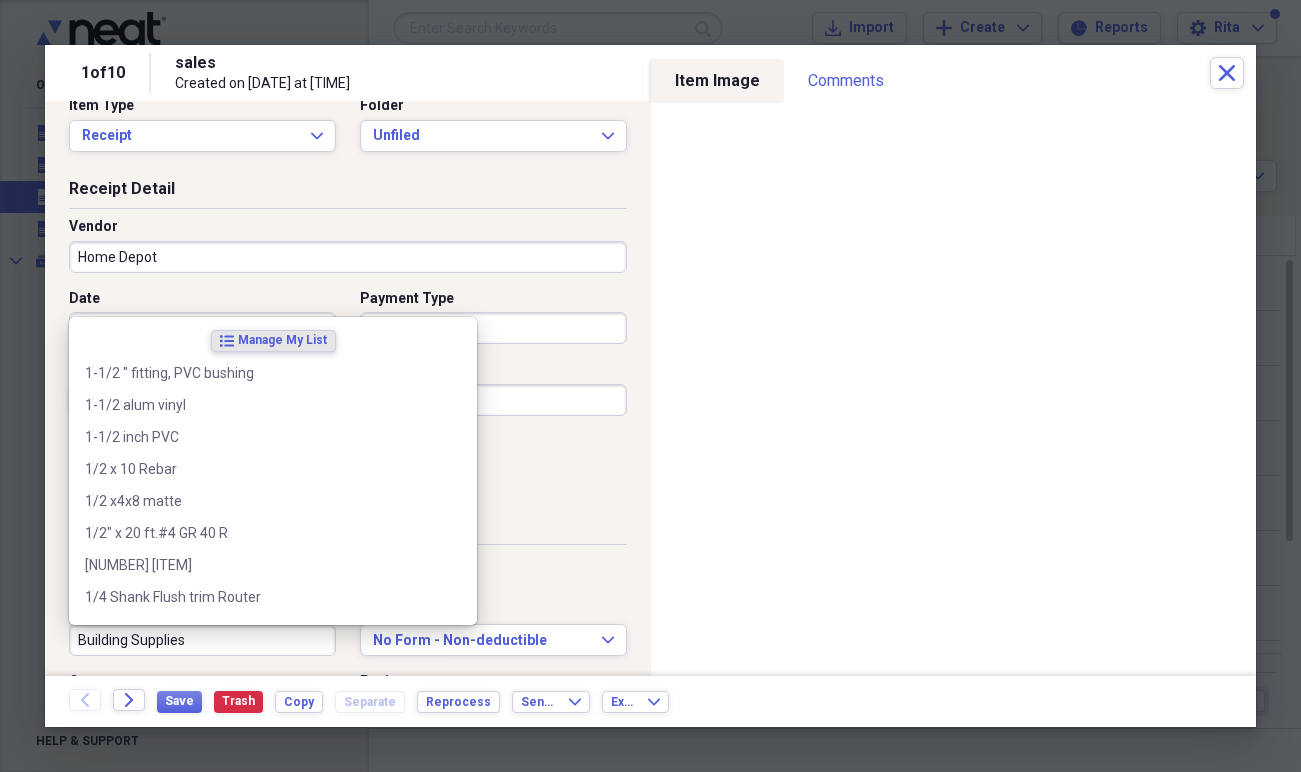 click on "Building Supplies" at bounding box center [202, 640] 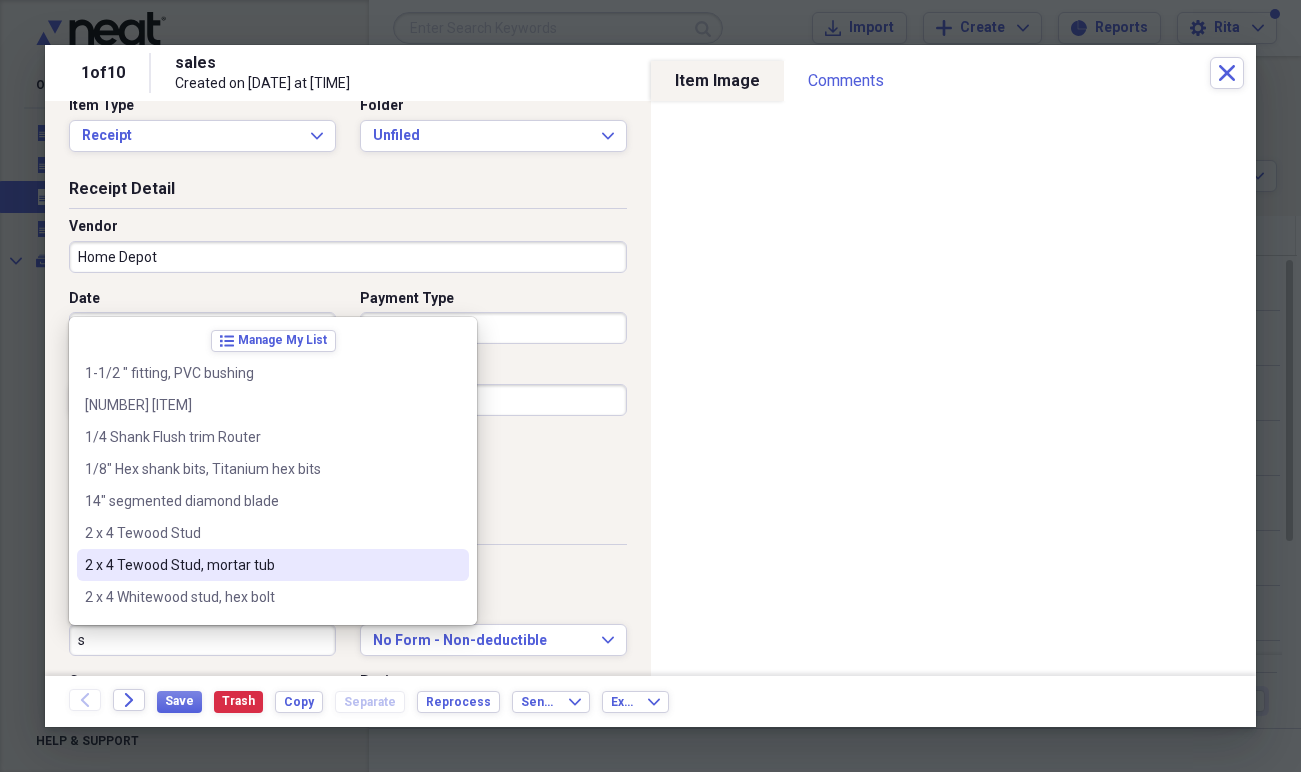 type on "s" 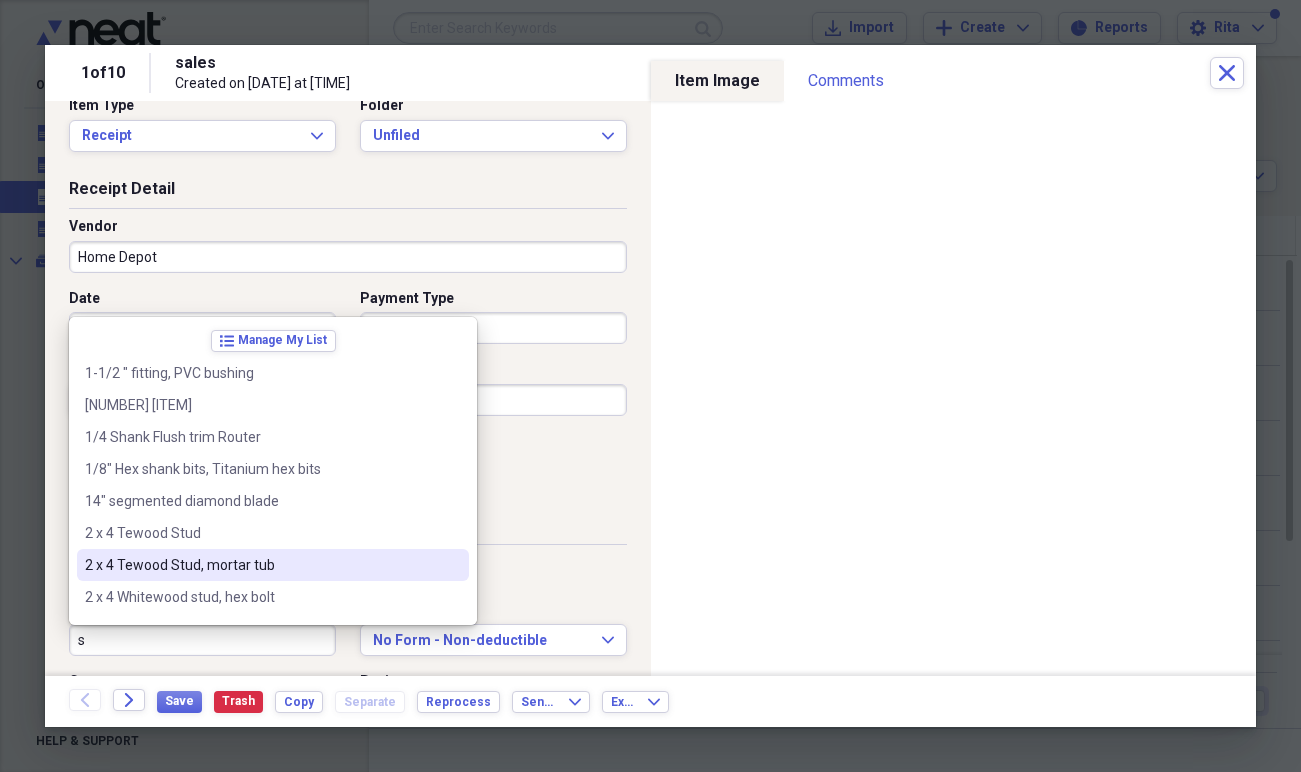 click on "Date [DATE] calendar Calendar Payment Type MasterCard Currency USD Expand Amount dollar-sign [AMOUNT] Sales Tax dollar-sign" at bounding box center (348, 396) 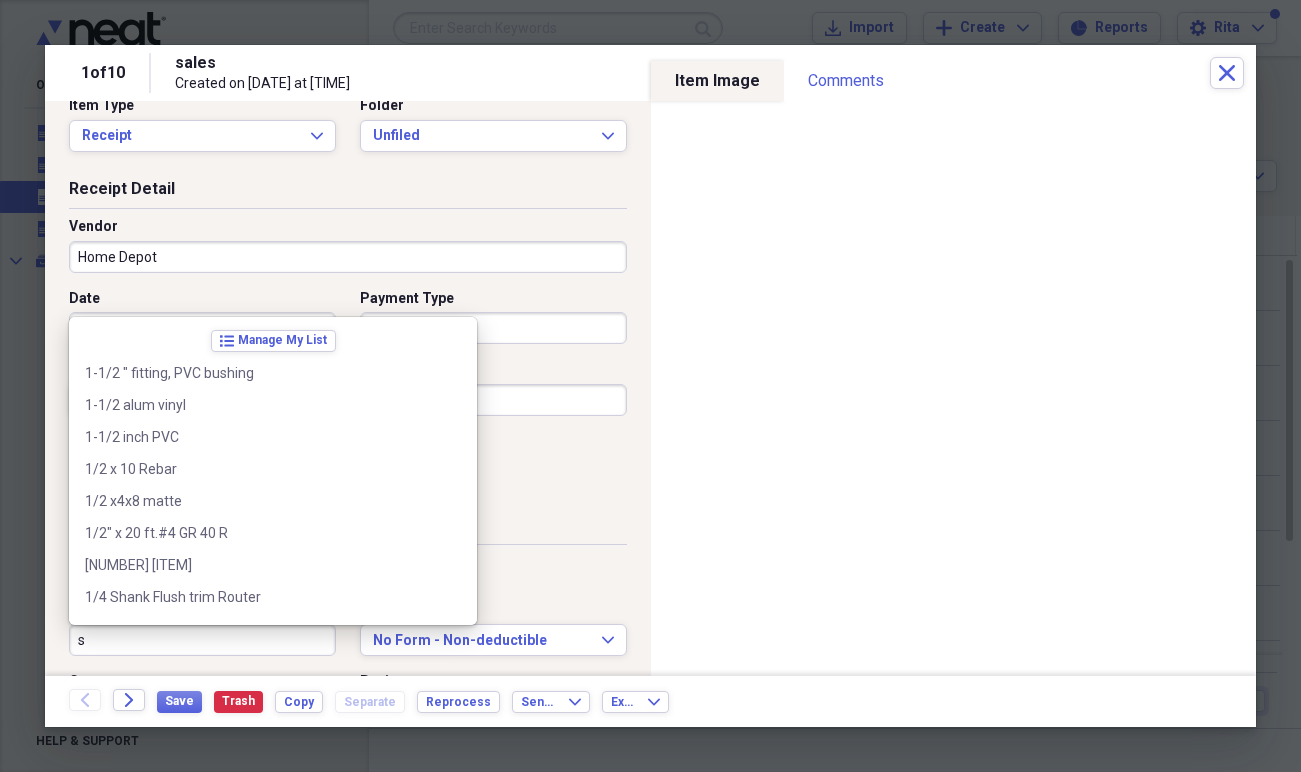 click on "s" at bounding box center (202, 640) 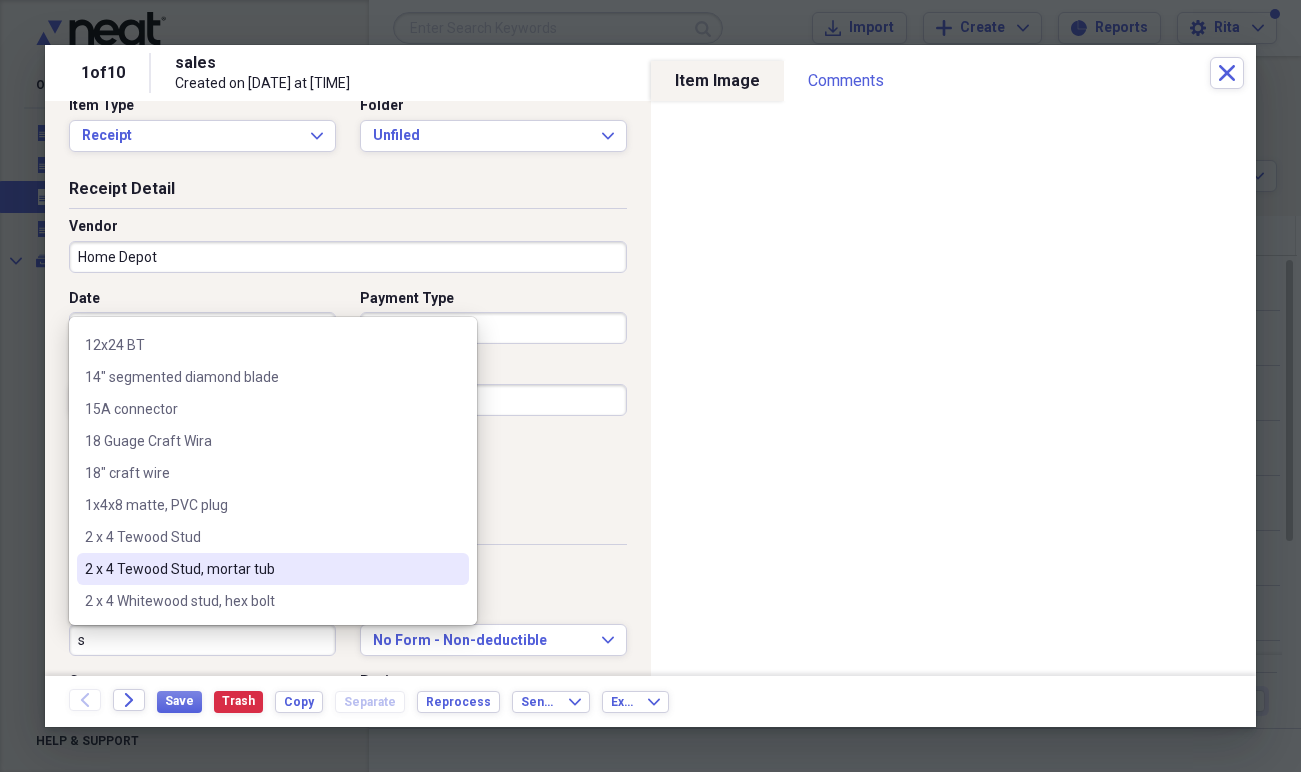 click on "s" at bounding box center (202, 640) 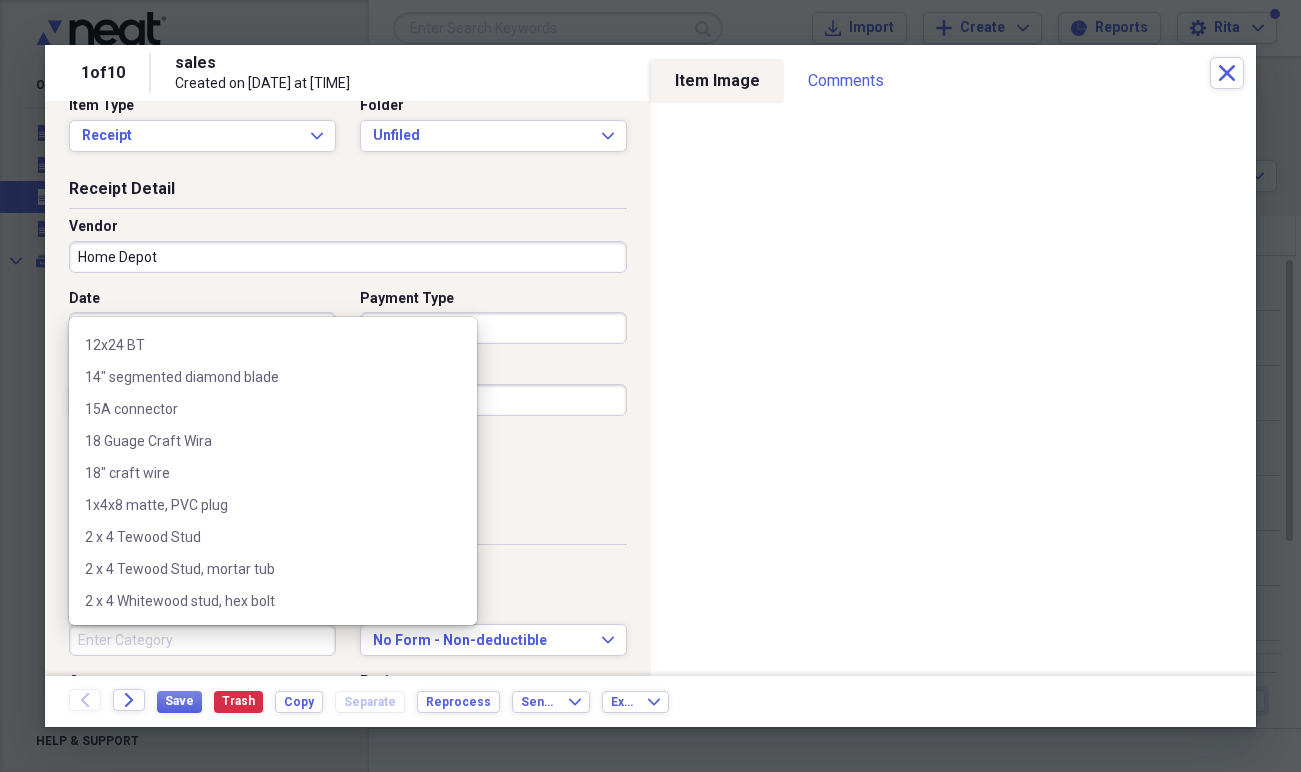 scroll, scrollTop: 0, scrollLeft: 0, axis: both 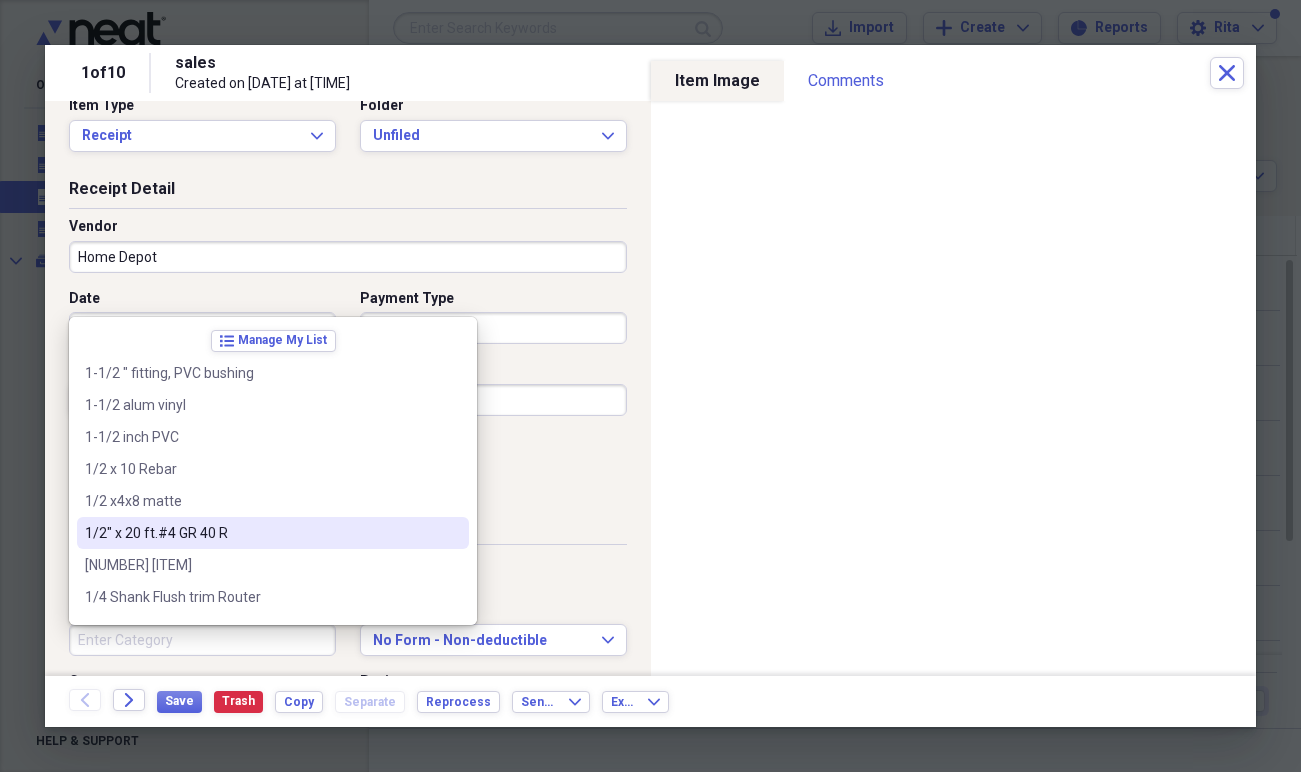 type 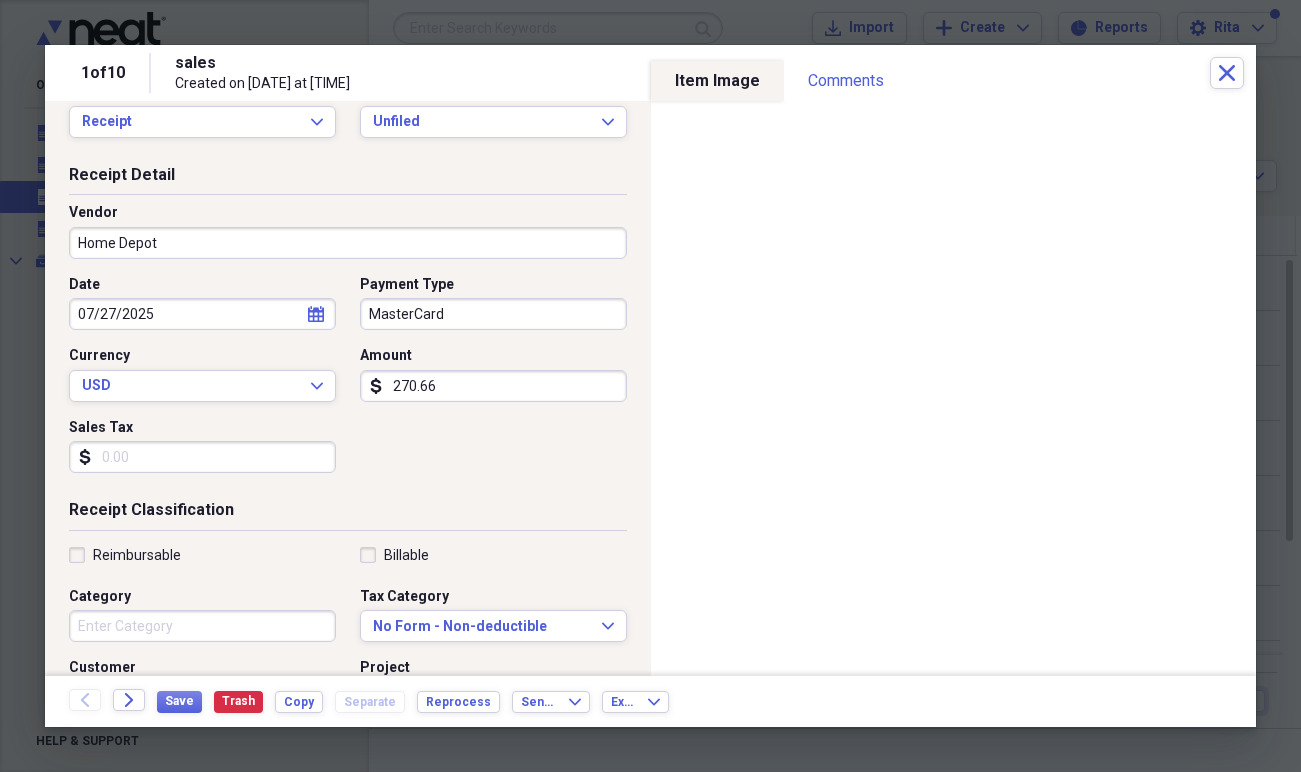 scroll, scrollTop: 44, scrollLeft: 0, axis: vertical 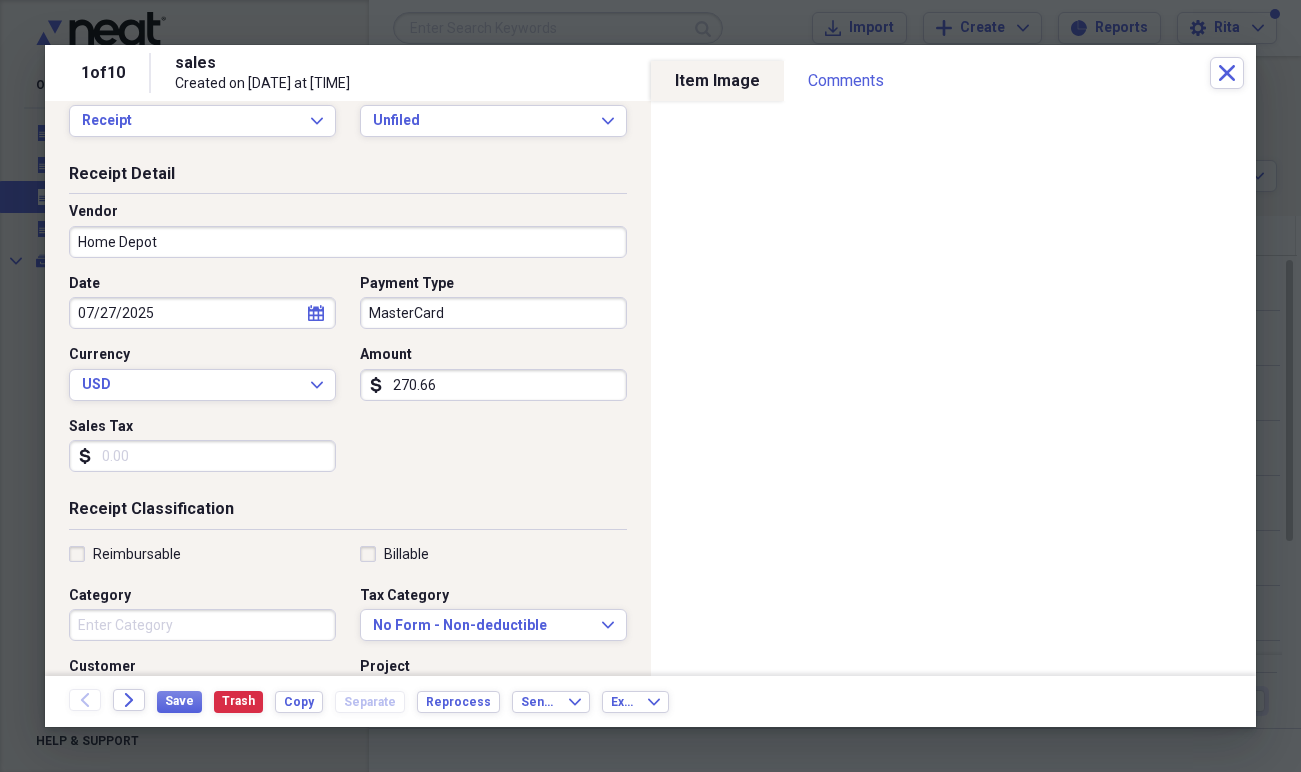 click on "MasterCard" at bounding box center (493, 313) 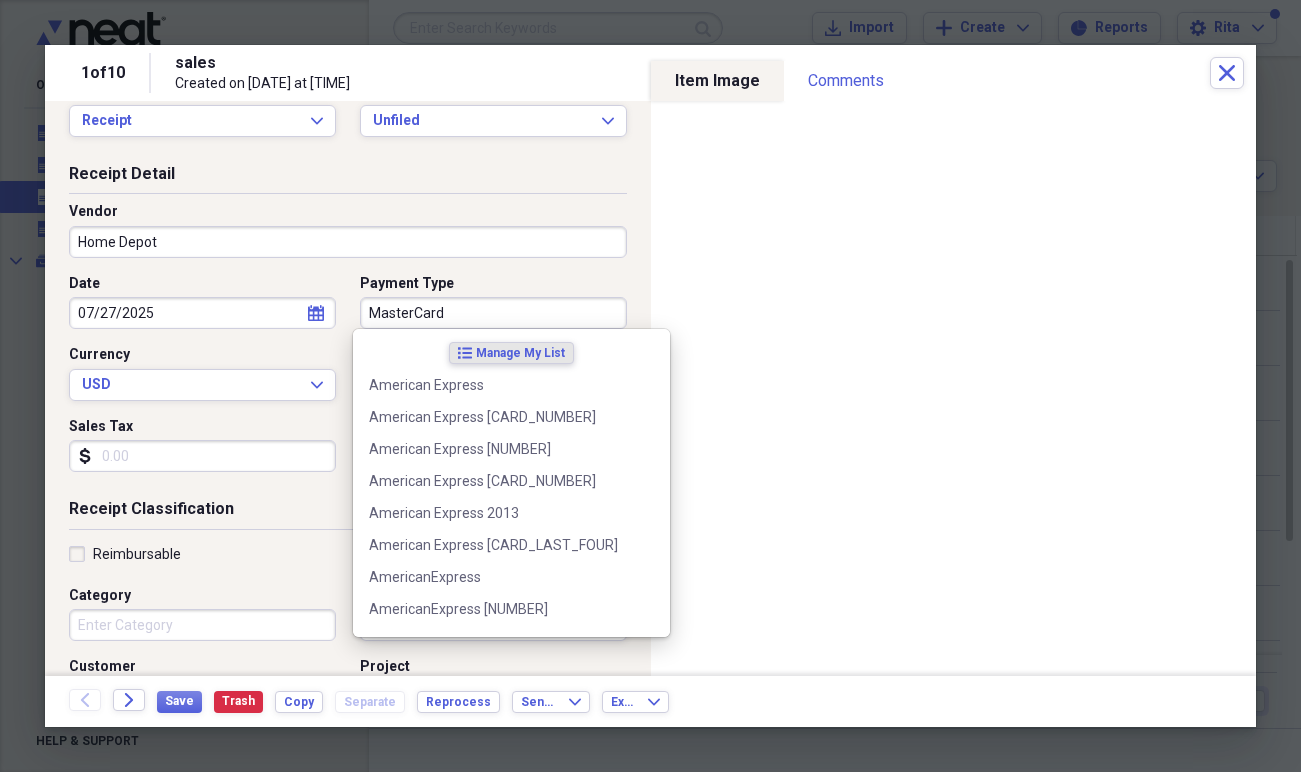 click on "MasterCard" at bounding box center (493, 313) 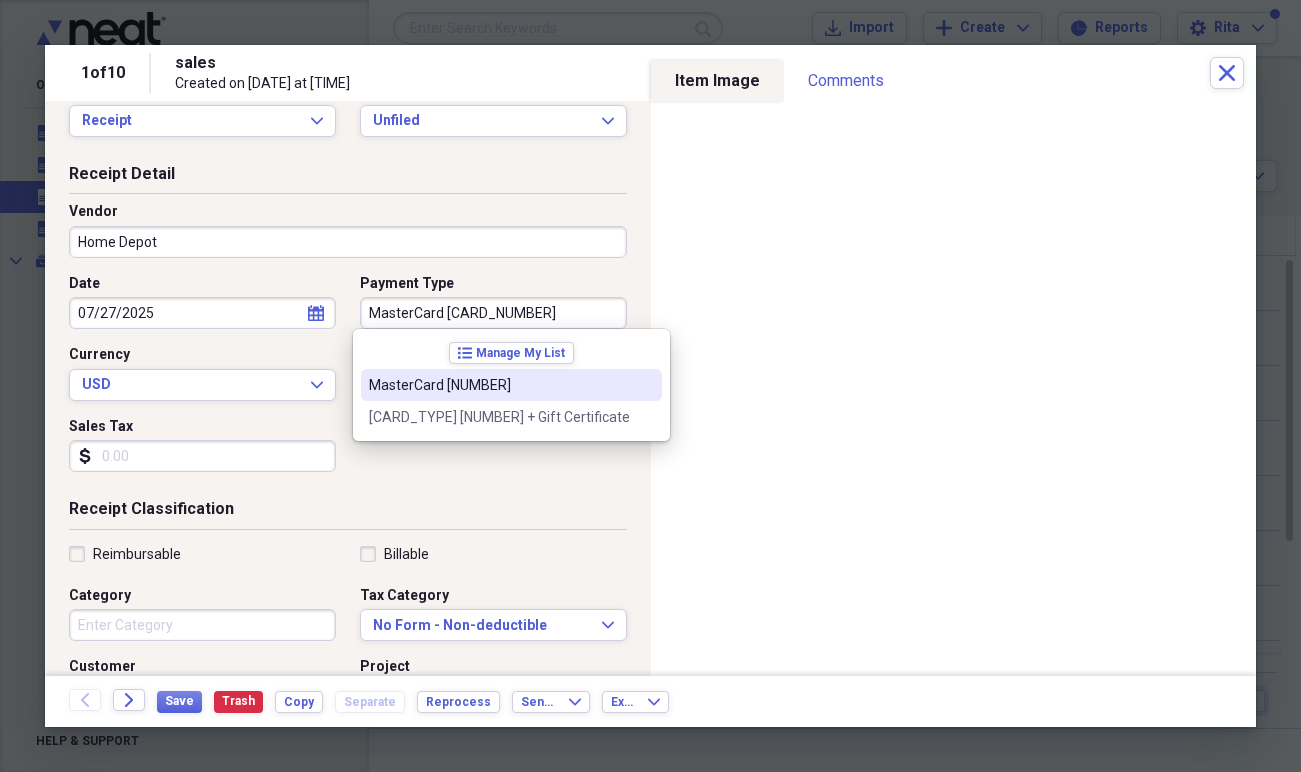 click on "MasterCard [NUMBER]" at bounding box center (499, 385) 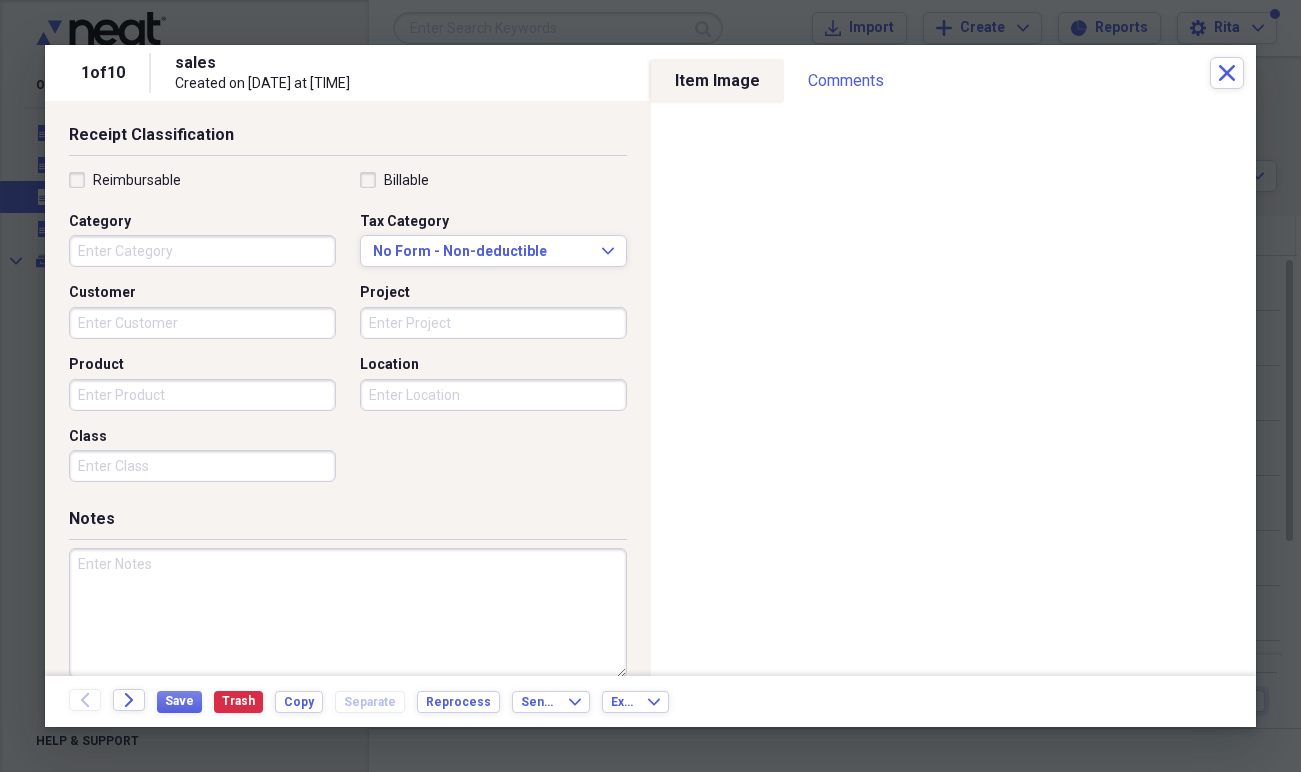 scroll, scrollTop: 0, scrollLeft: 0, axis: both 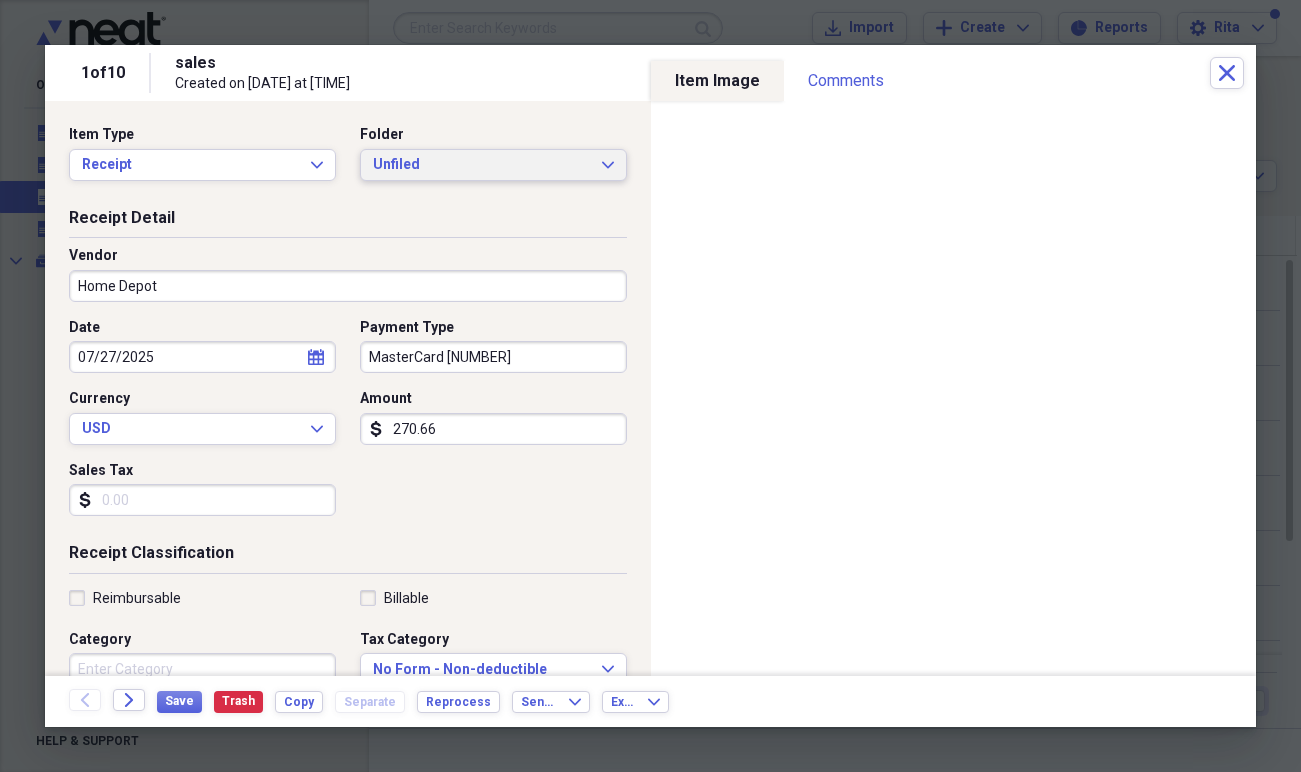 click on "Unfiled" at bounding box center [481, 165] 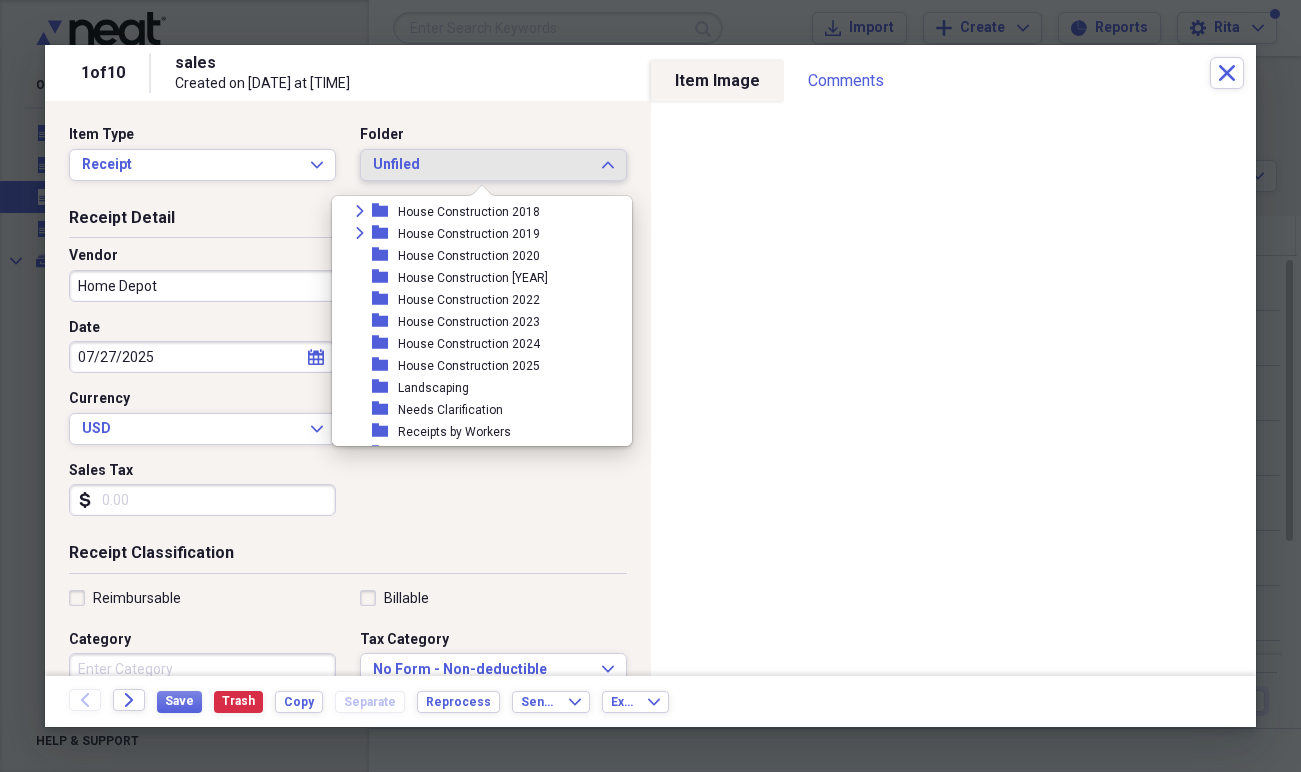 scroll, scrollTop: 803, scrollLeft: 0, axis: vertical 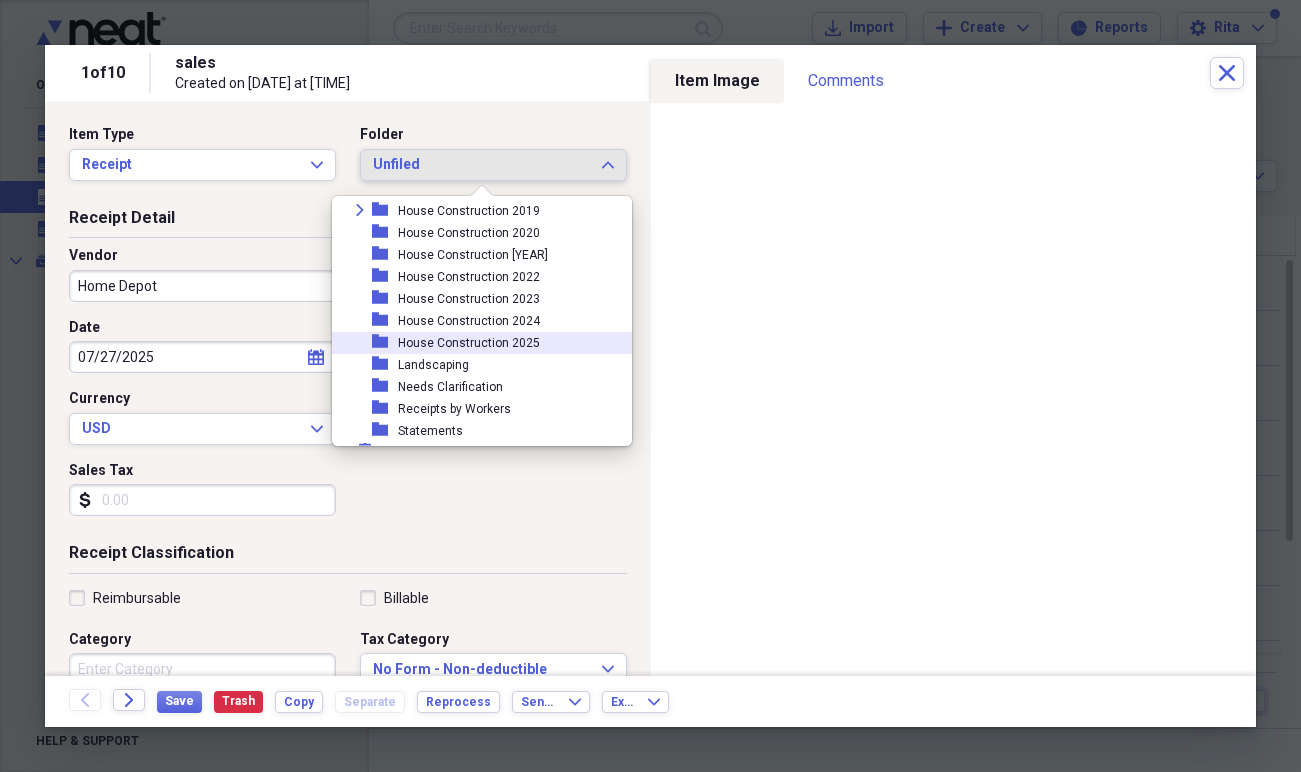 click on "House Construction 2025" at bounding box center (469, 343) 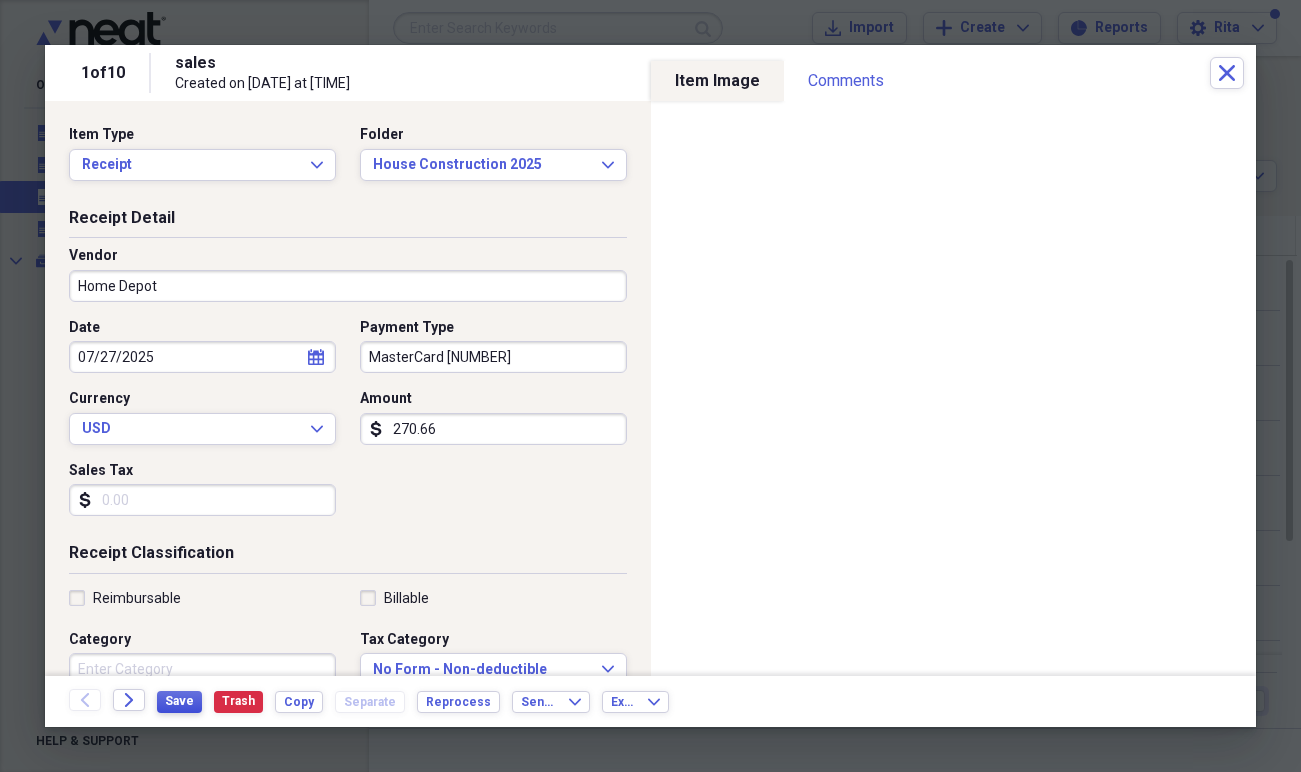 click on "Save" at bounding box center [179, 701] 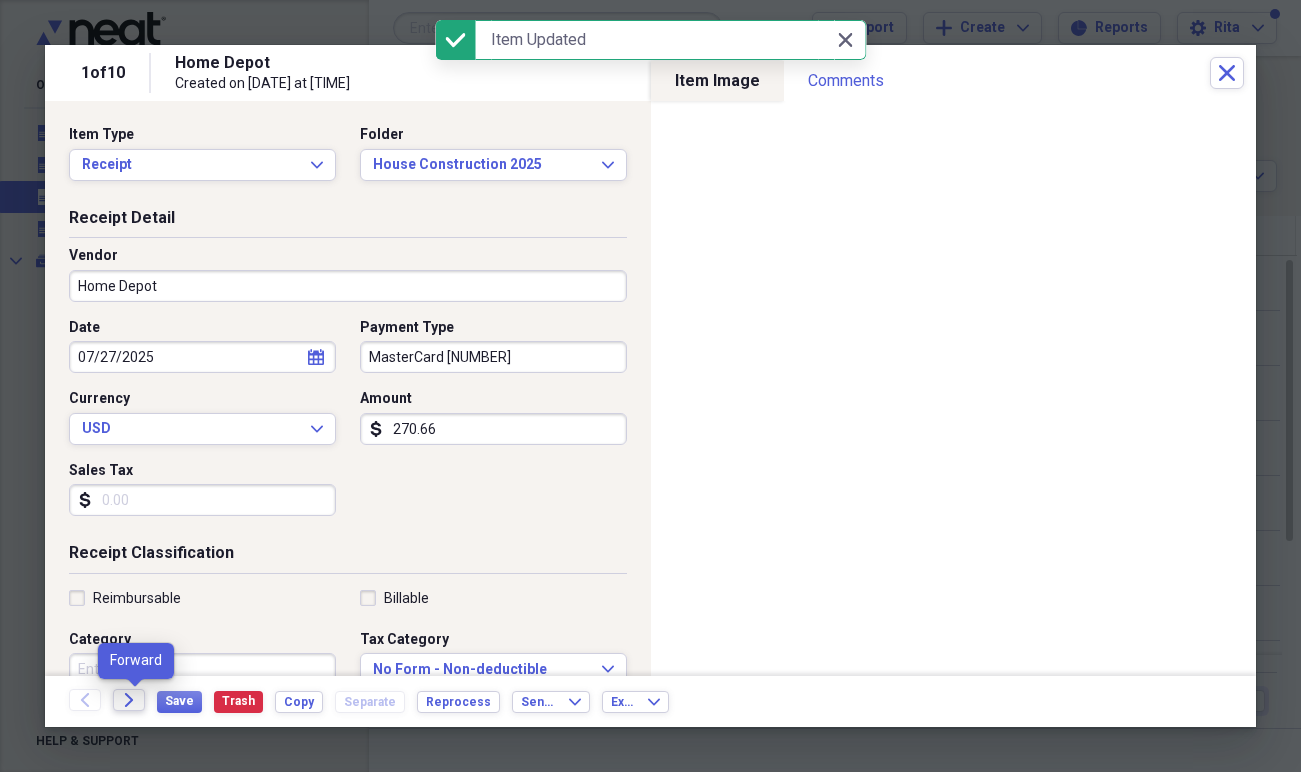 click on "Forward" at bounding box center (129, 700) 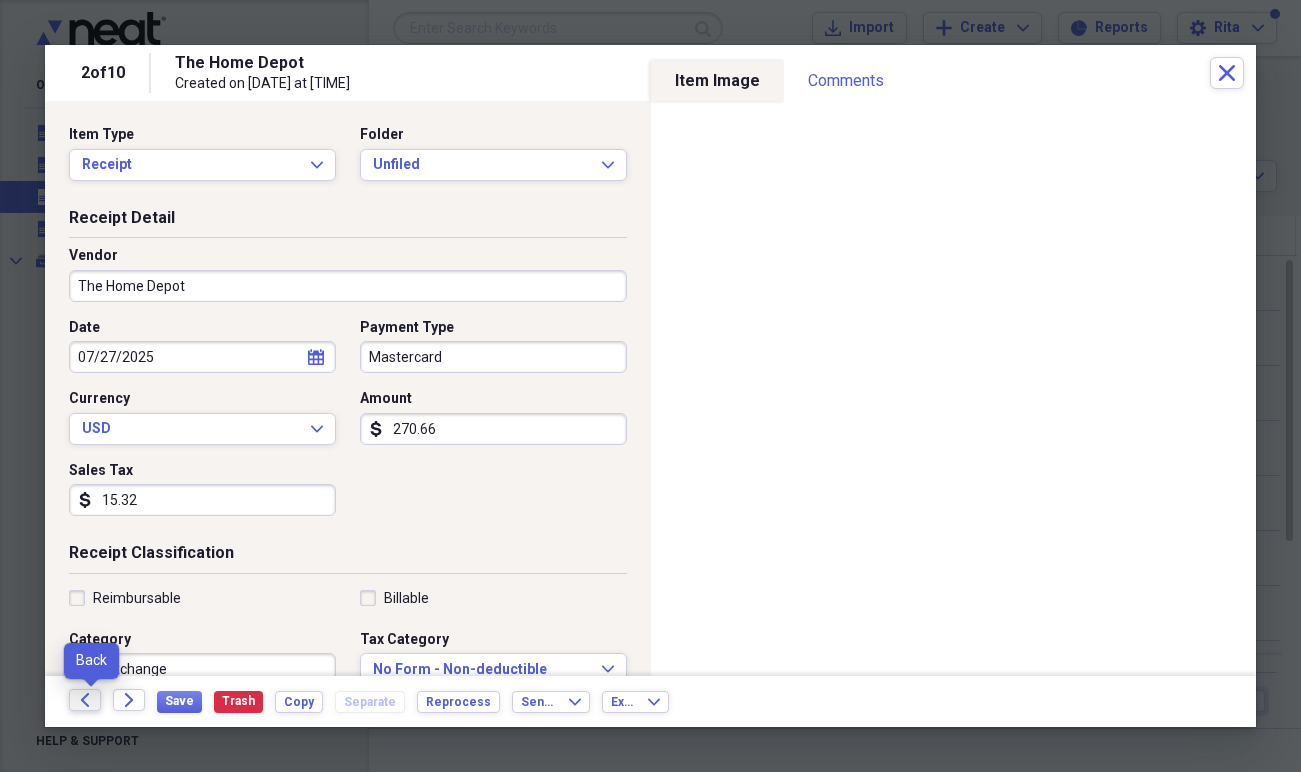 click on "Back" 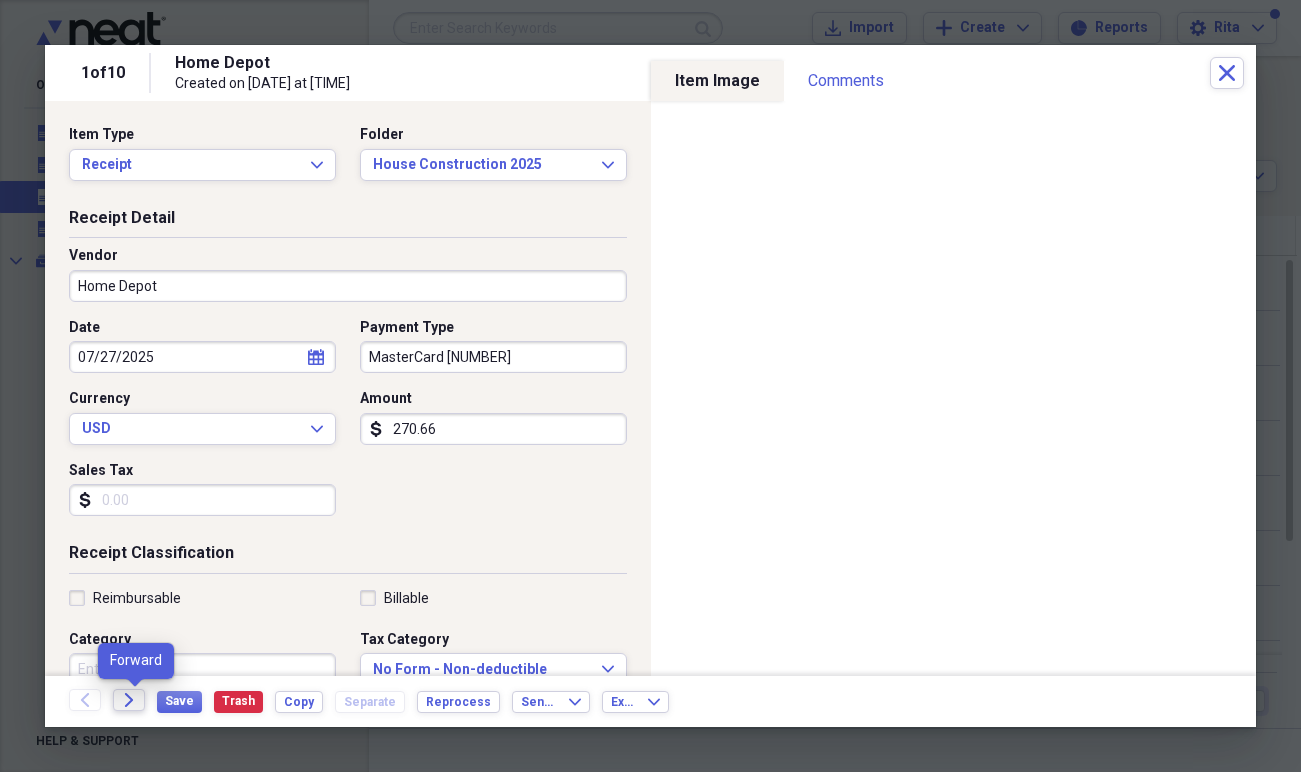 click on "Forward" at bounding box center (129, 700) 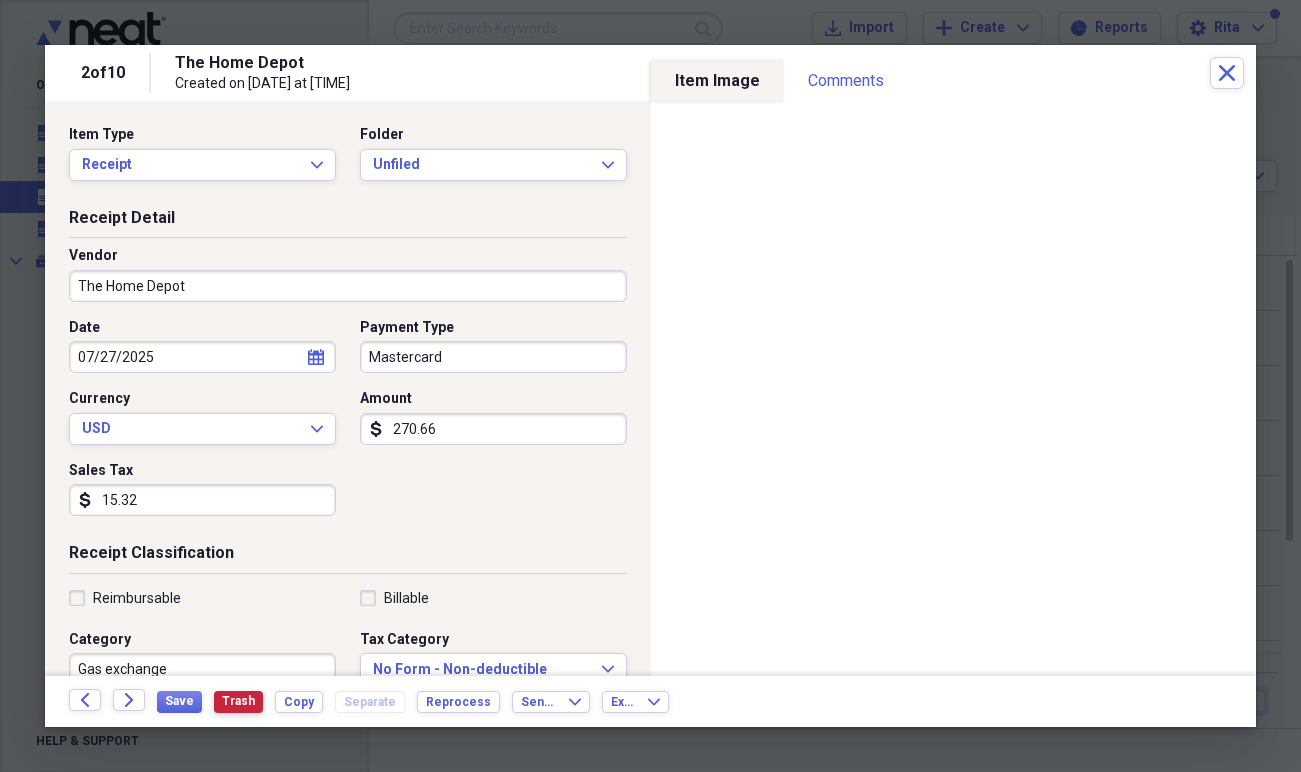 click on "Trash" at bounding box center [238, 701] 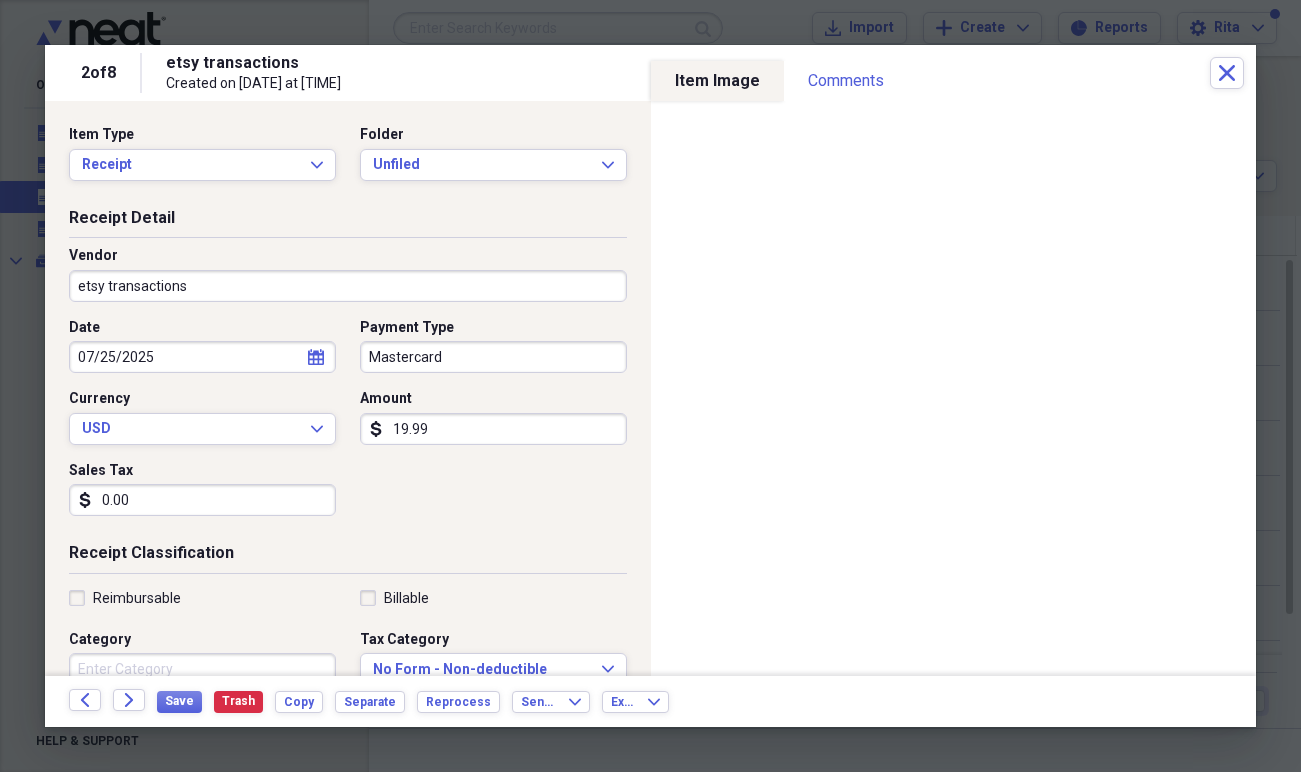 click on "etsy transactions" at bounding box center (348, 286) 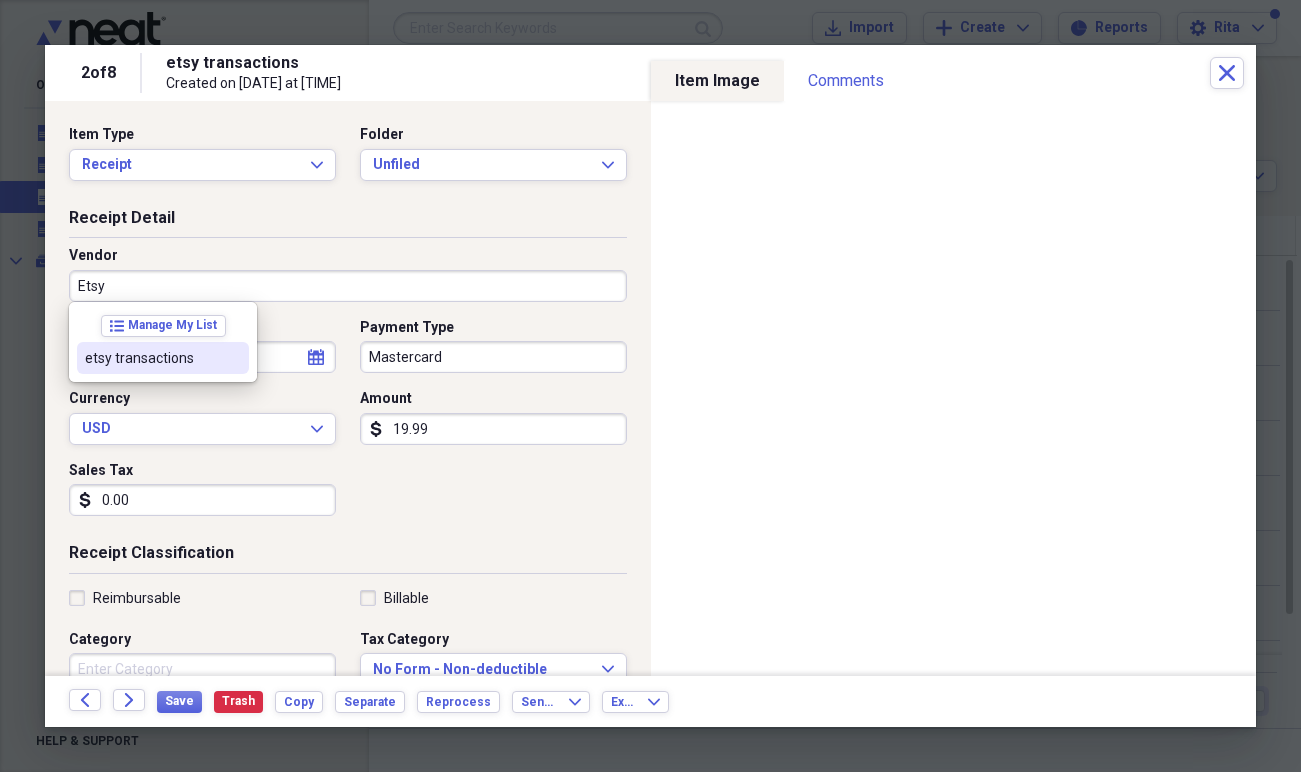 type on "Etsy" 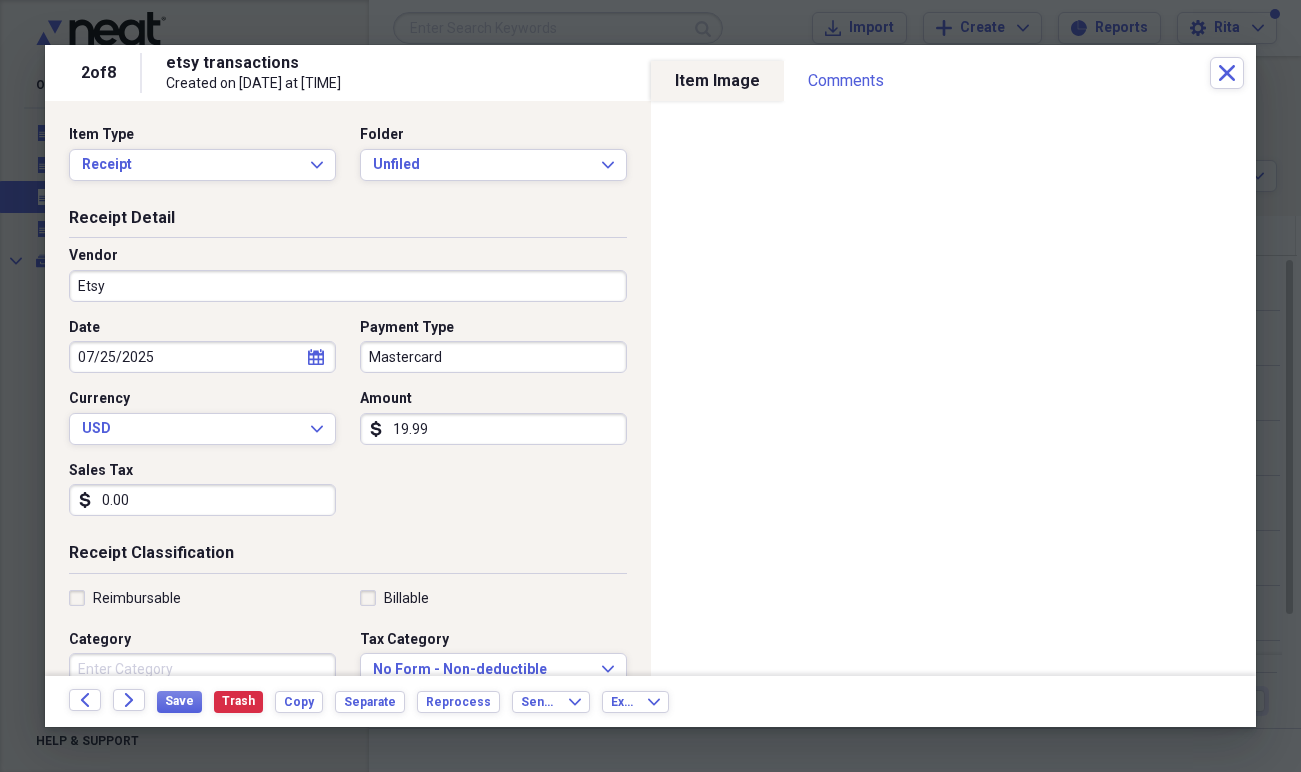 drag, startPoint x: 344, startPoint y: 230, endPoint x: 332, endPoint y: 242, distance: 16.970562 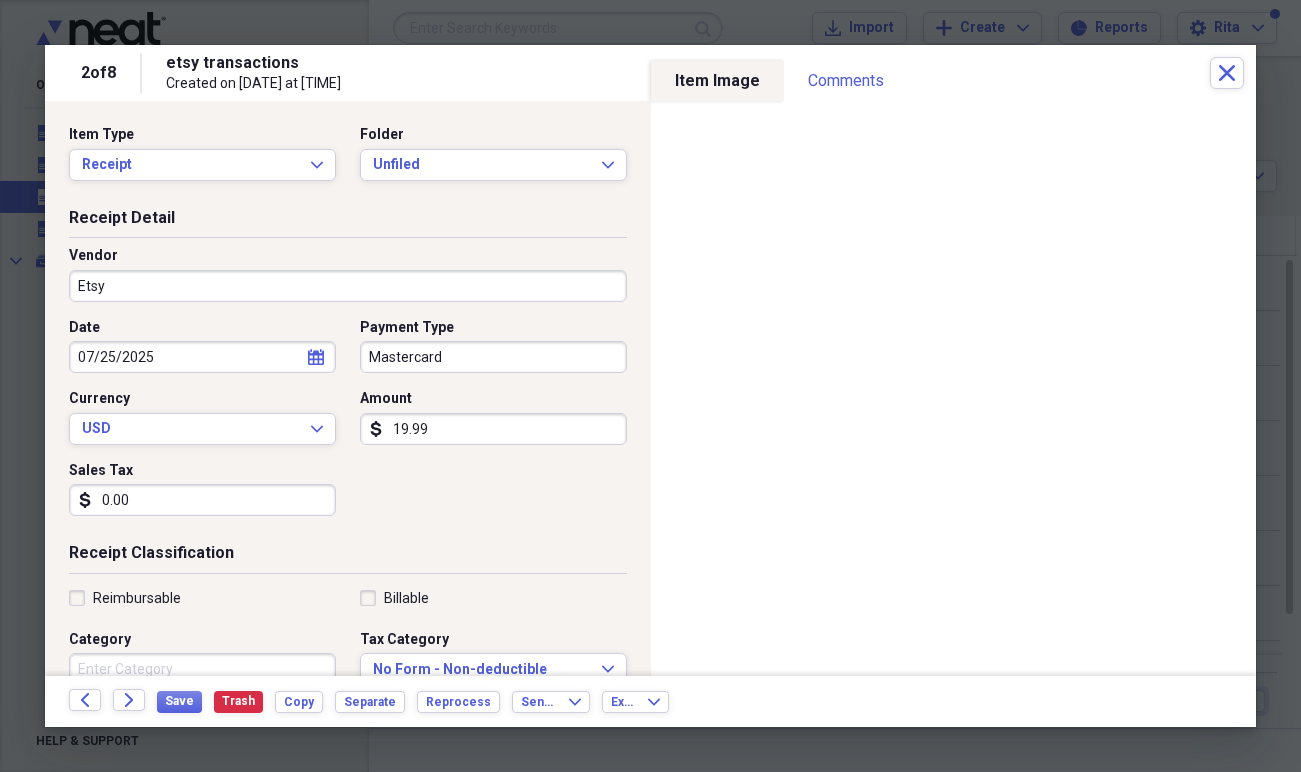 click on "Mastercard" at bounding box center (493, 357) 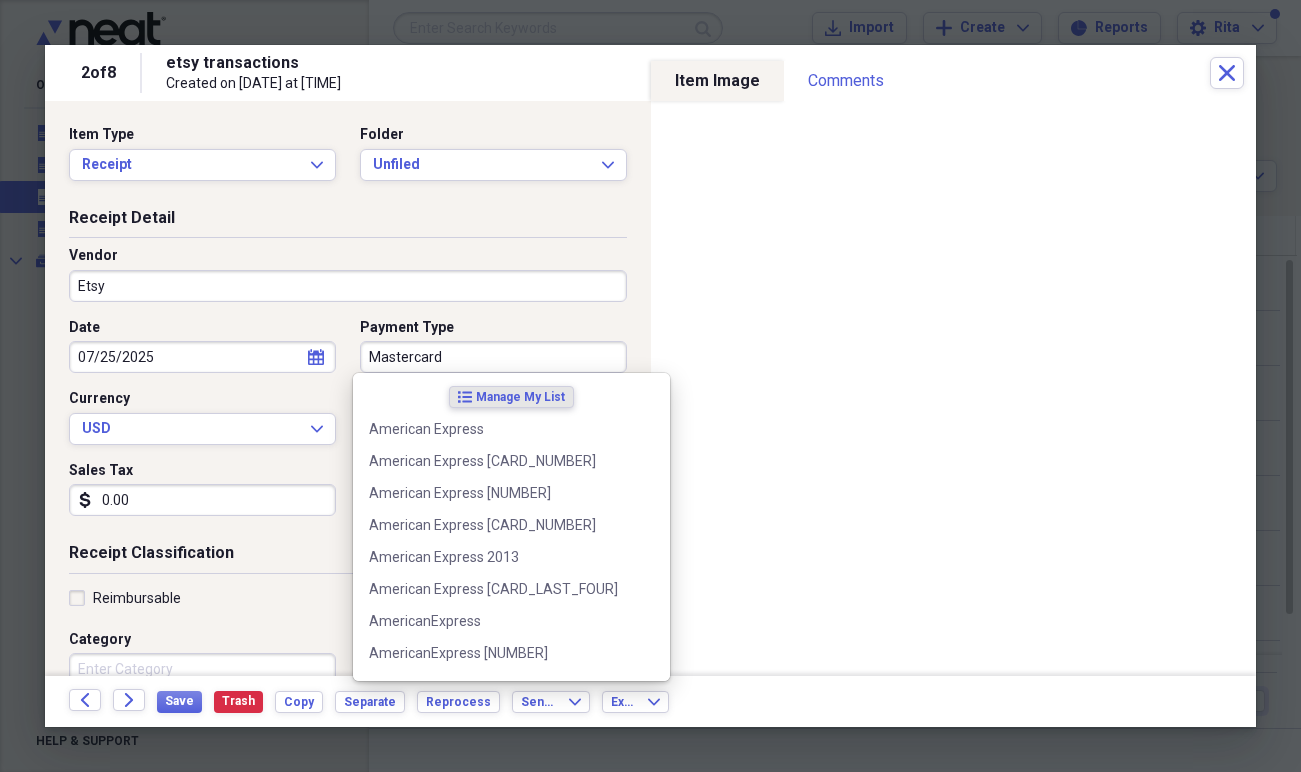 click on "Mastercard" at bounding box center [493, 357] 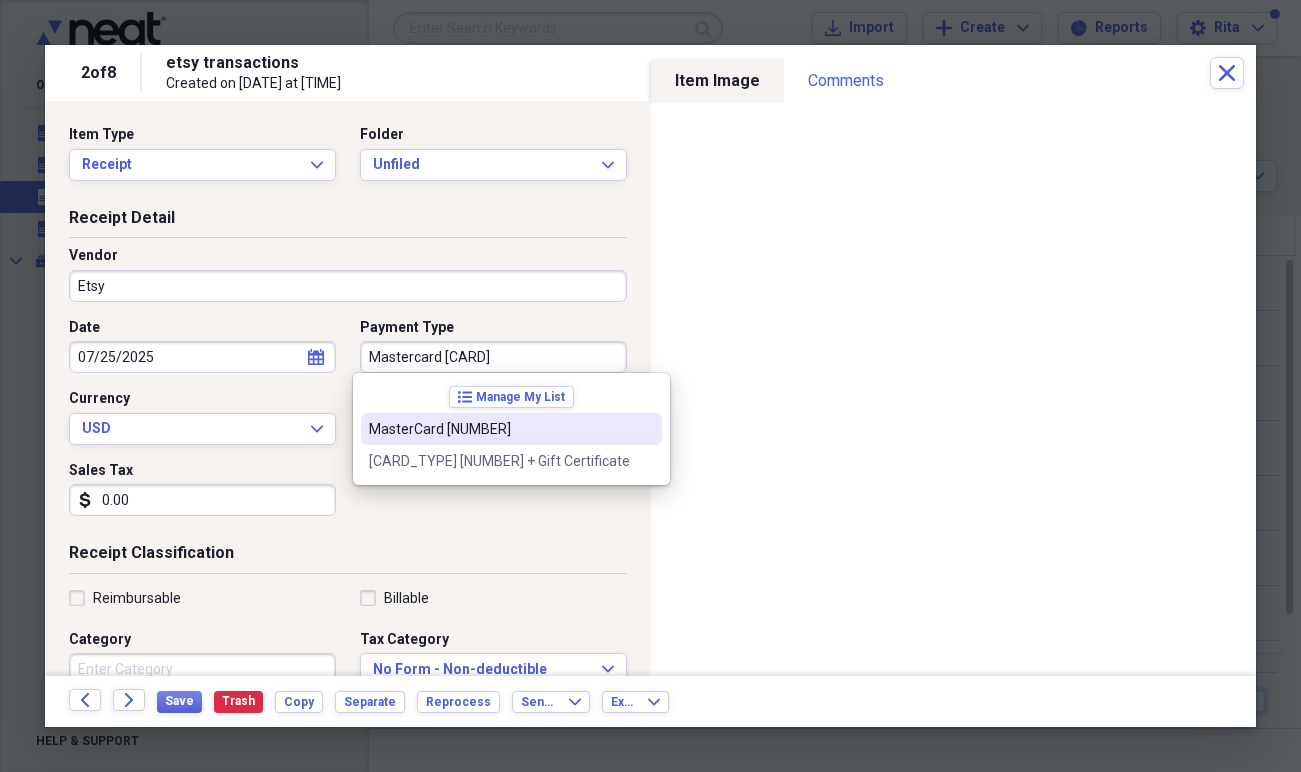 click on "MasterCard [NUMBER]" at bounding box center (499, 429) 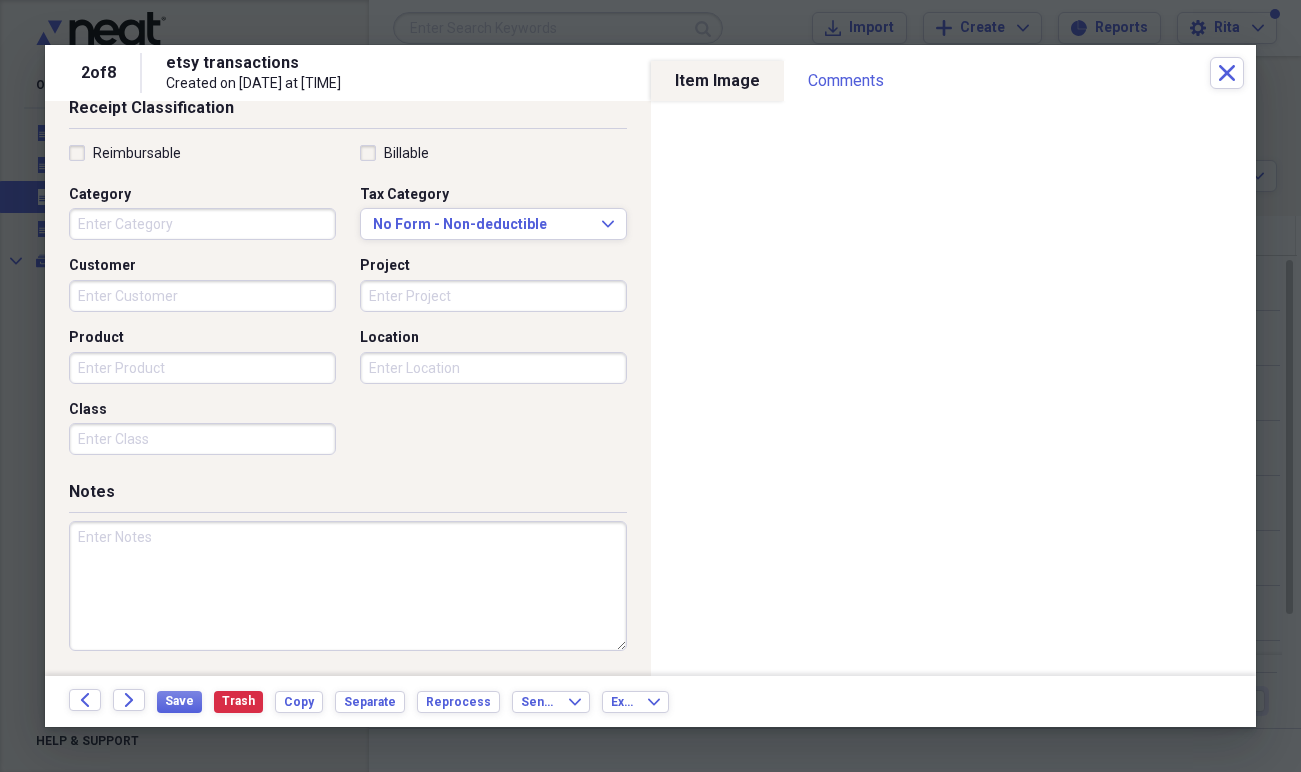 scroll, scrollTop: 0, scrollLeft: 0, axis: both 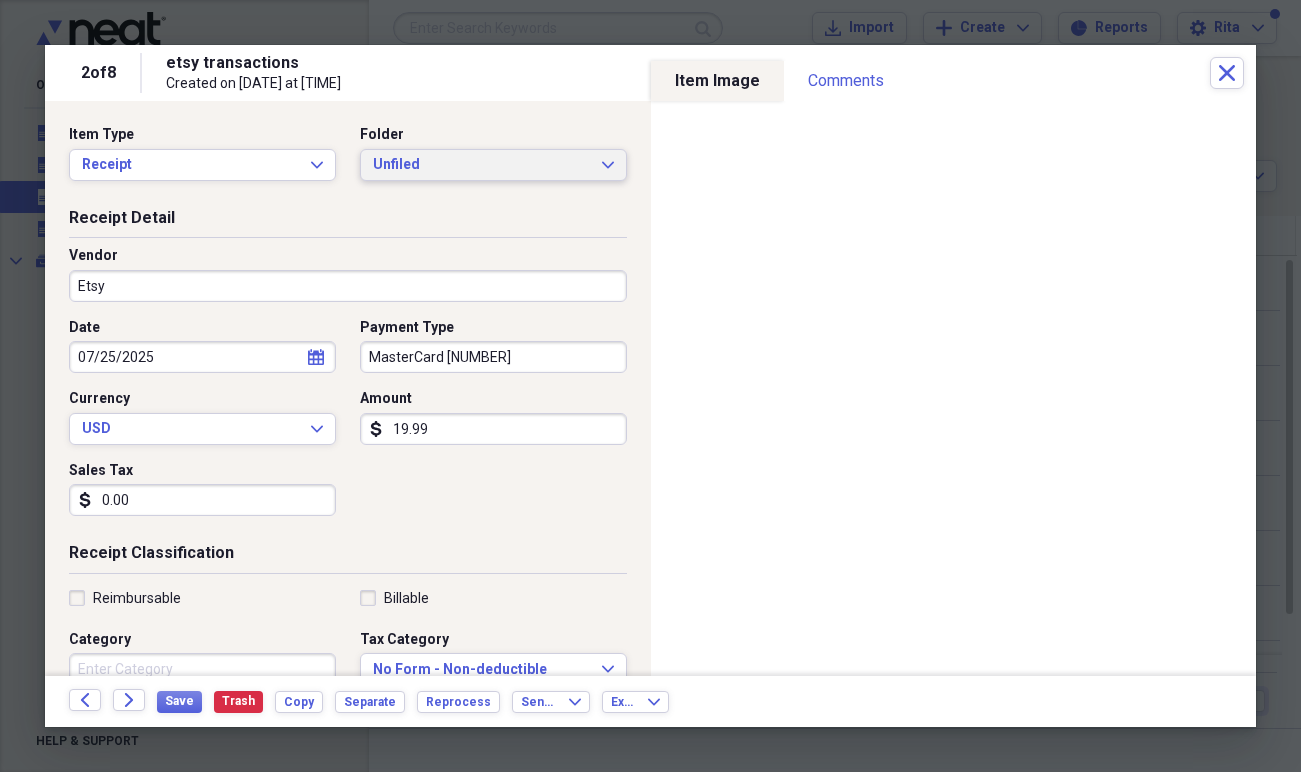 click on "Unfiled" at bounding box center [481, 165] 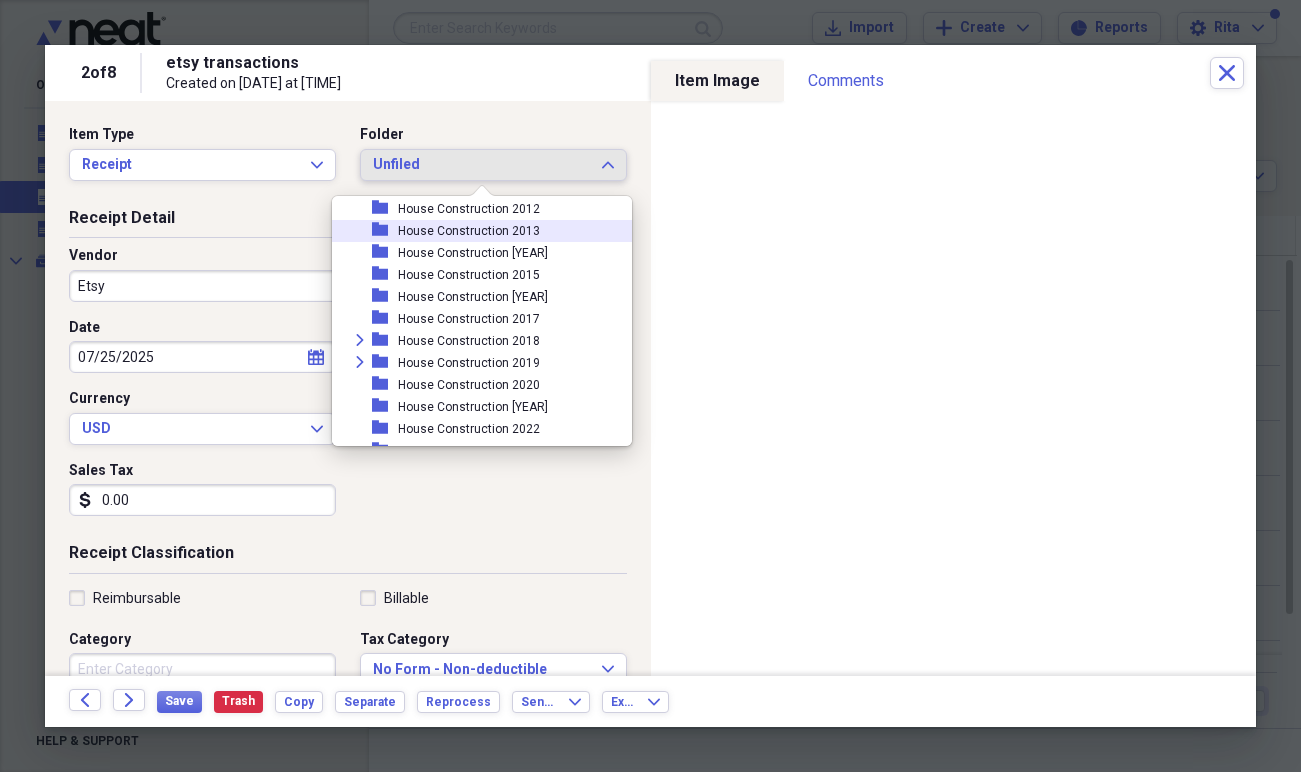 scroll, scrollTop: 733, scrollLeft: 0, axis: vertical 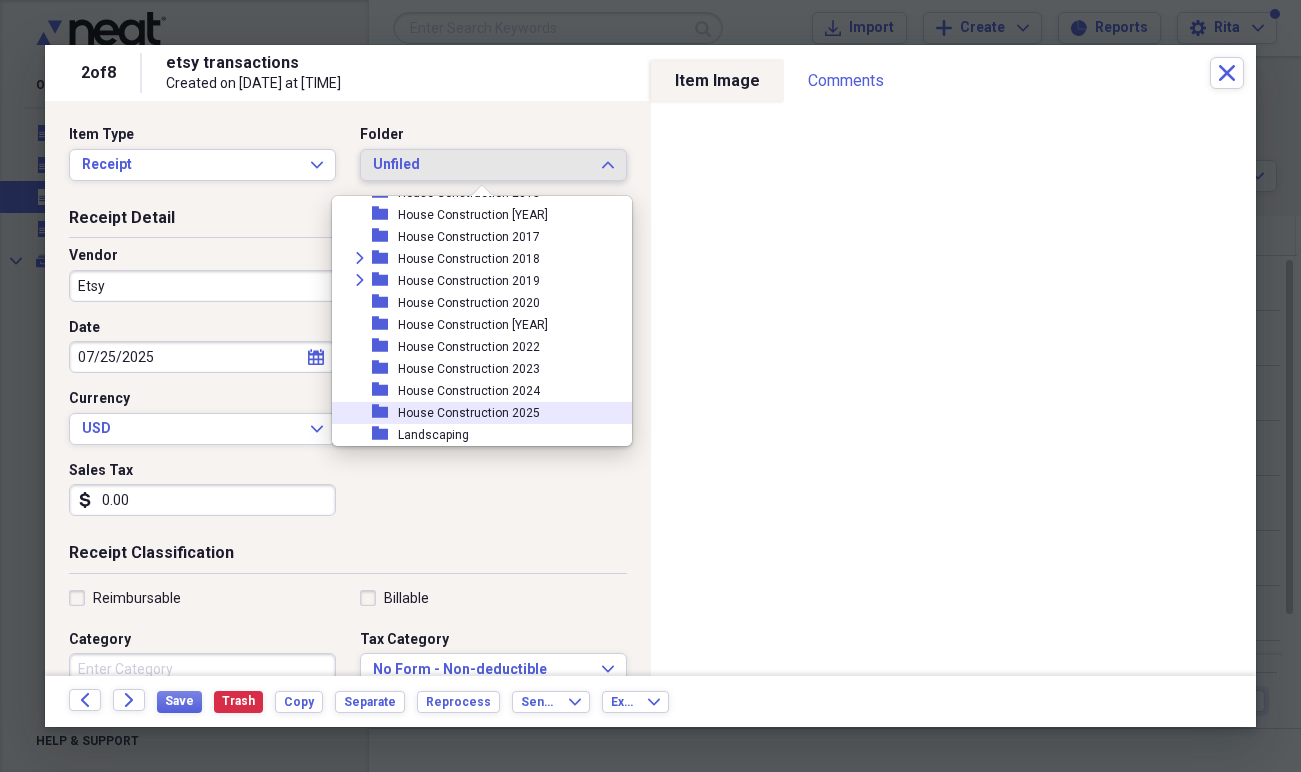 click on "House Construction 2025" at bounding box center [469, 413] 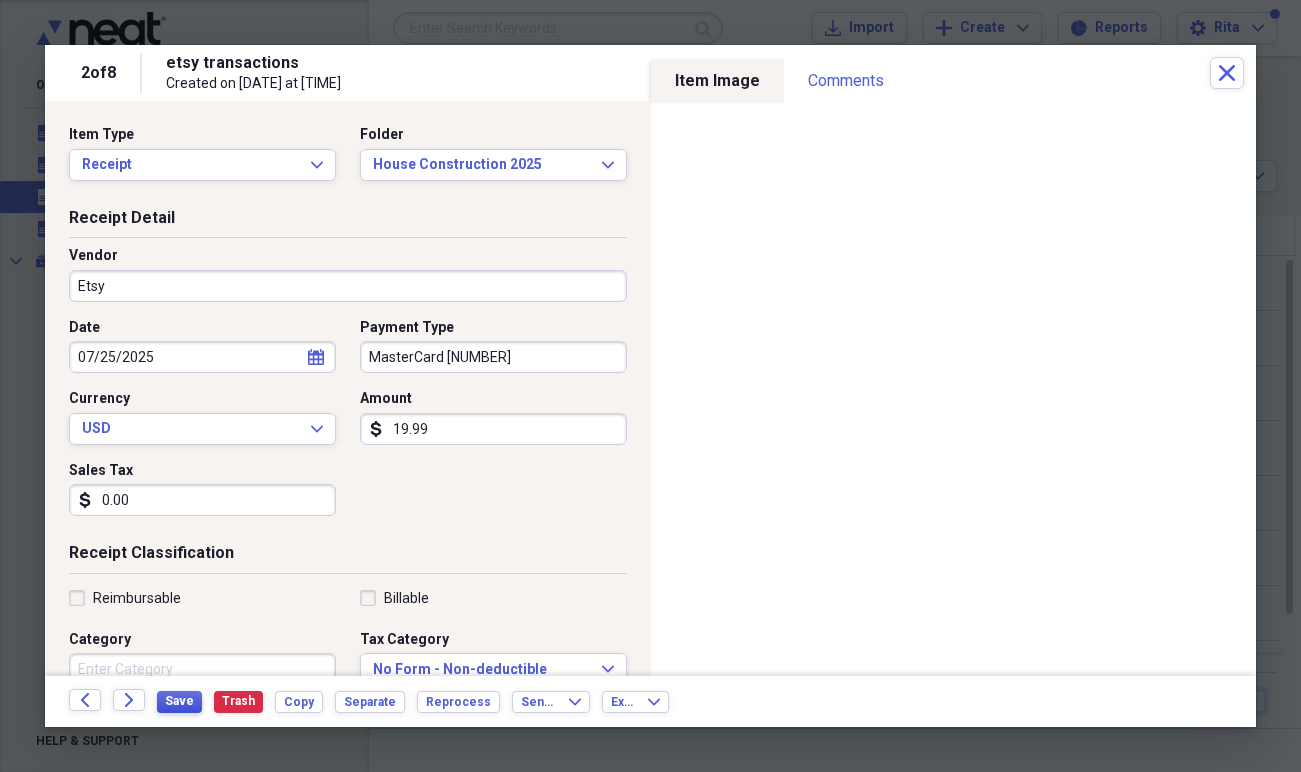 click on "Save" at bounding box center [179, 701] 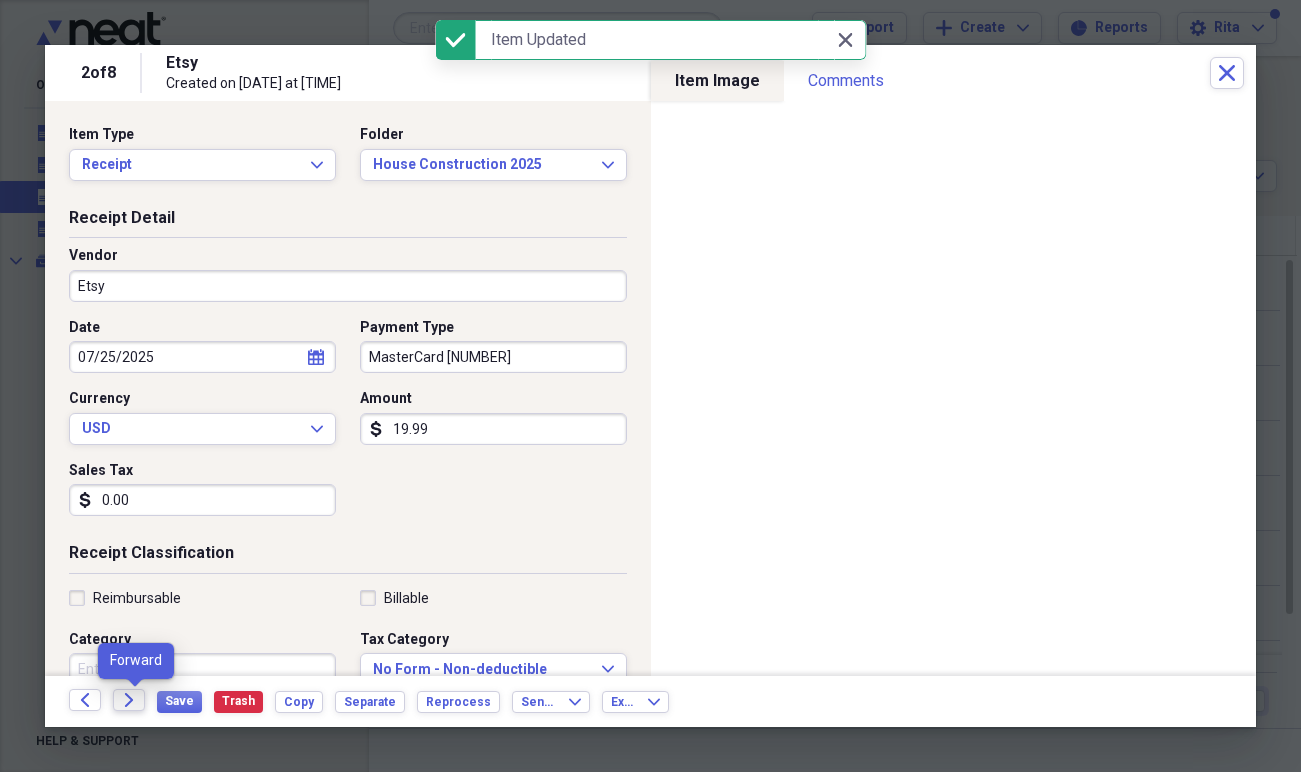 click on "Forward" at bounding box center (129, 700) 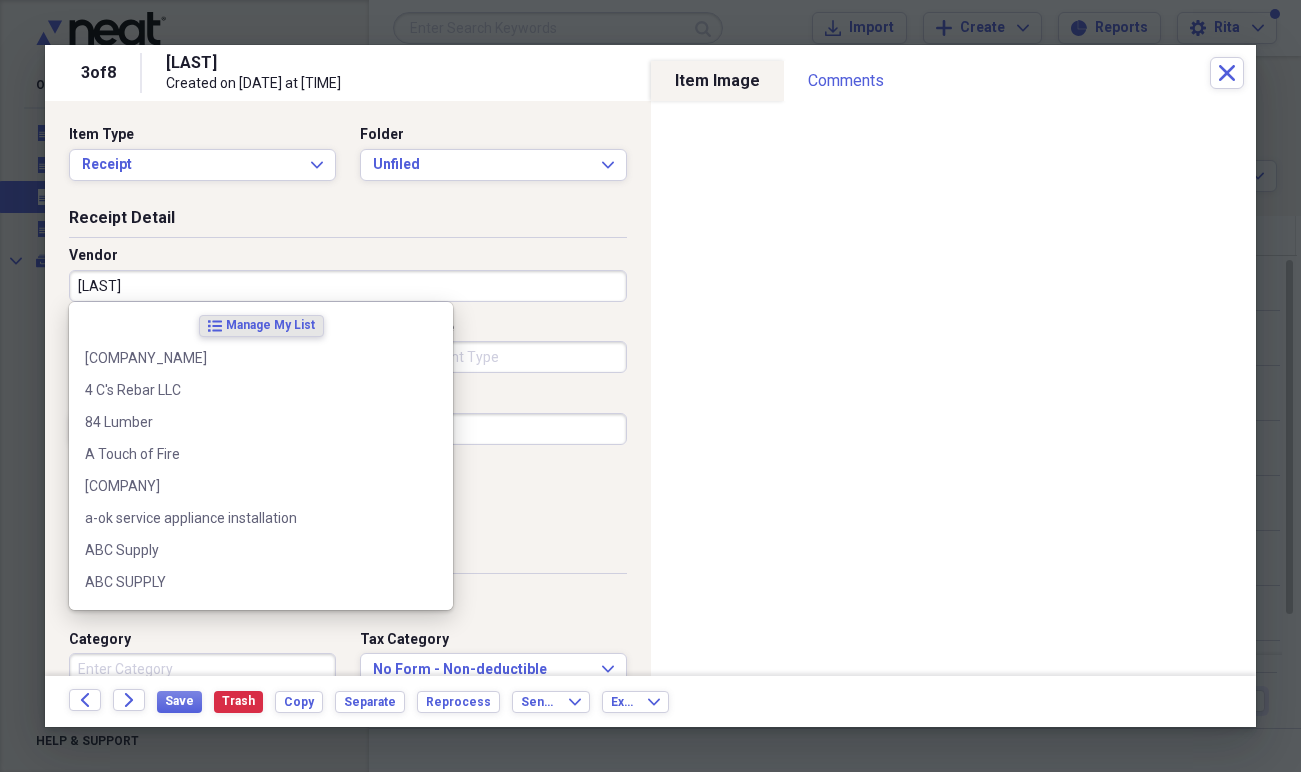 click on "[LAST]" at bounding box center (348, 286) 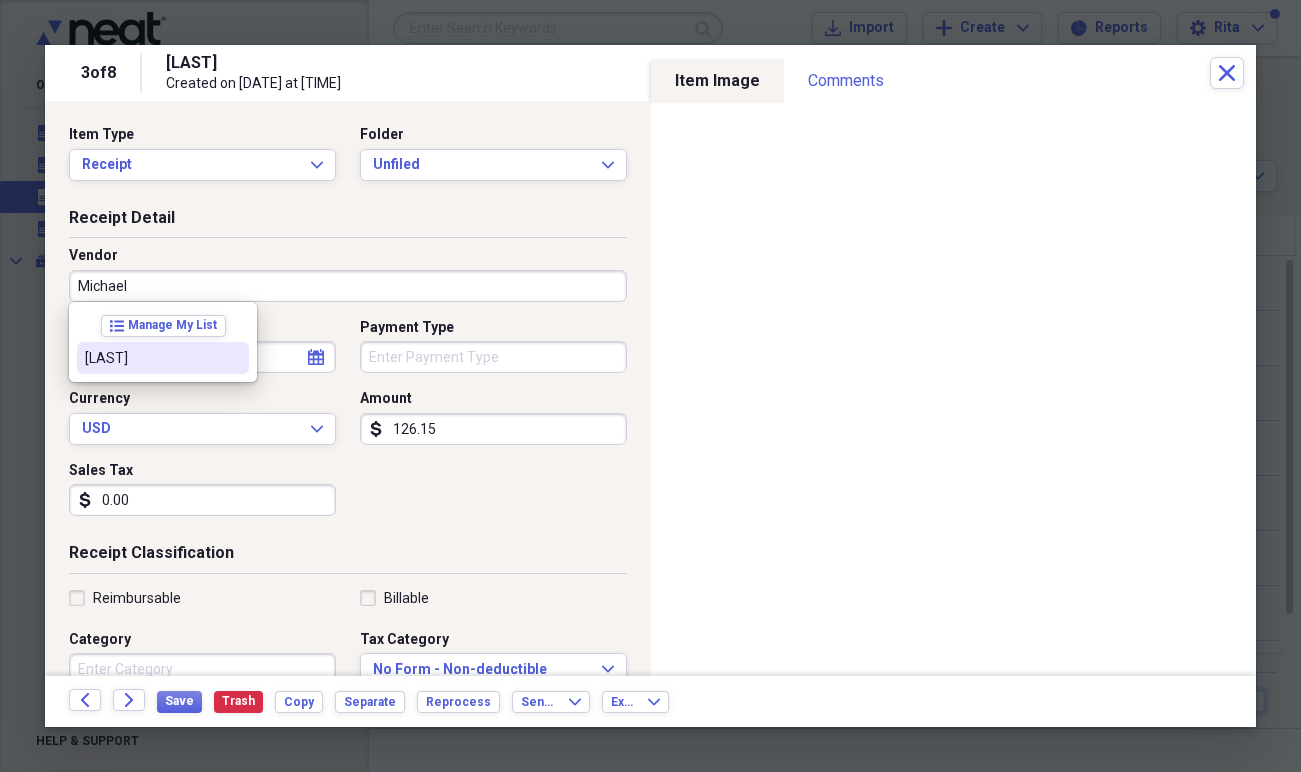 click on "[LAST]" at bounding box center [151, 358] 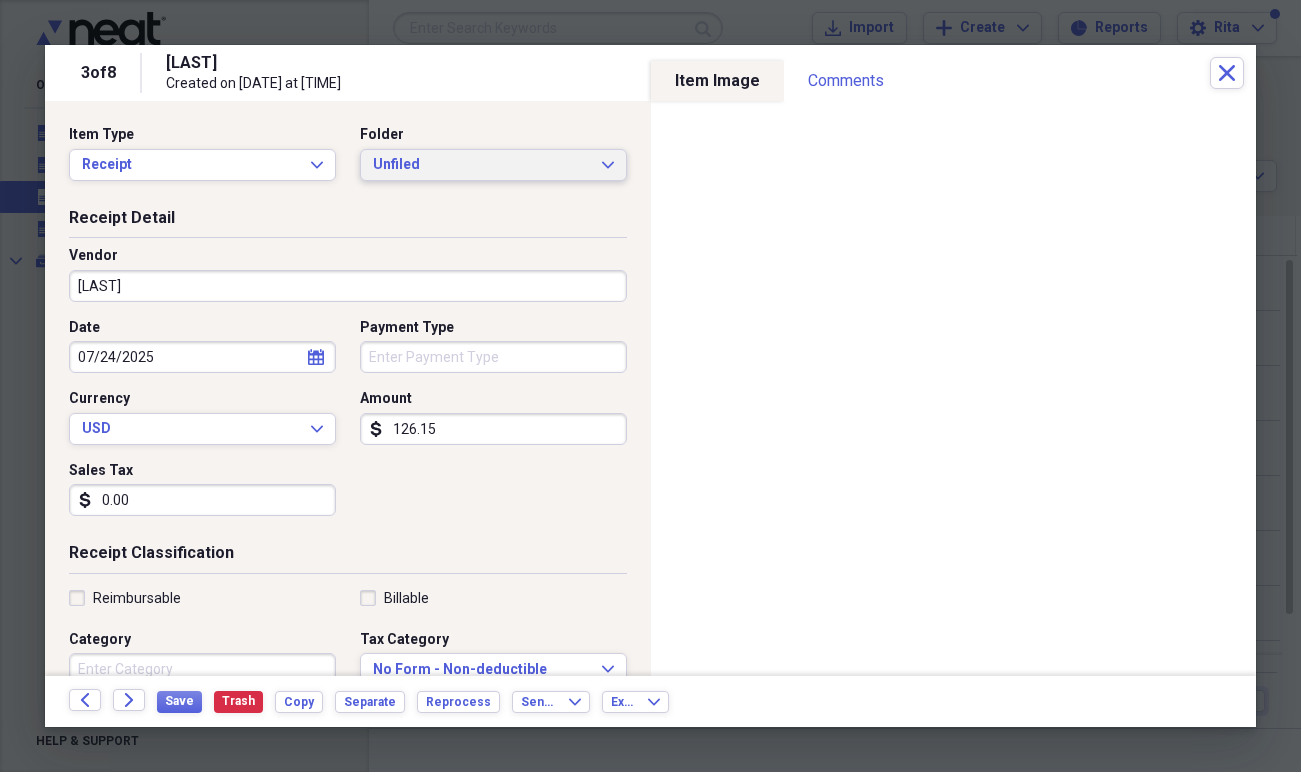 click on "Unfiled" at bounding box center (481, 165) 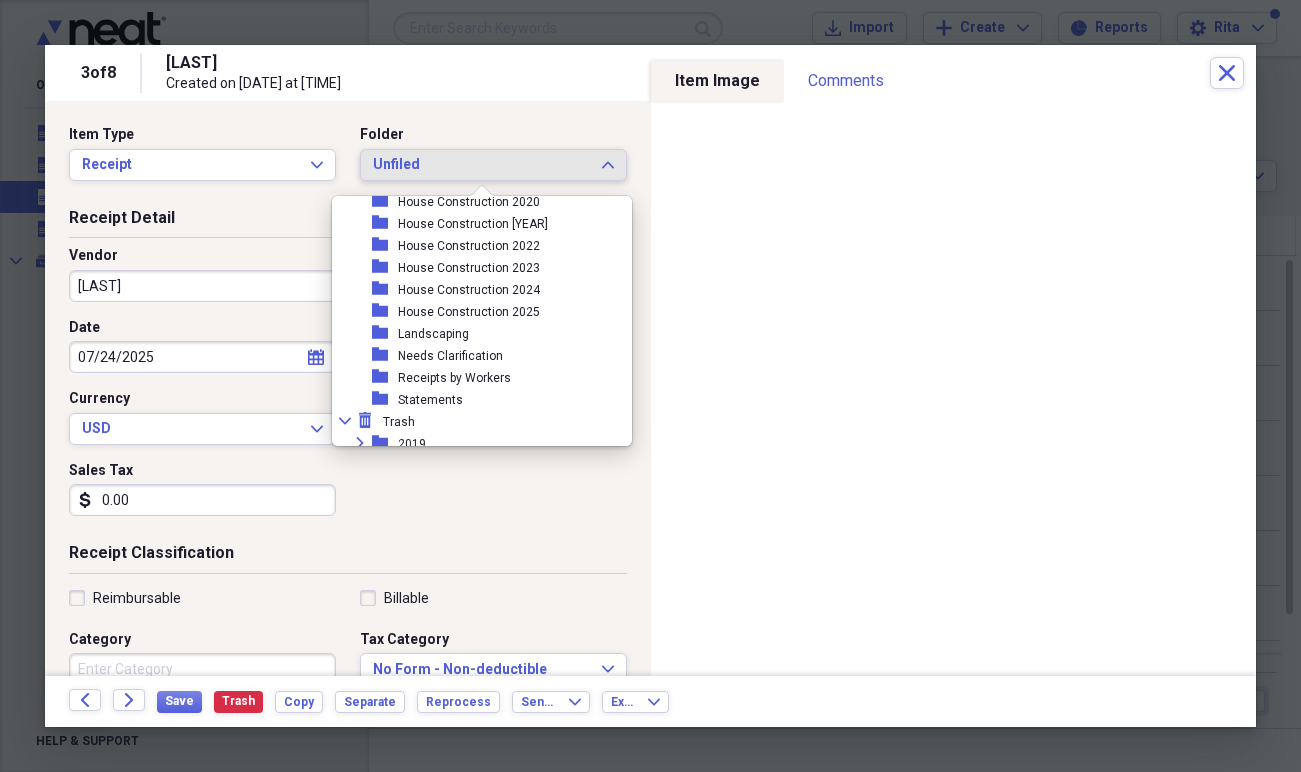 scroll, scrollTop: 851, scrollLeft: 0, axis: vertical 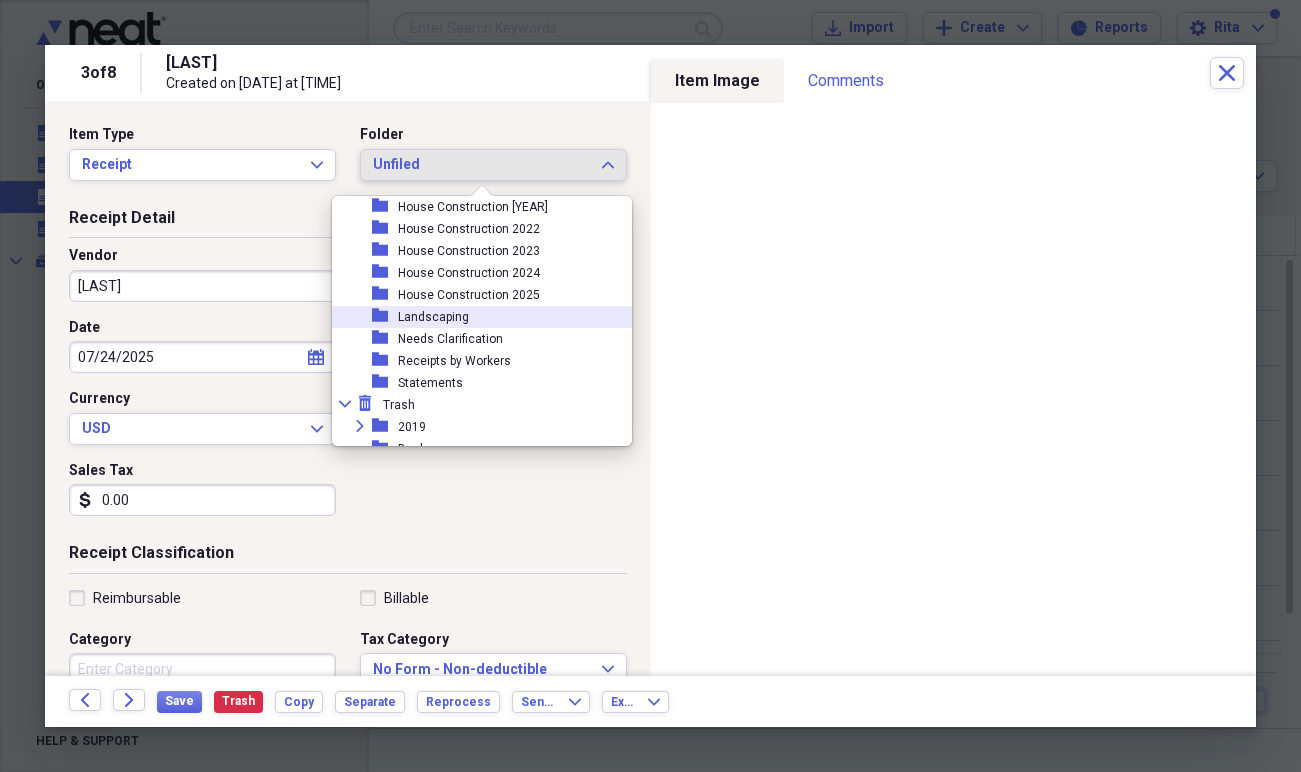 click on "Landscaping" at bounding box center [433, 317] 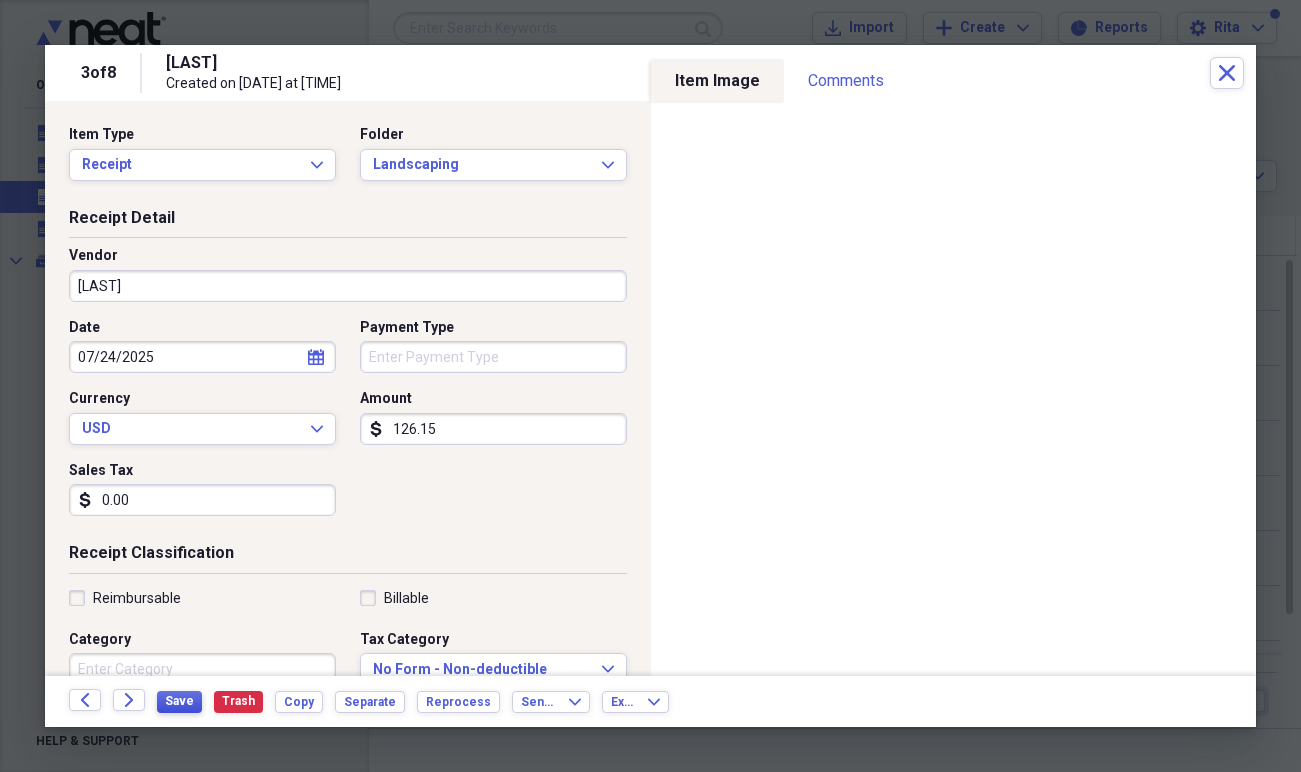 click on "Save" at bounding box center (179, 701) 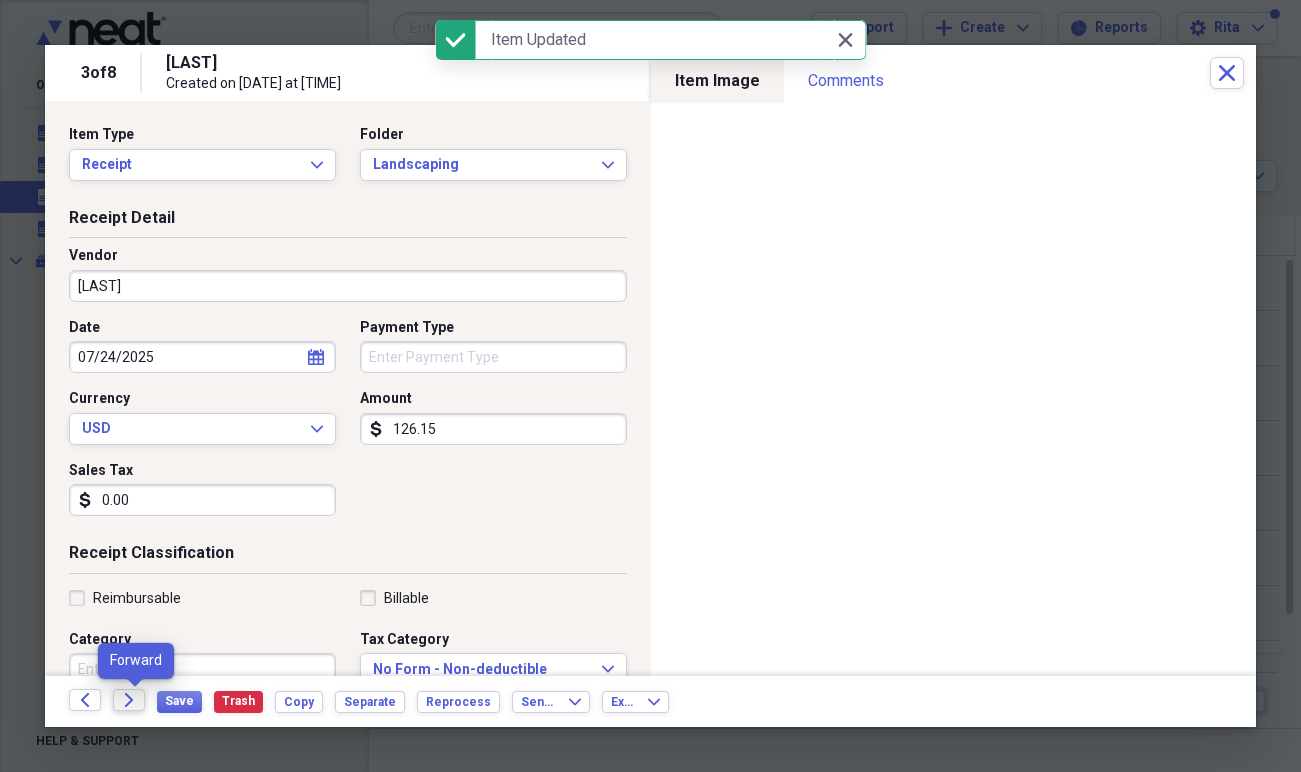 click on "Forward" 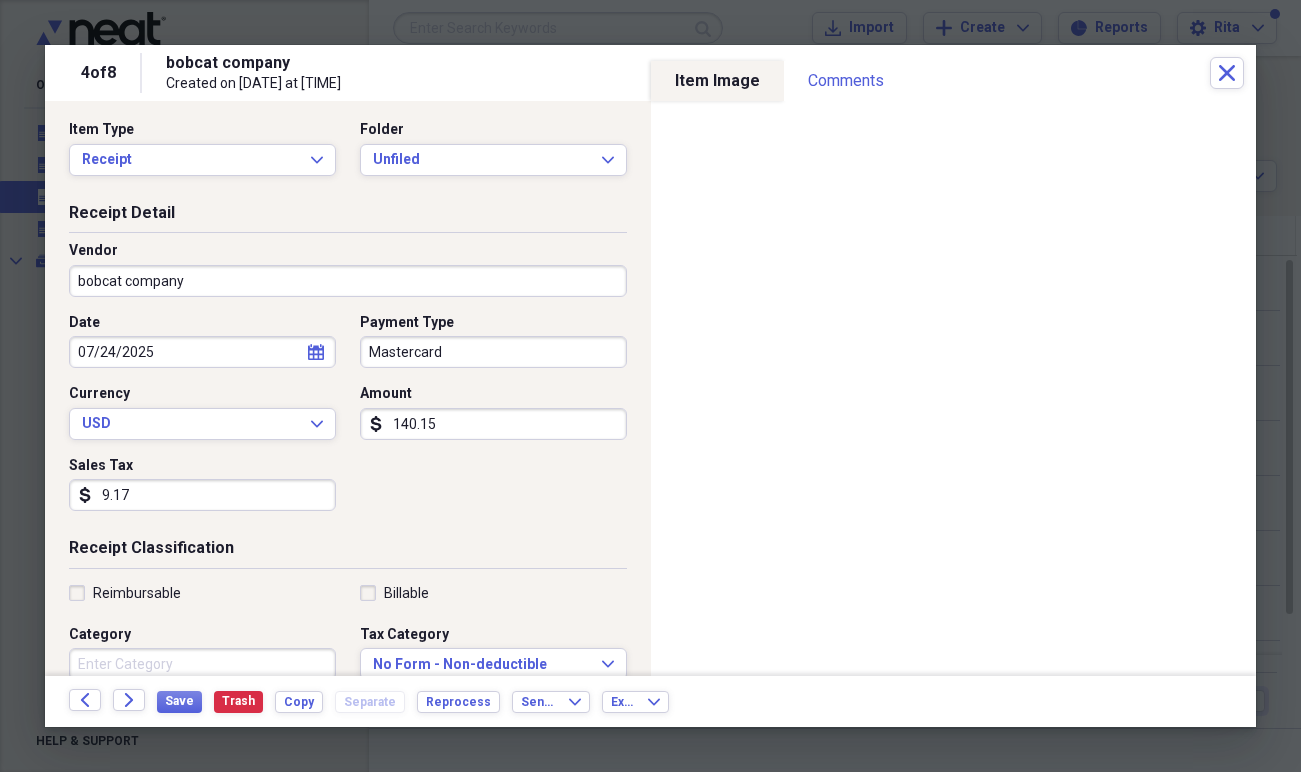 click on "Mastercard" at bounding box center (493, 352) 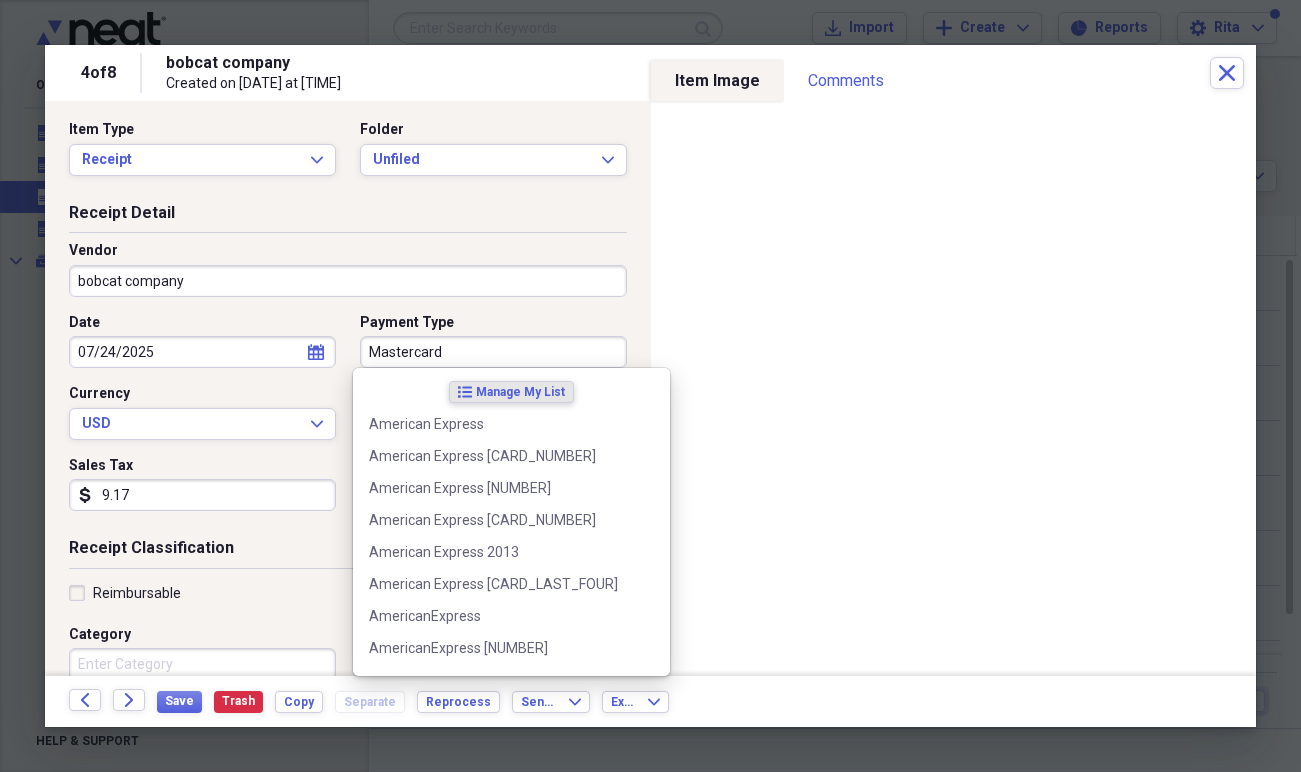 click on "Mastercard" at bounding box center [493, 352] 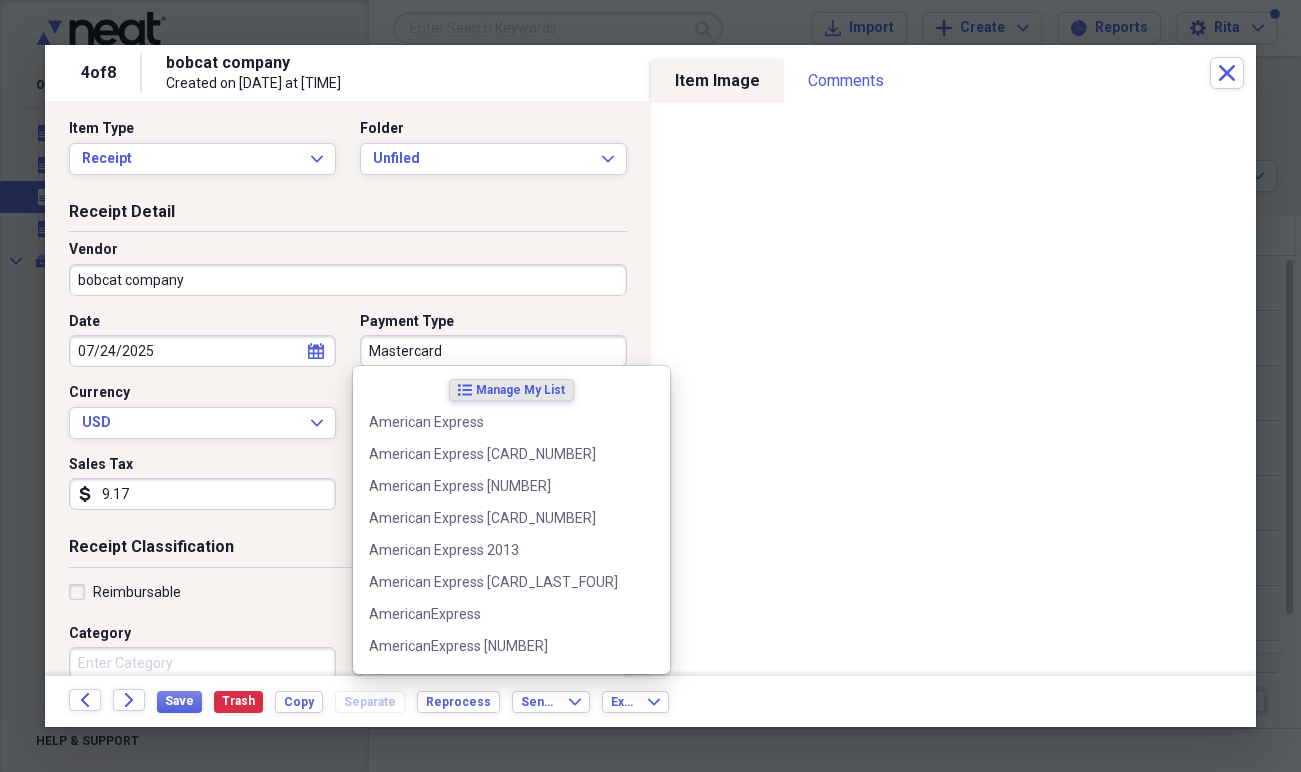 scroll, scrollTop: 7, scrollLeft: 0, axis: vertical 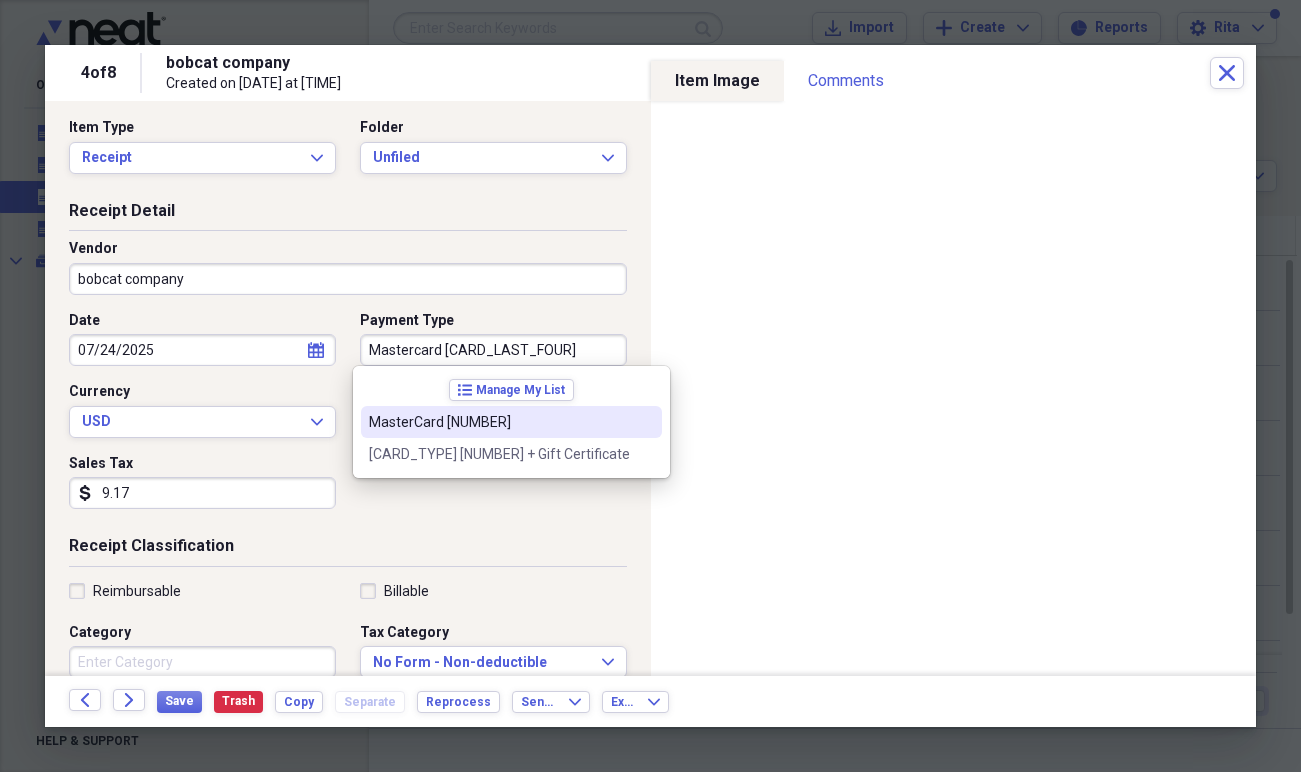 click on "MasterCard [NUMBER]" at bounding box center (499, 422) 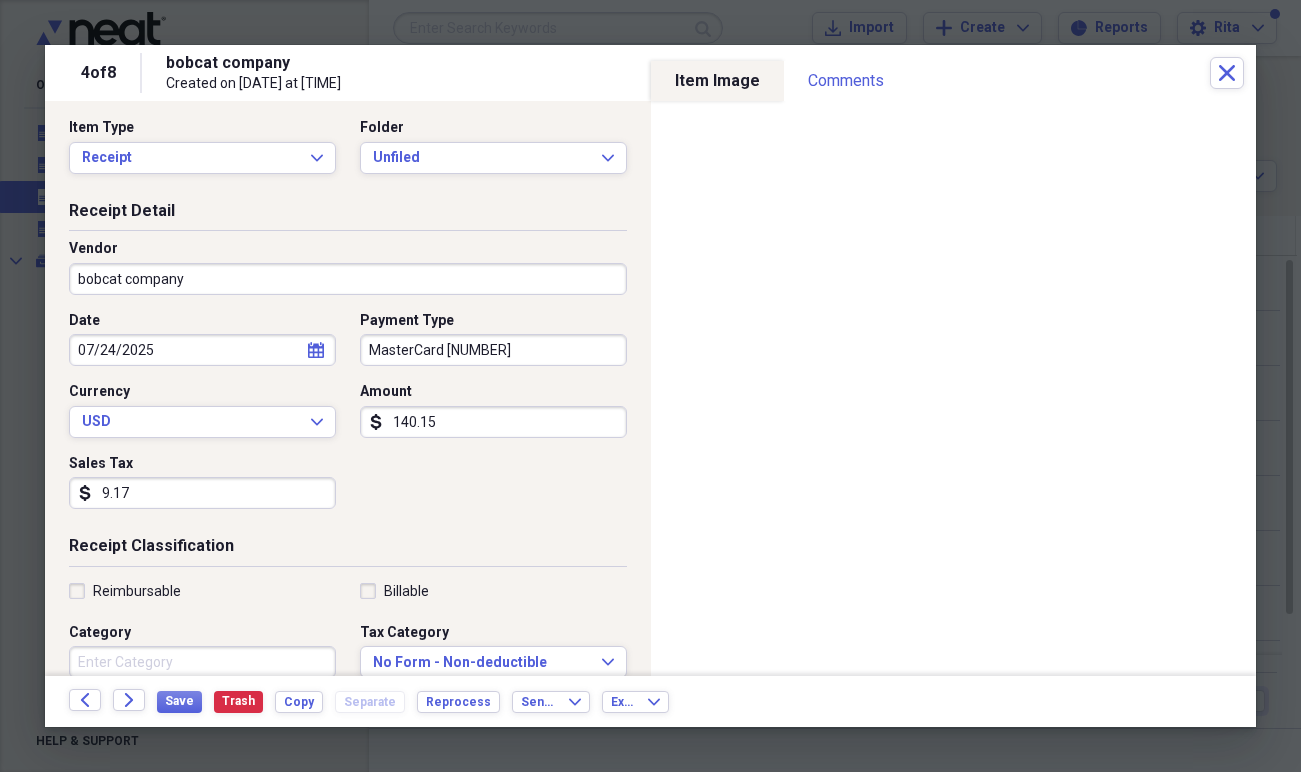scroll, scrollTop: 9, scrollLeft: 0, axis: vertical 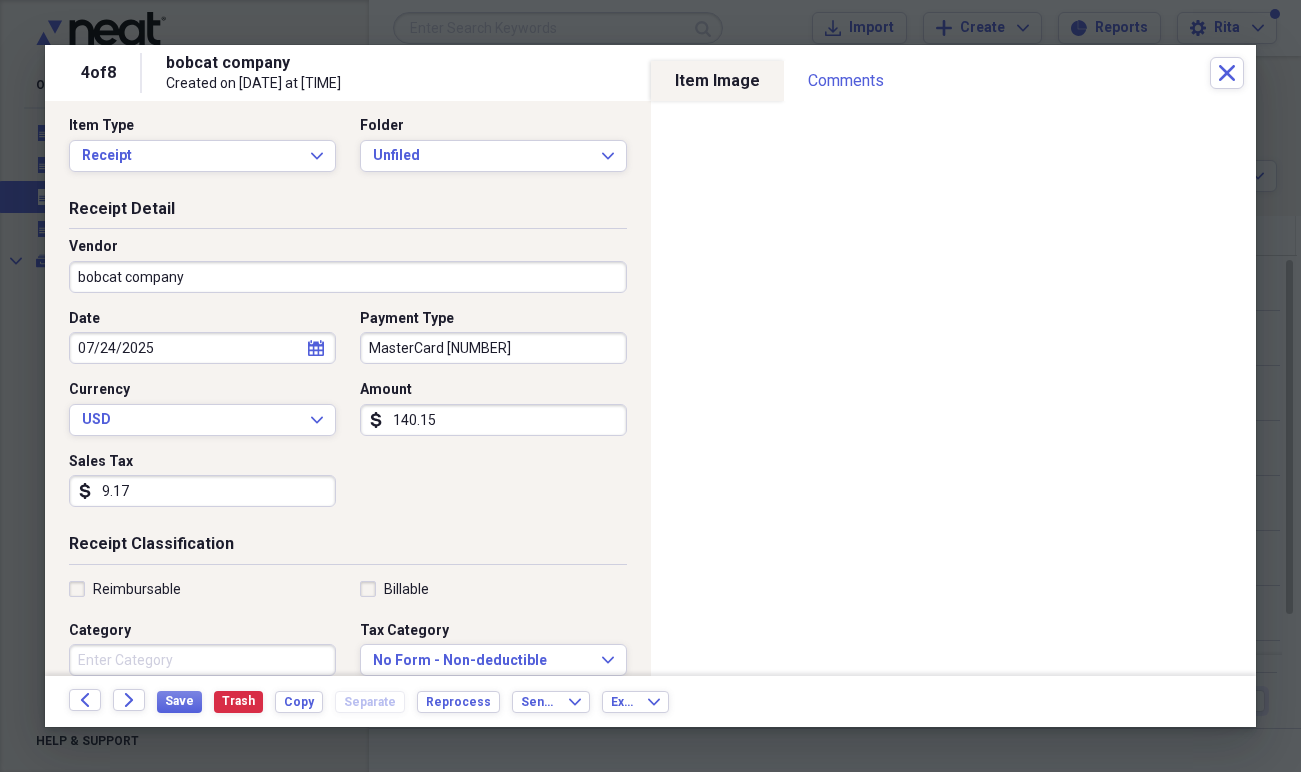 click on "bobcat company" at bounding box center (348, 277) 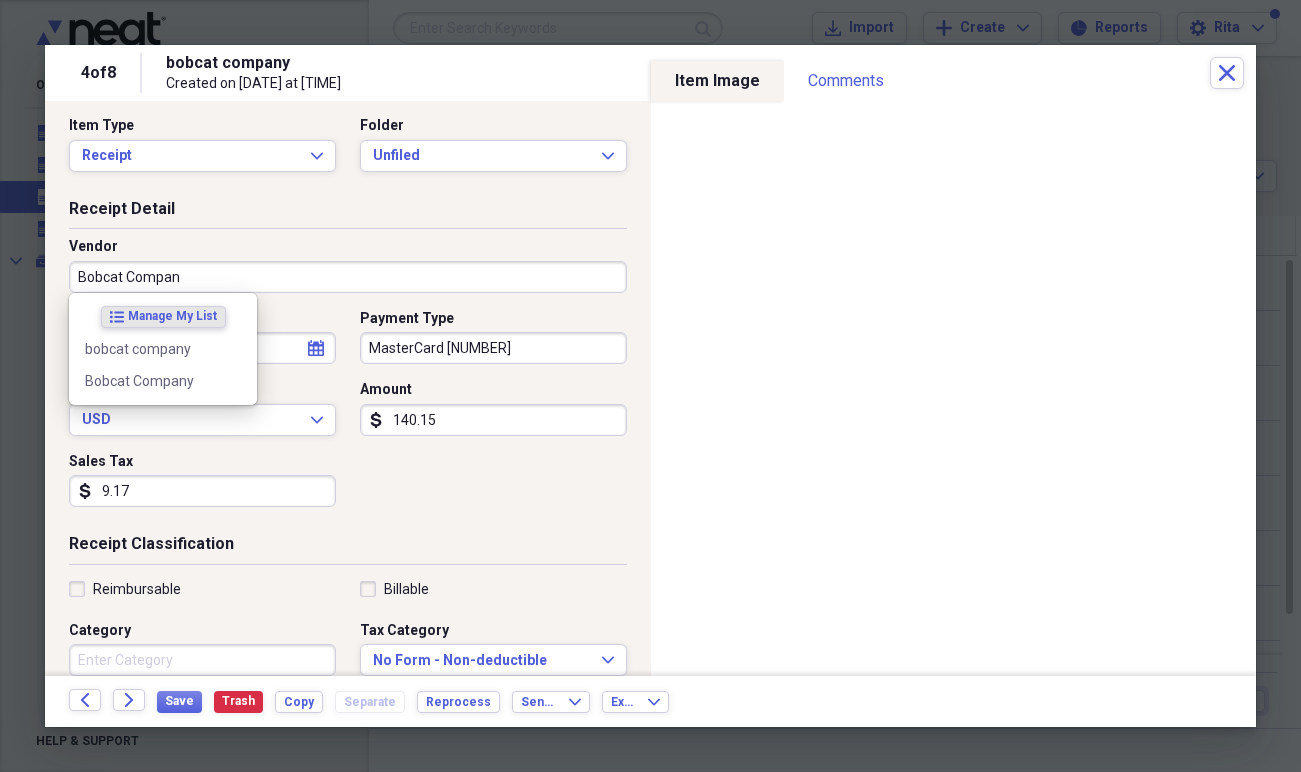 type on "Bobcat Company" 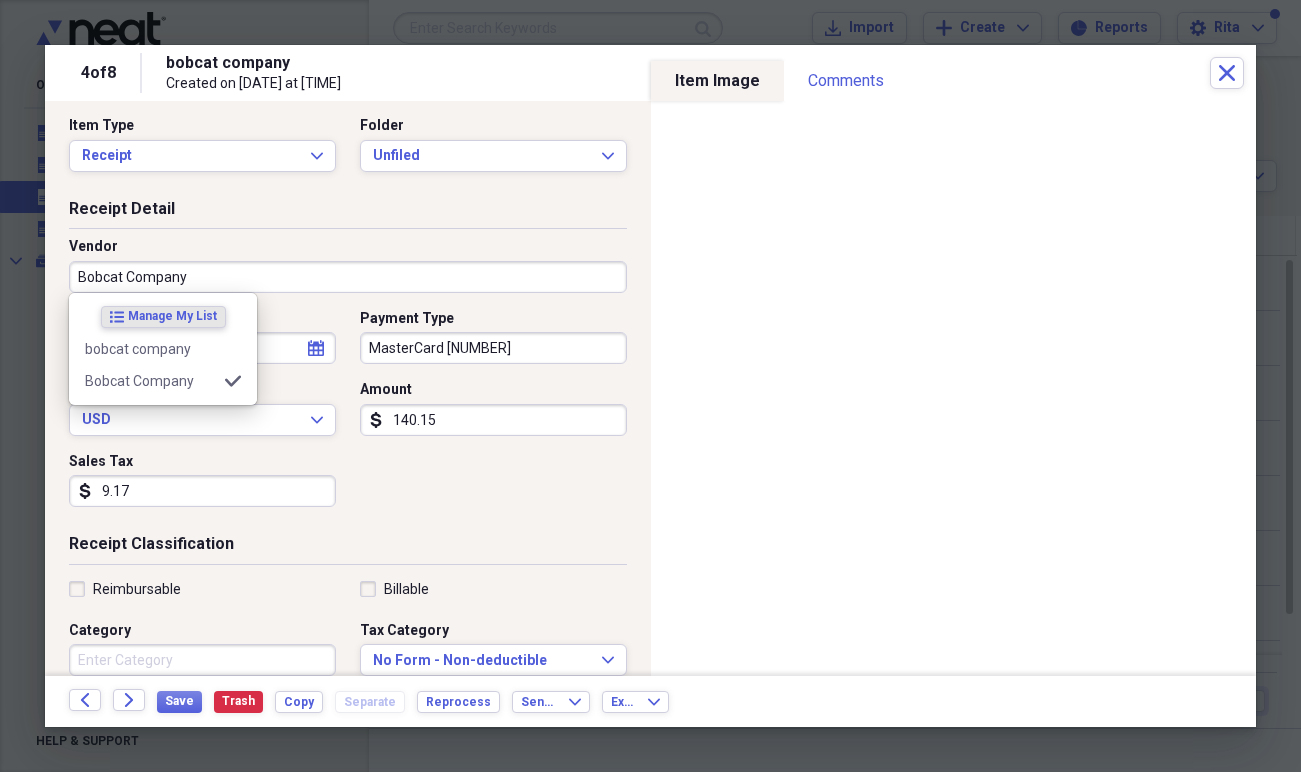 type on "Bobcat maintanance kit" 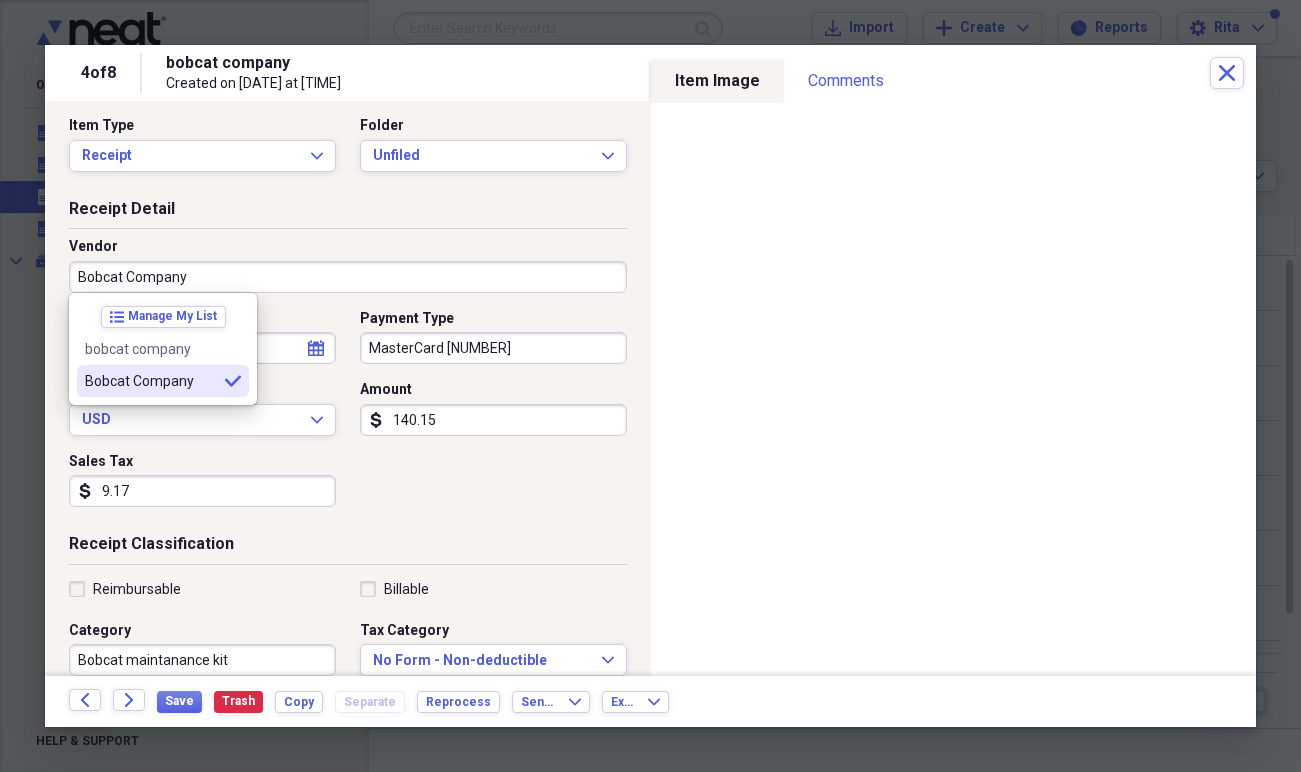 type on "Bobcat Company" 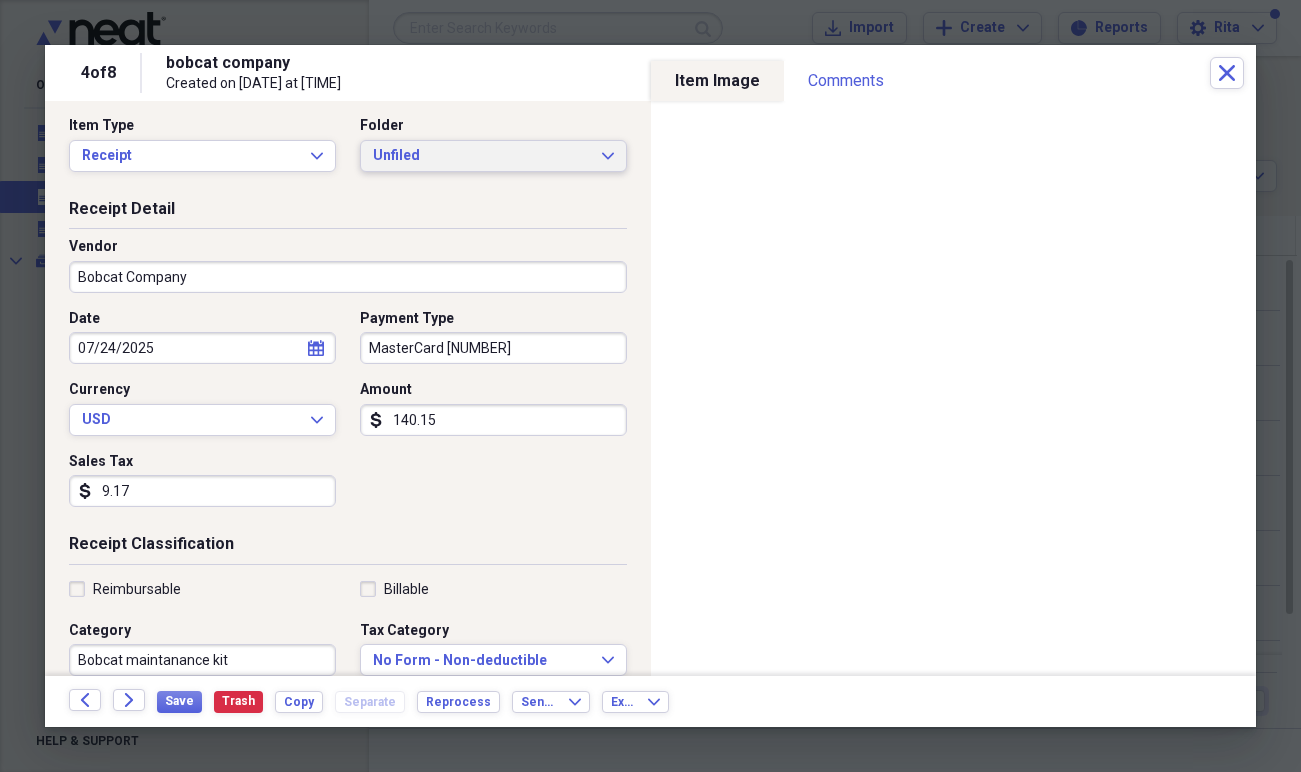 click on "Unfiled" at bounding box center [481, 156] 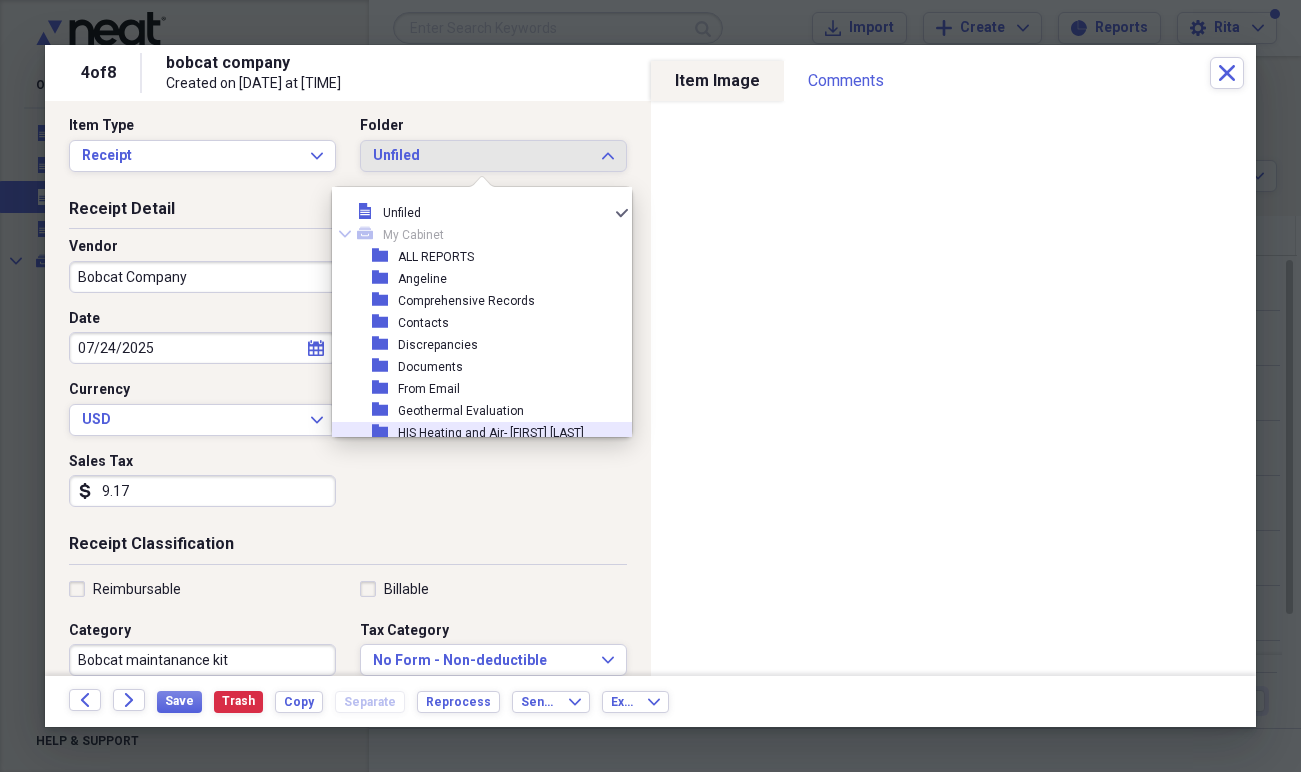 drag, startPoint x: 316, startPoint y: 531, endPoint x: 249, endPoint y: 589, distance: 88.61716 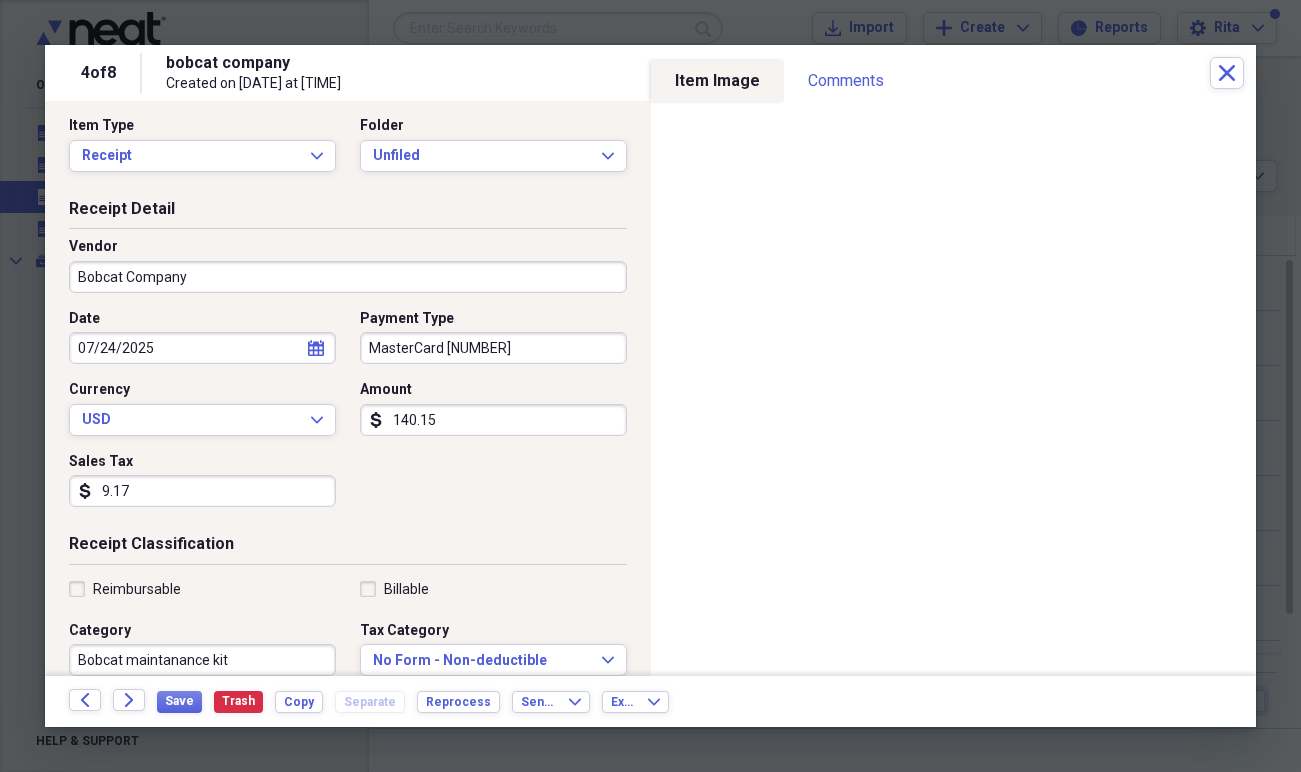 click on "Bobcat maintanance kit" at bounding box center [202, 660] 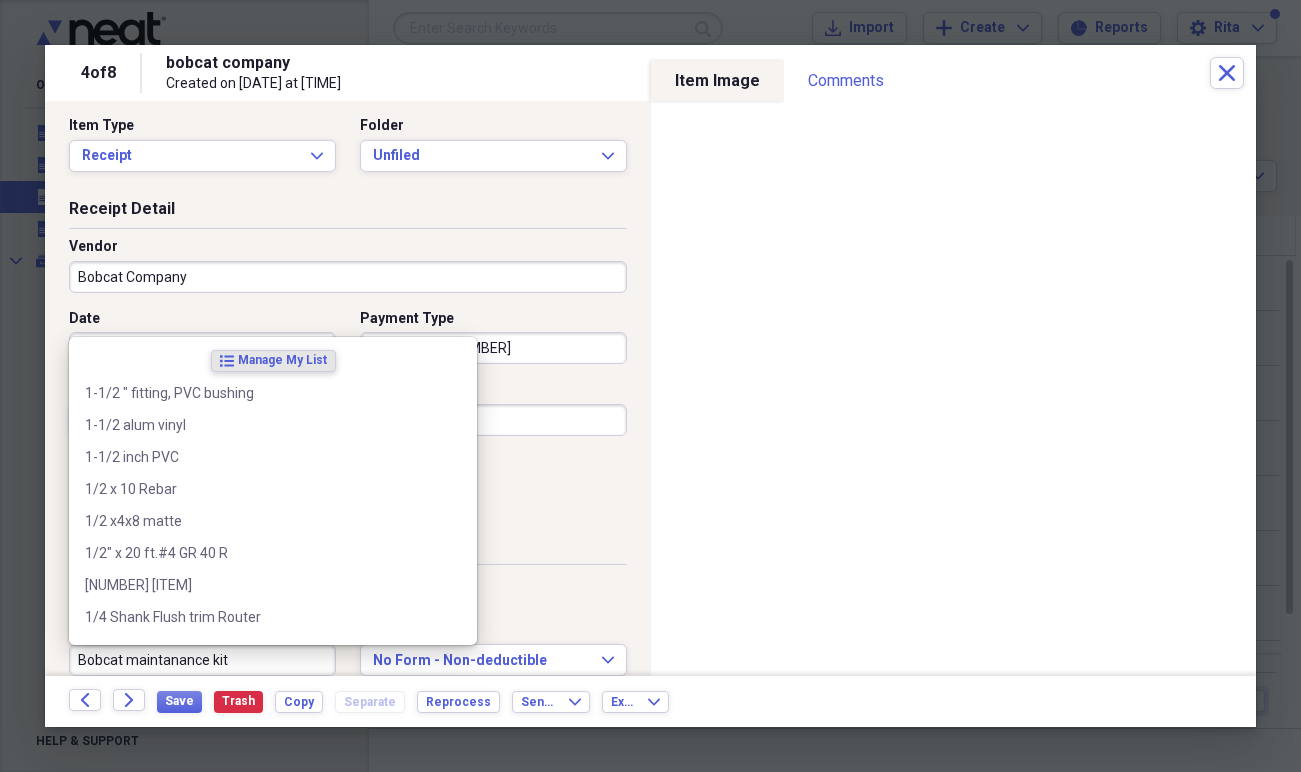 click on "Bobcat maintanance kit" at bounding box center [202, 660] 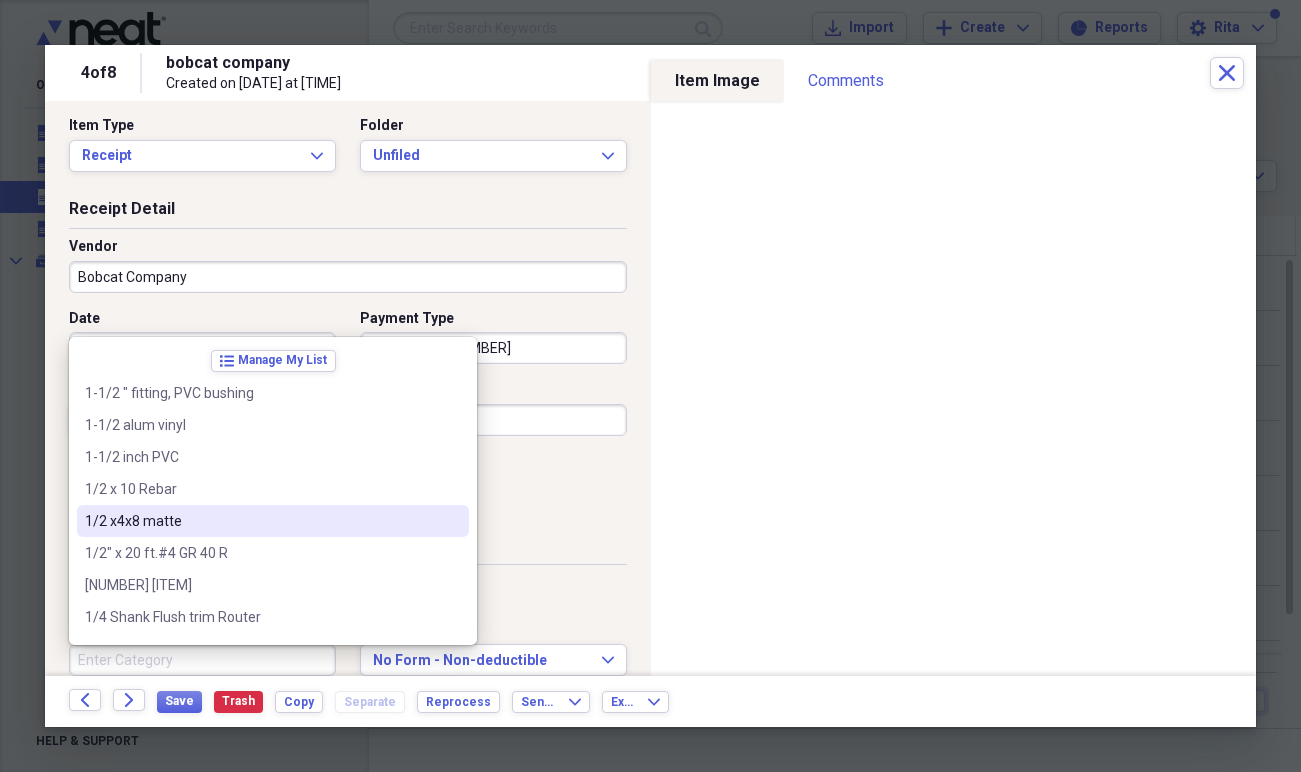 type 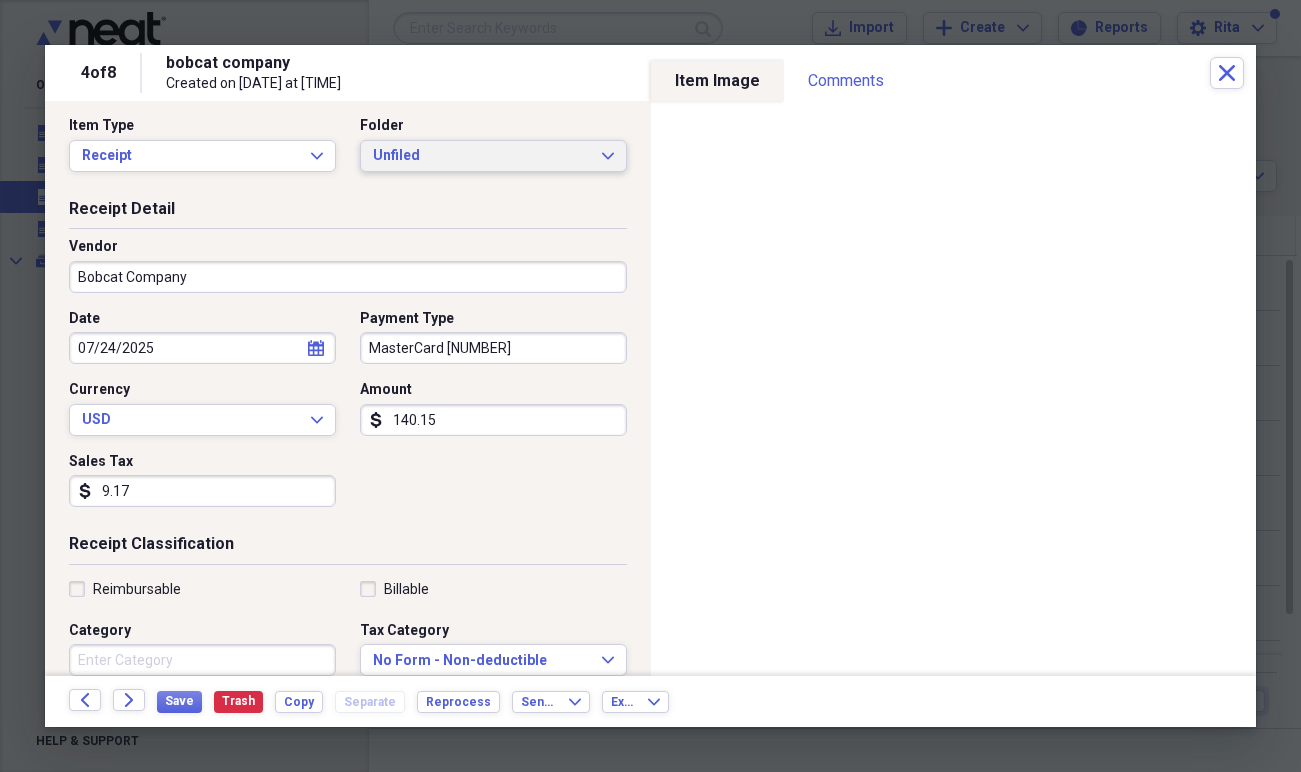 click on "Unfiled" at bounding box center (481, 156) 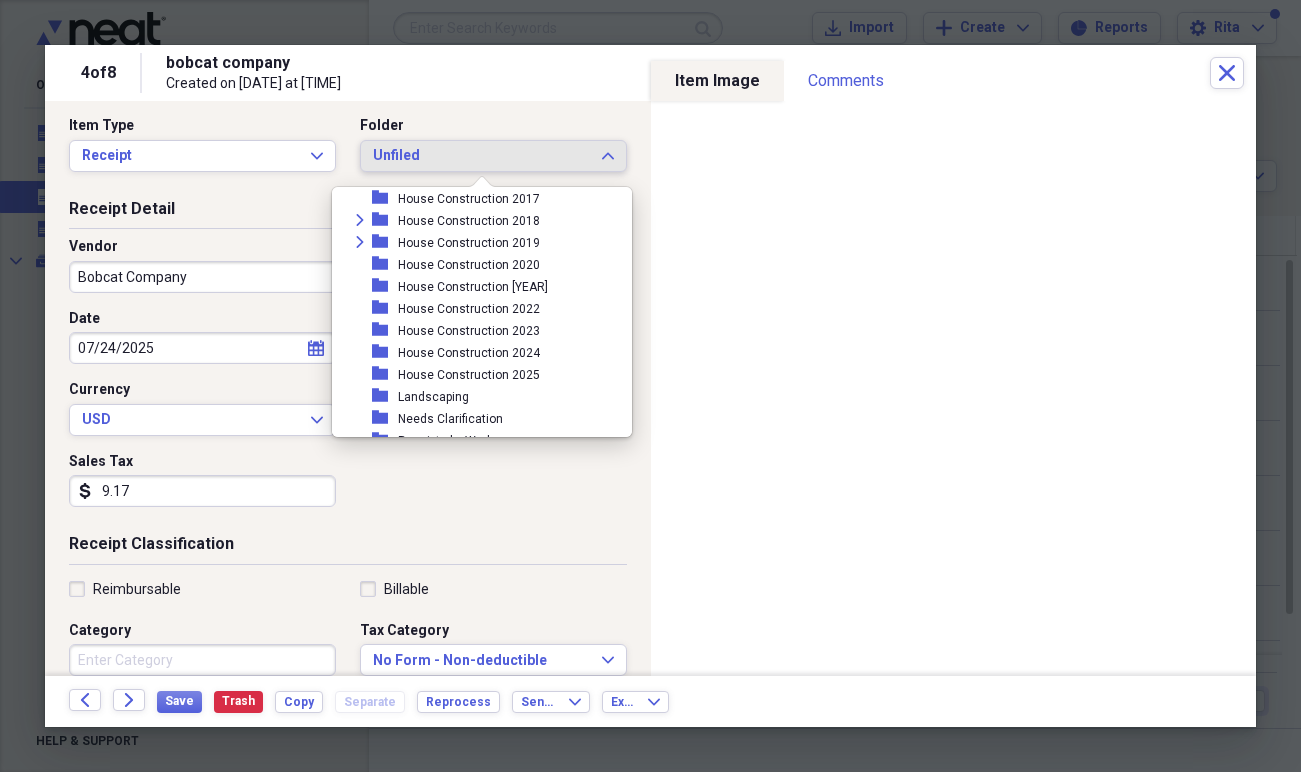 scroll, scrollTop: 785, scrollLeft: 0, axis: vertical 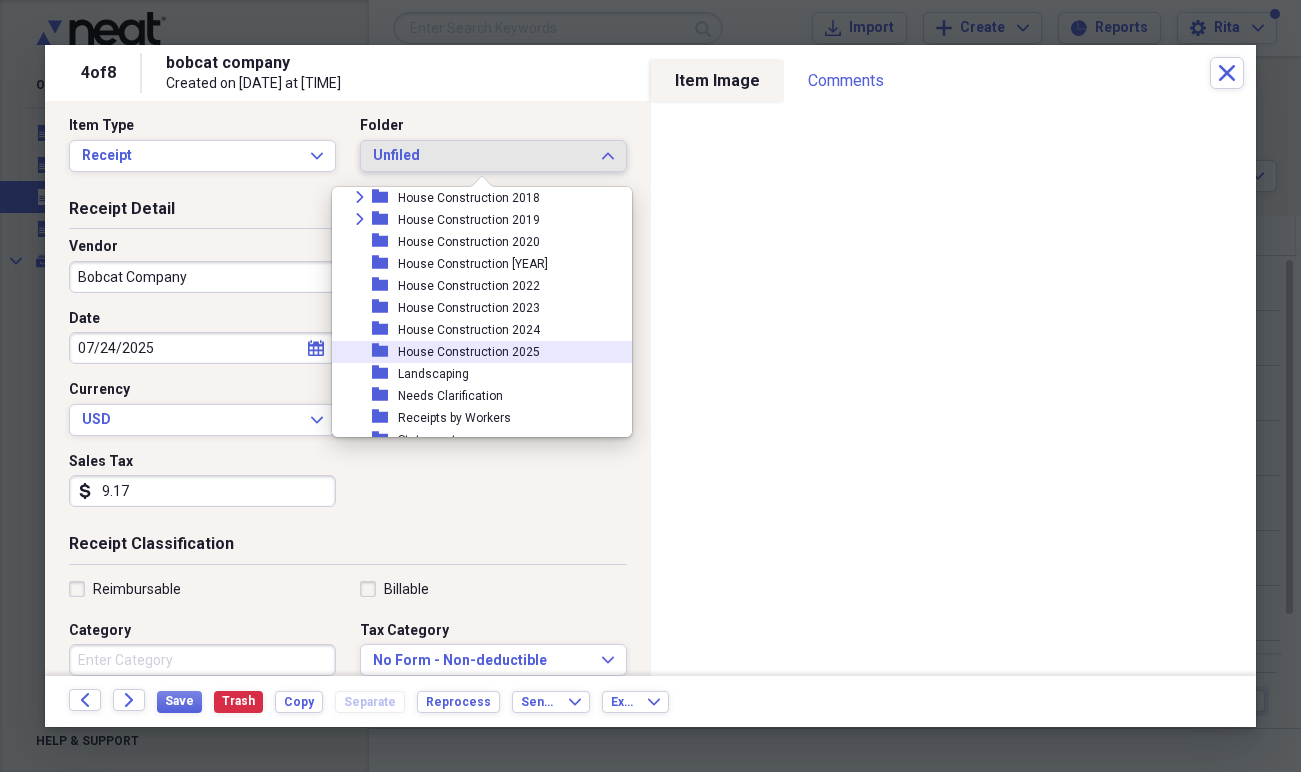drag, startPoint x: 429, startPoint y: 354, endPoint x: 427, endPoint y: 365, distance: 11.18034 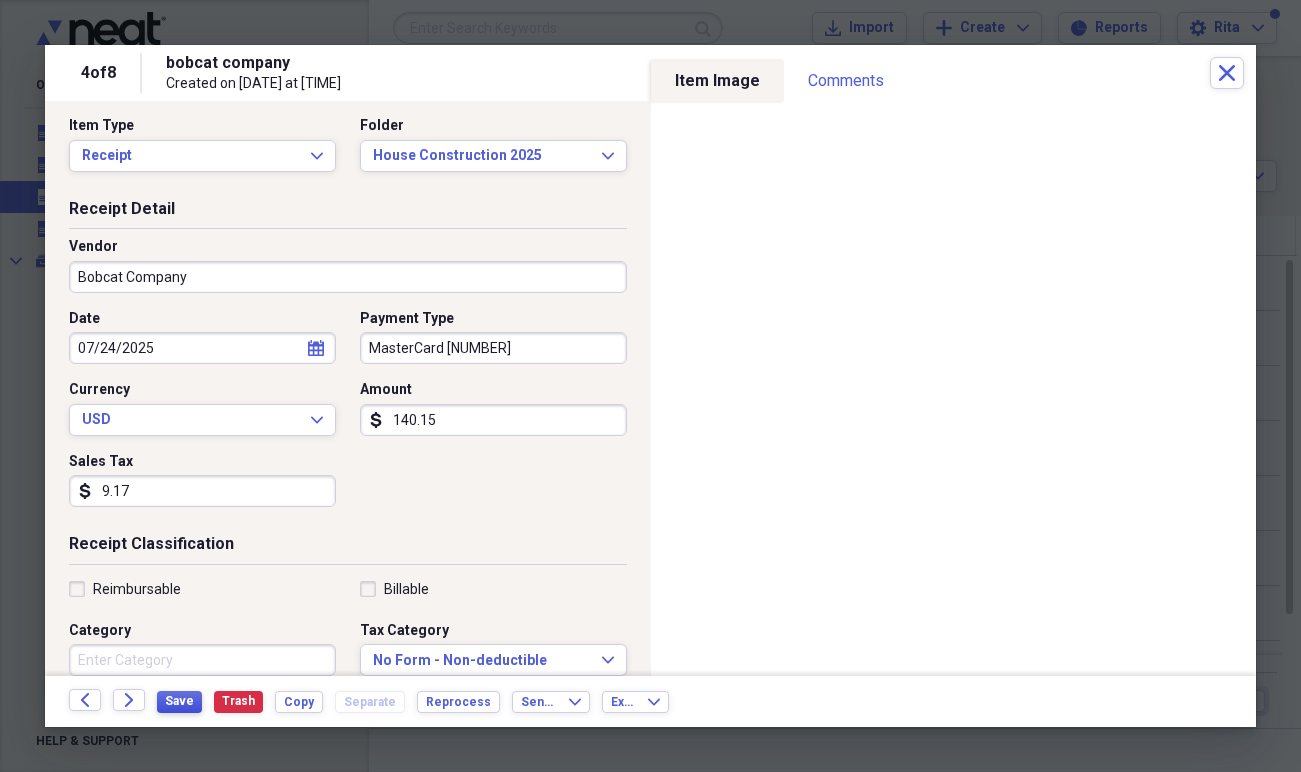 click on "Save" at bounding box center (179, 701) 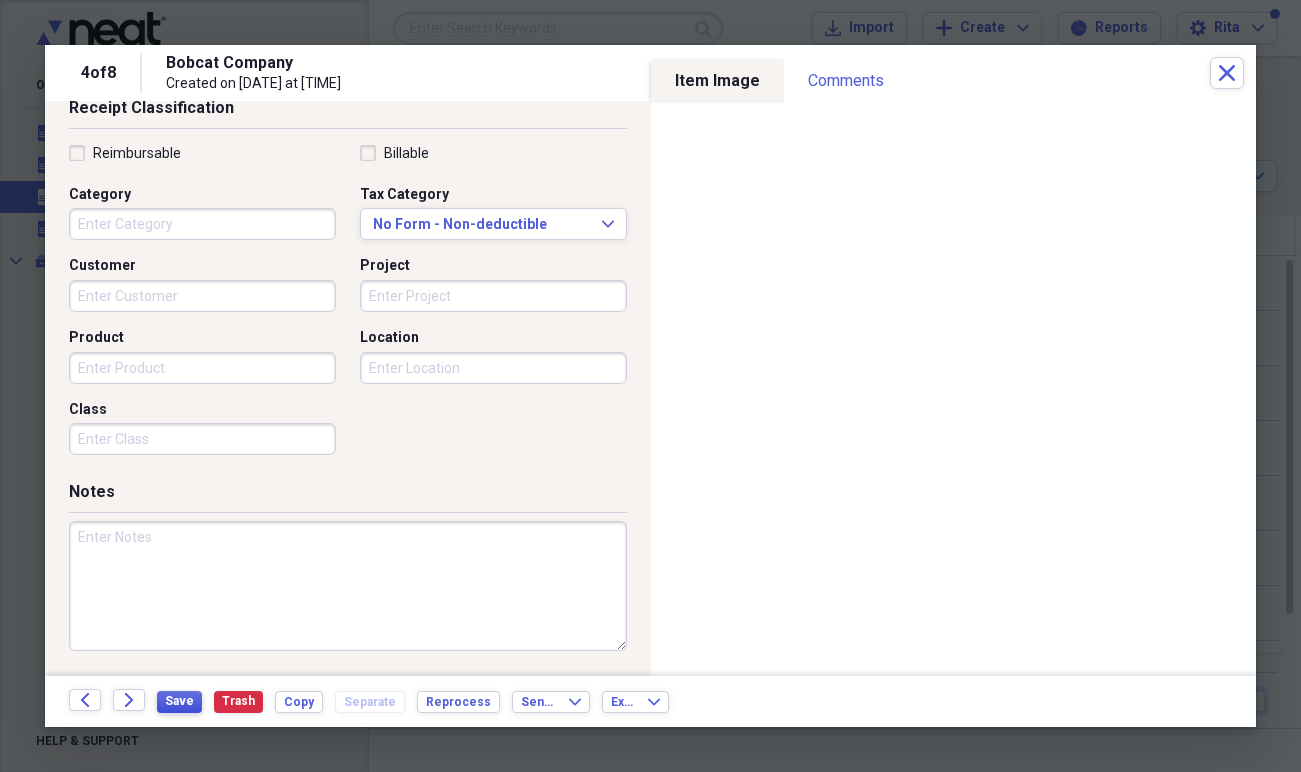 scroll, scrollTop: 0, scrollLeft: 0, axis: both 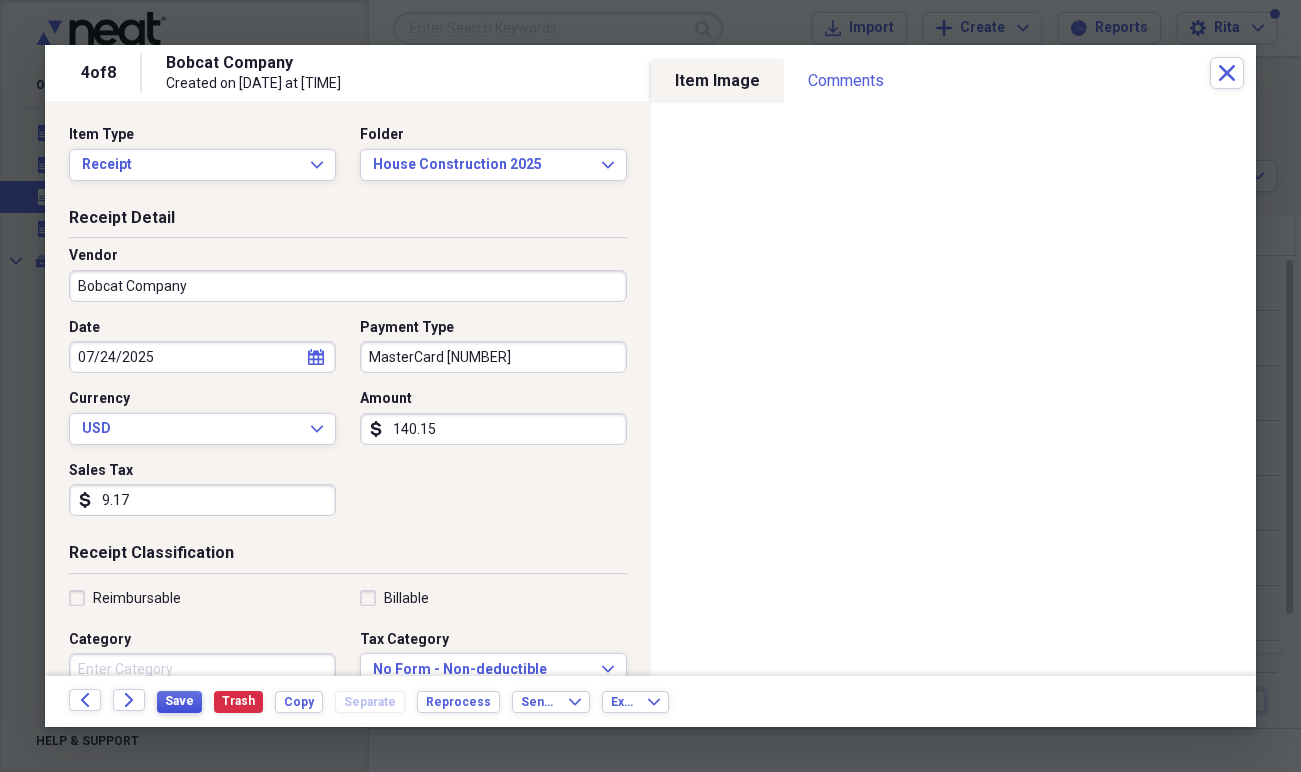 click on "Save" at bounding box center [179, 702] 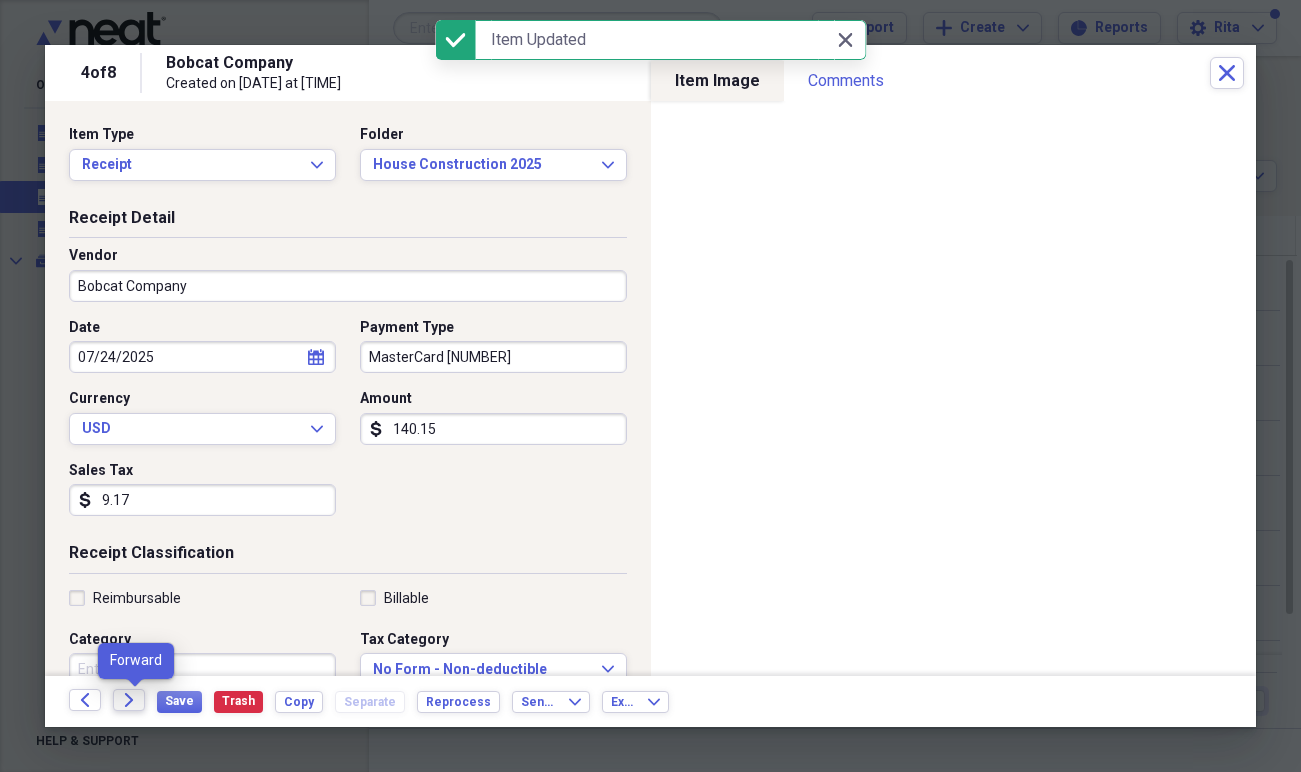 click on "Forward" at bounding box center (129, 700) 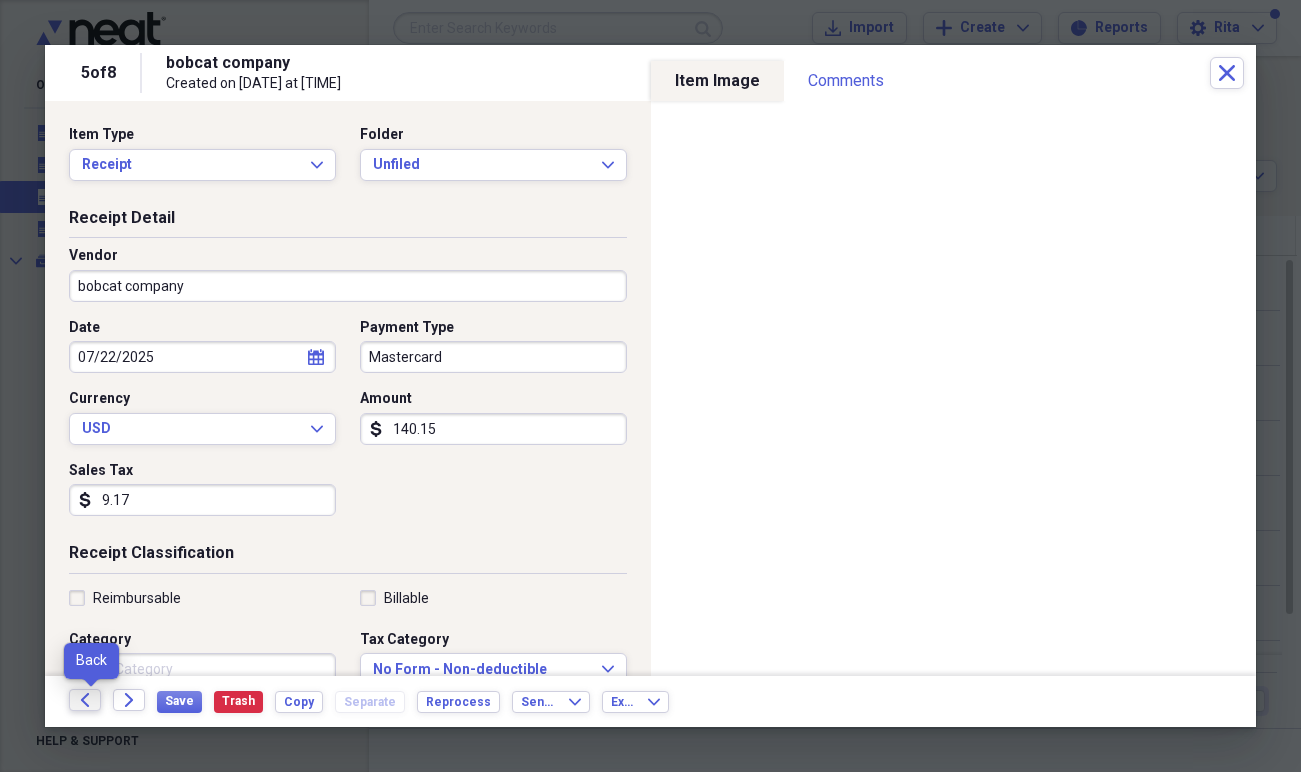click on "Back" 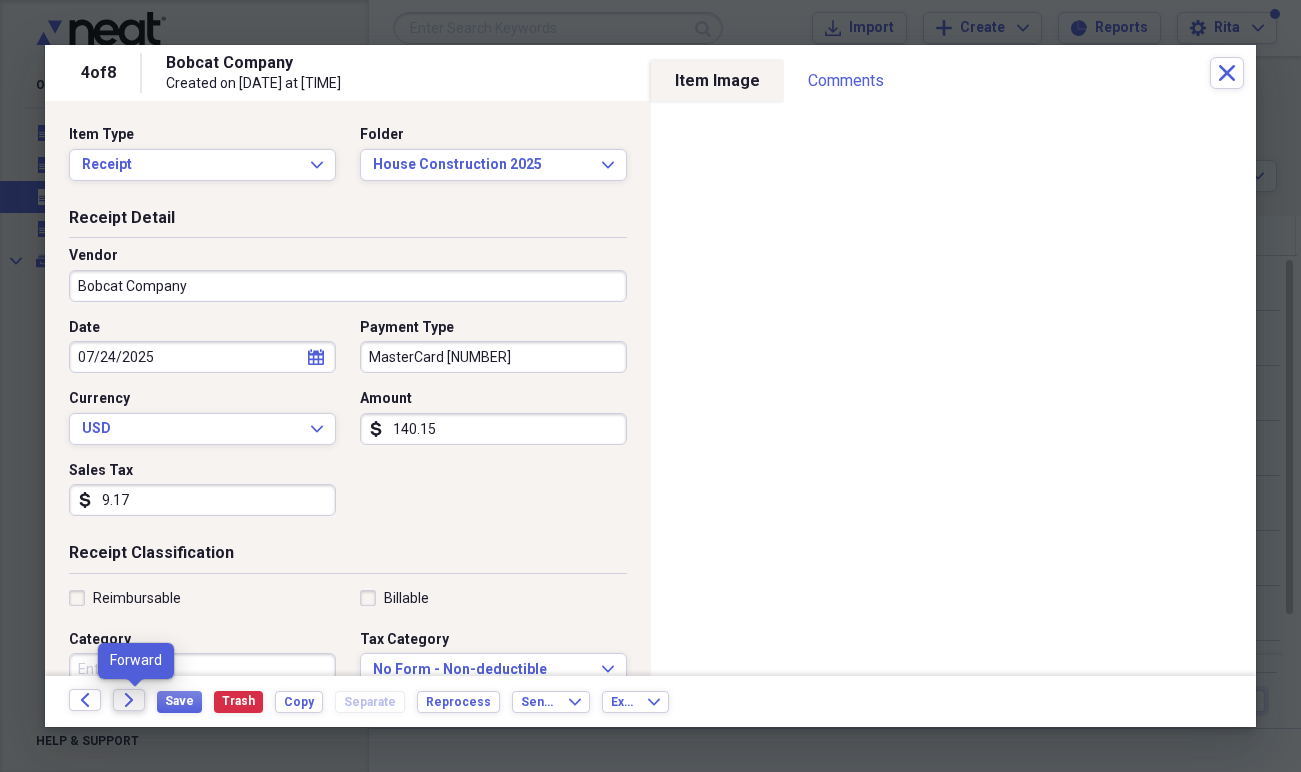 click on "Forward" at bounding box center (129, 700) 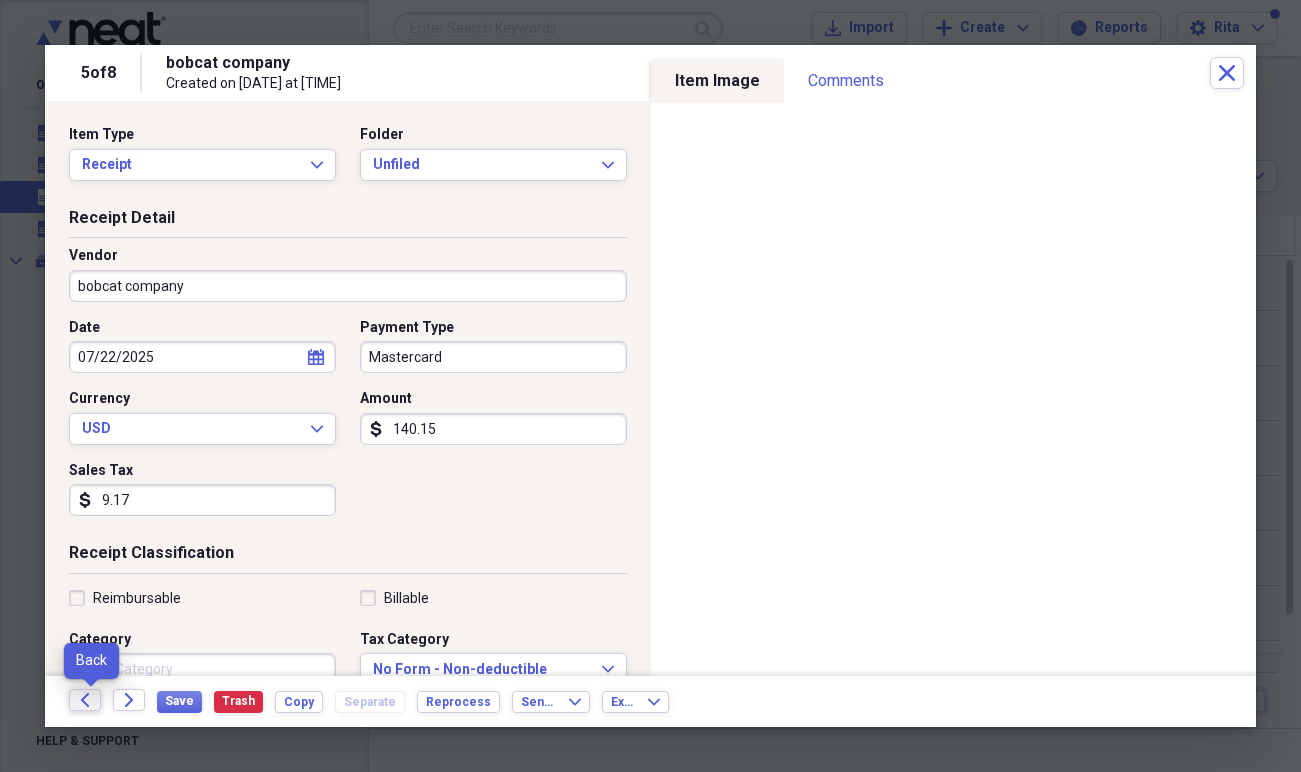 click on "Back" 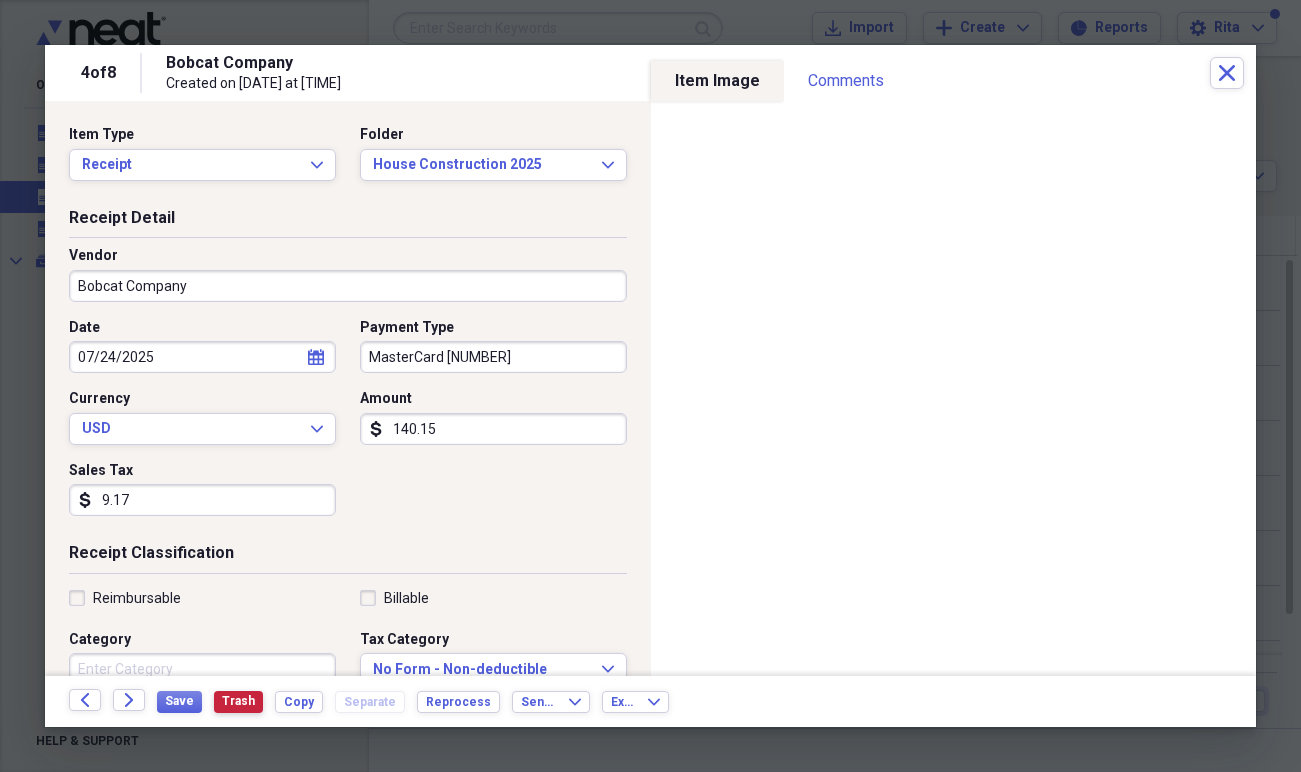 click on "Trash" at bounding box center [238, 701] 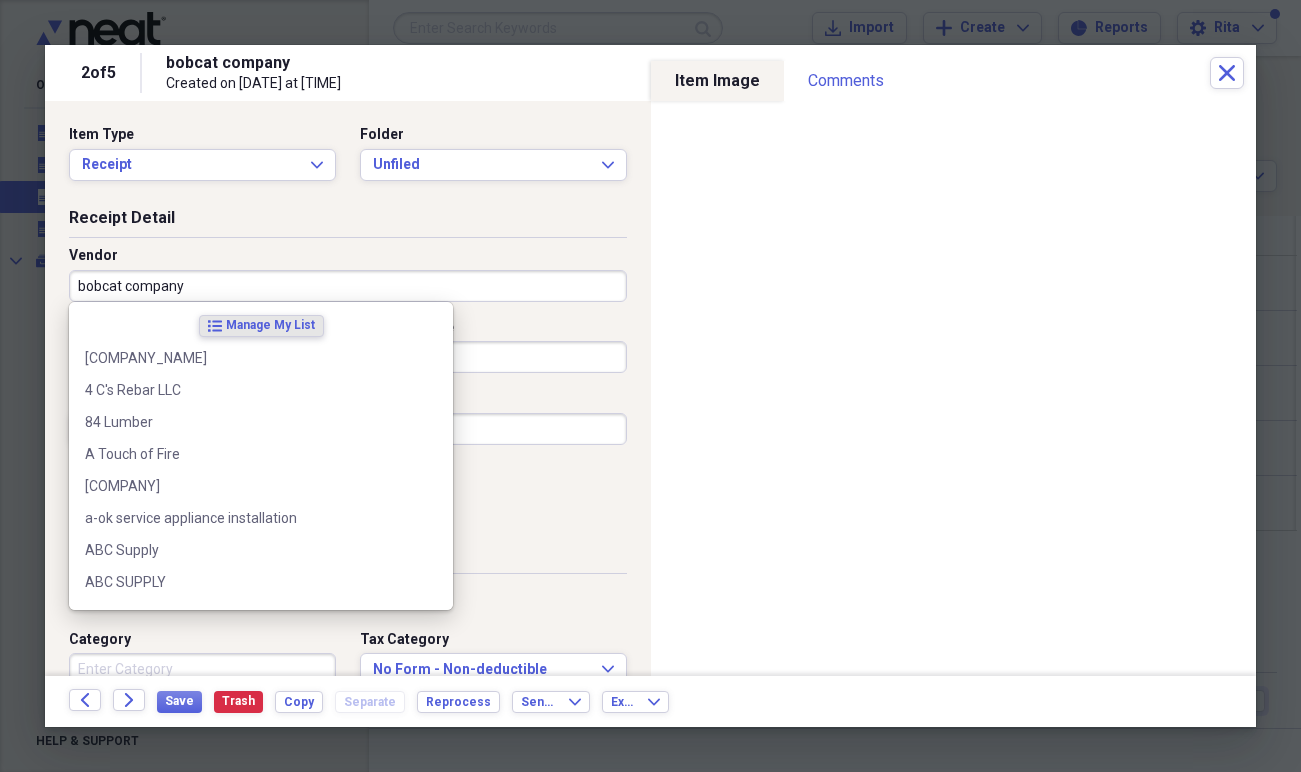 click on "bobcat company" at bounding box center [348, 286] 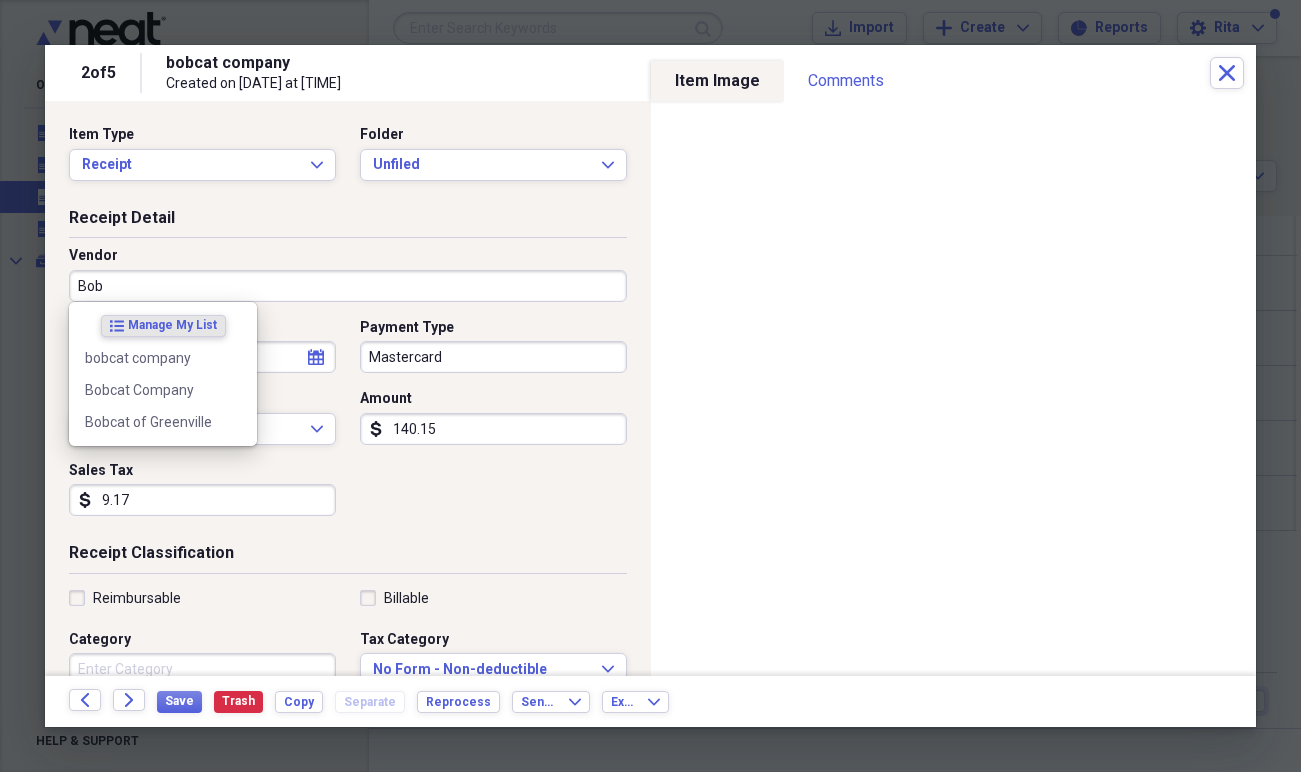 scroll, scrollTop: 0, scrollLeft: 0, axis: both 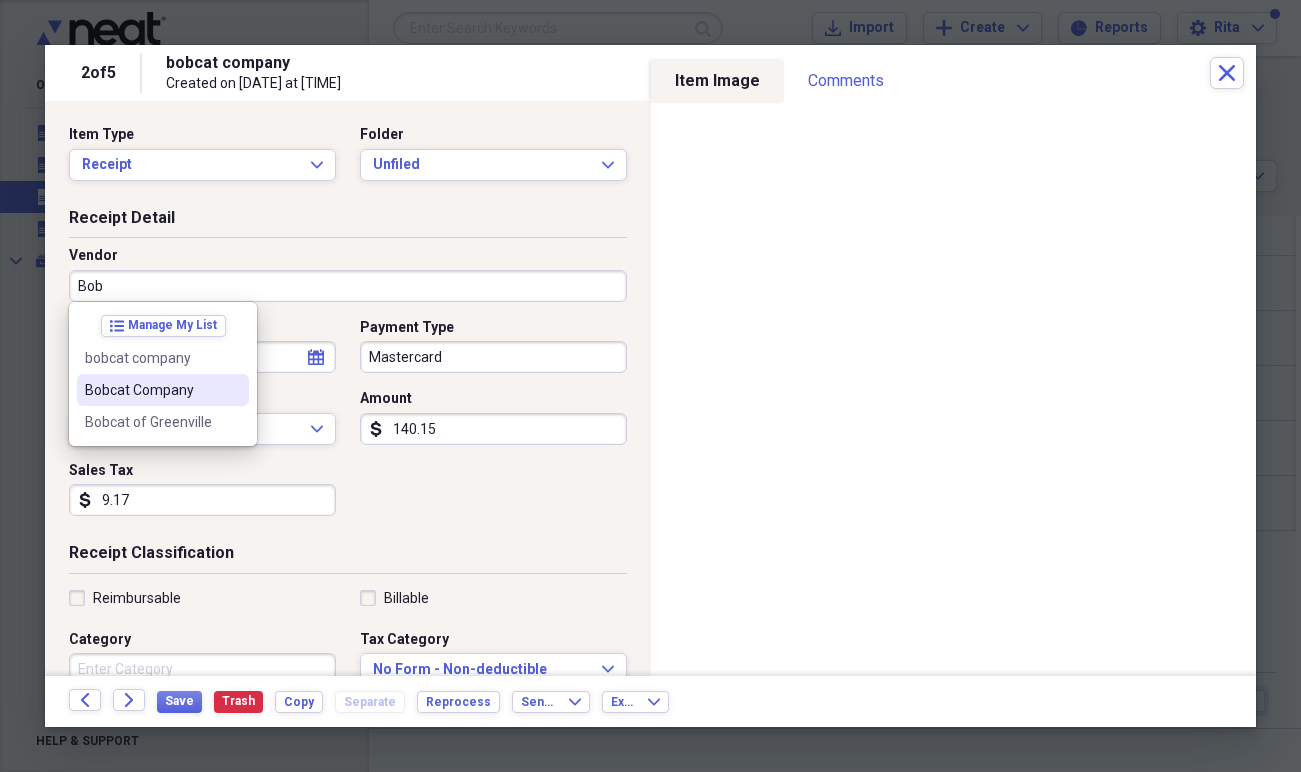 click on "Bobcat Company" at bounding box center [151, 390] 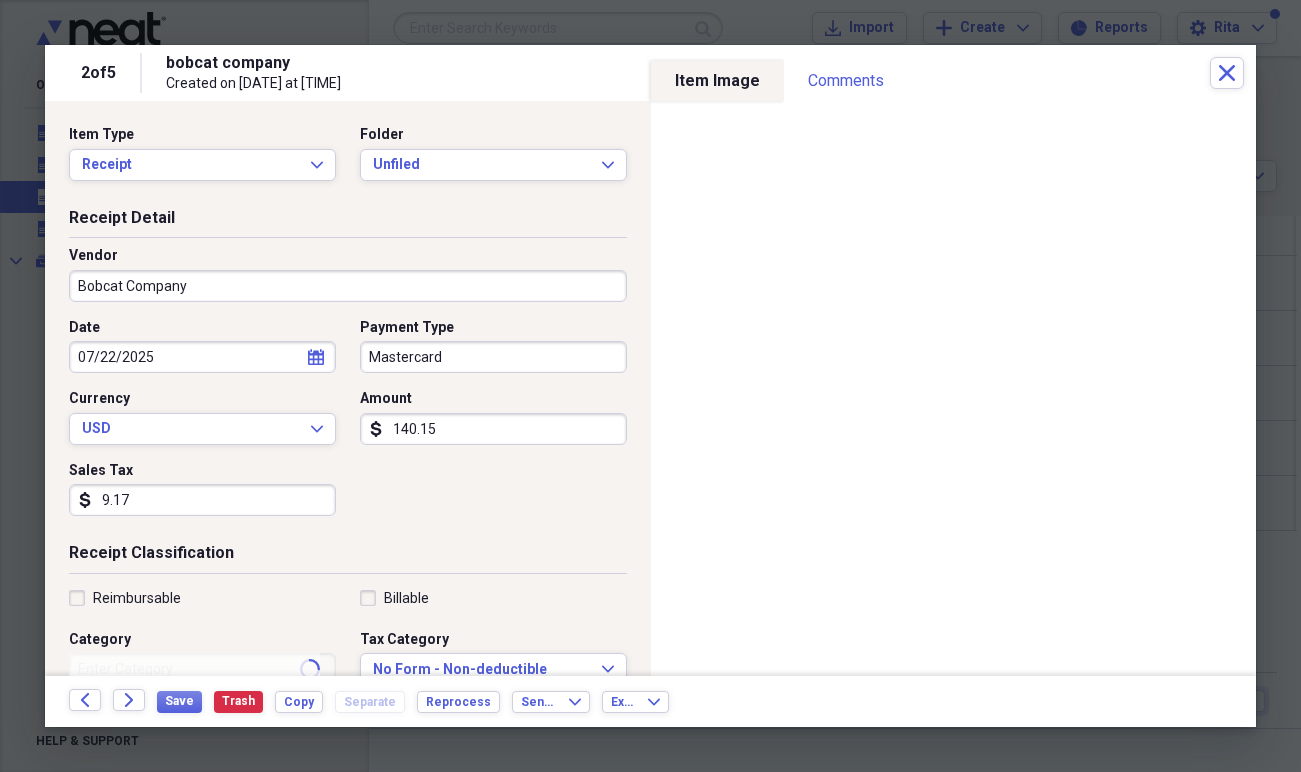 type on "Bobcat maintanance kit" 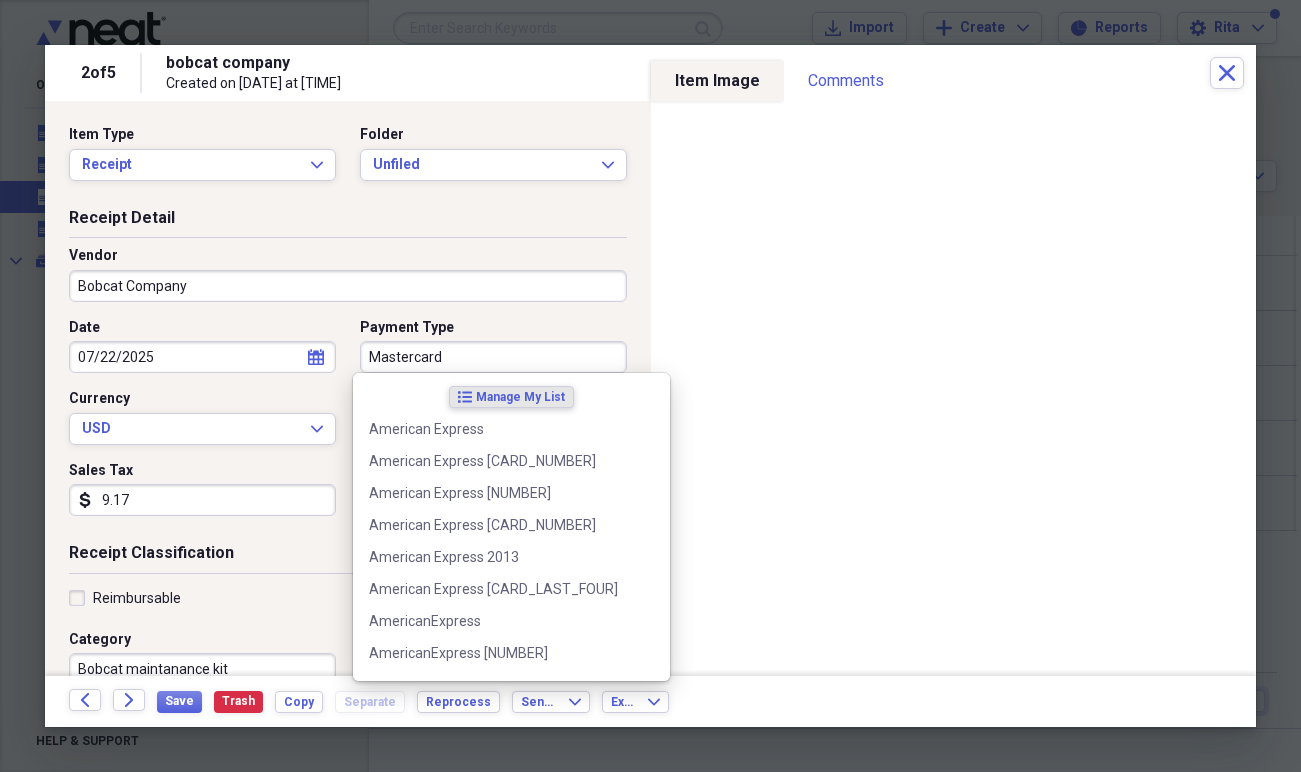 click on "Mastercard" at bounding box center (493, 357) 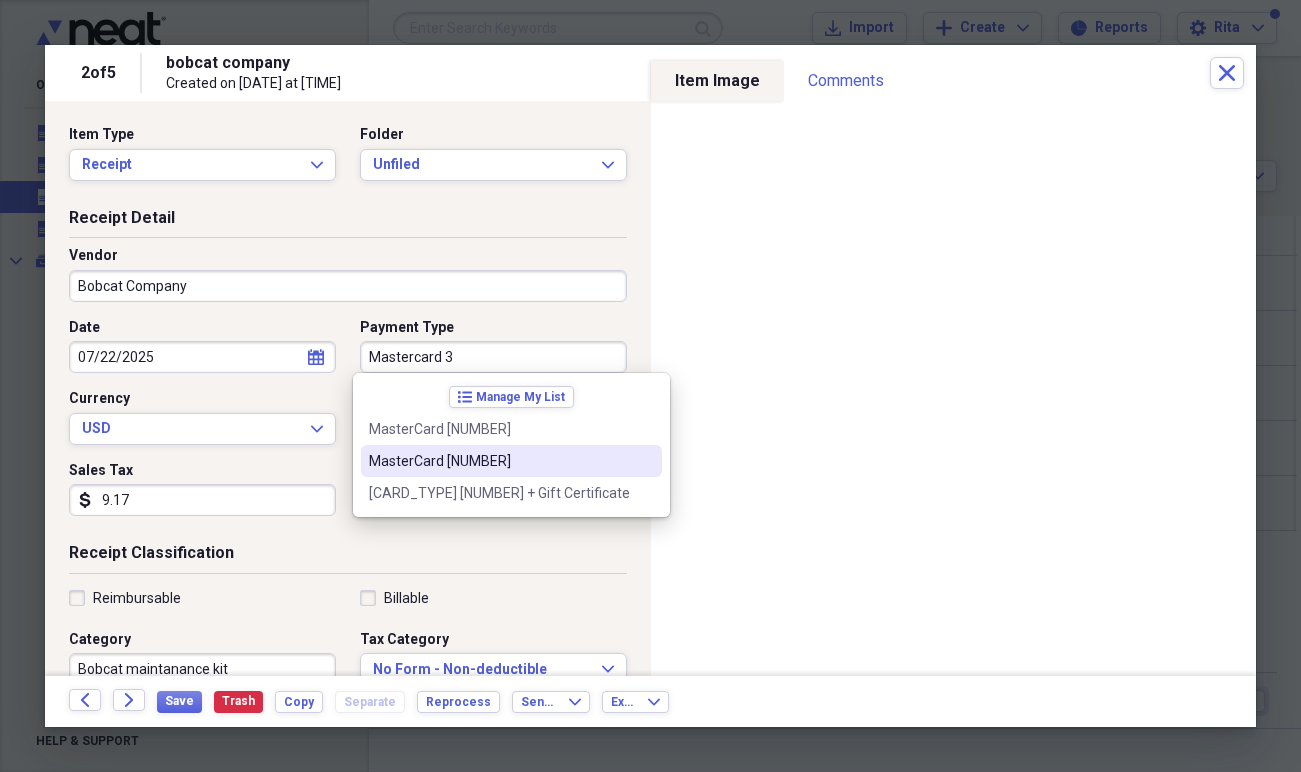 click on "MasterCard [NUMBER]" at bounding box center [511, 461] 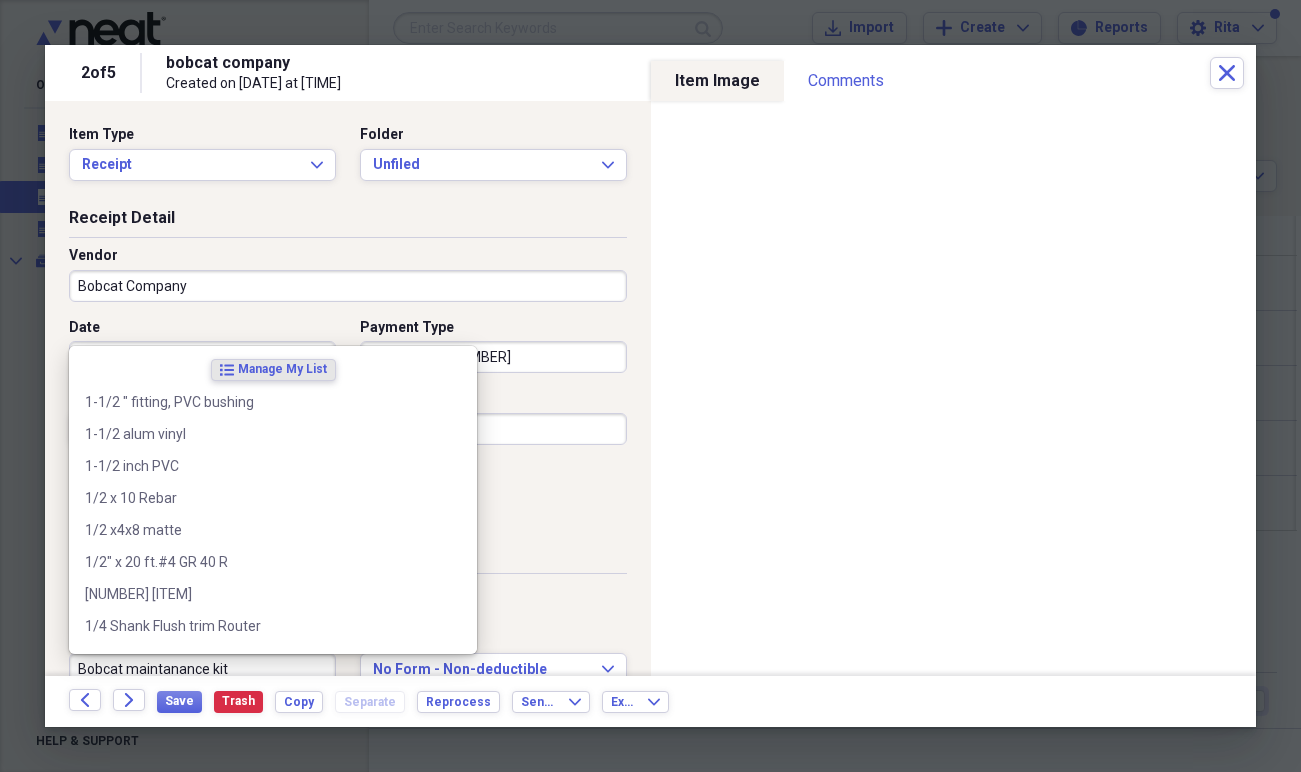 drag, startPoint x: 241, startPoint y: 671, endPoint x: 253, endPoint y: 667, distance: 12.649111 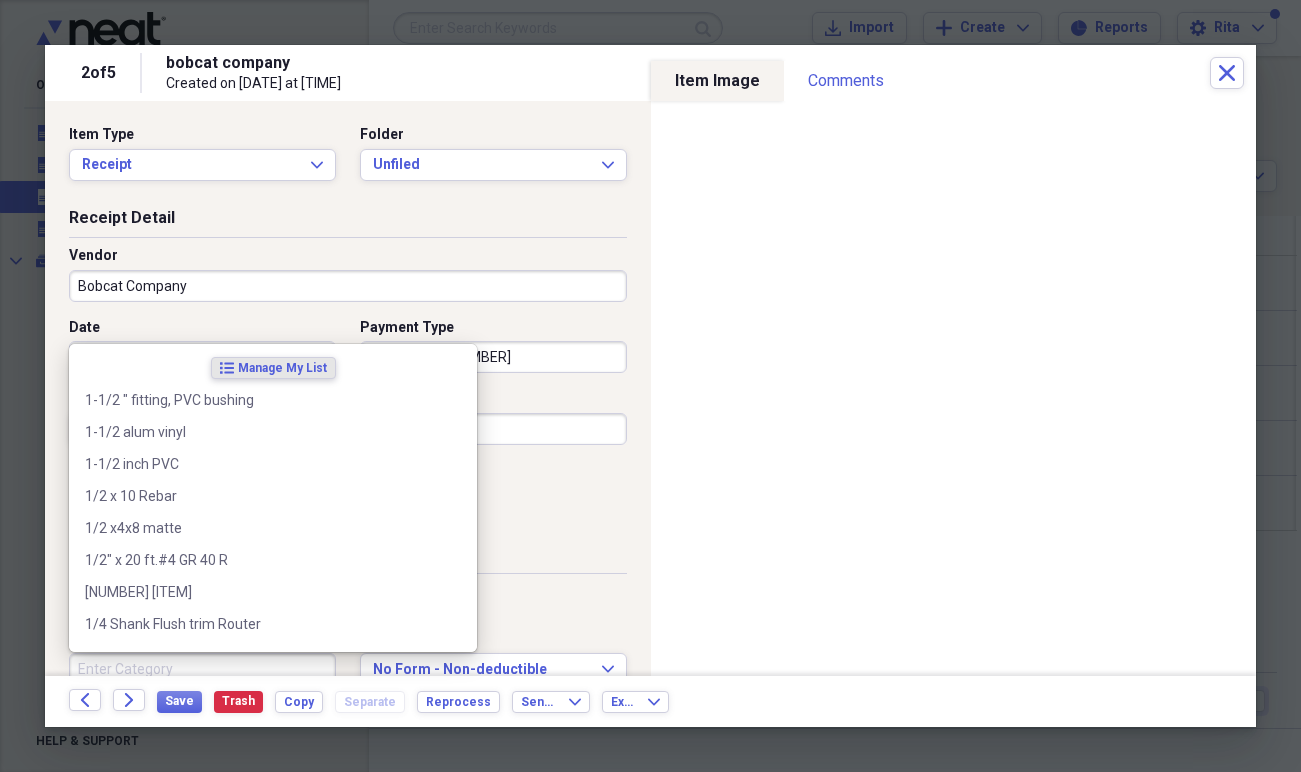 scroll, scrollTop: 1, scrollLeft: 0, axis: vertical 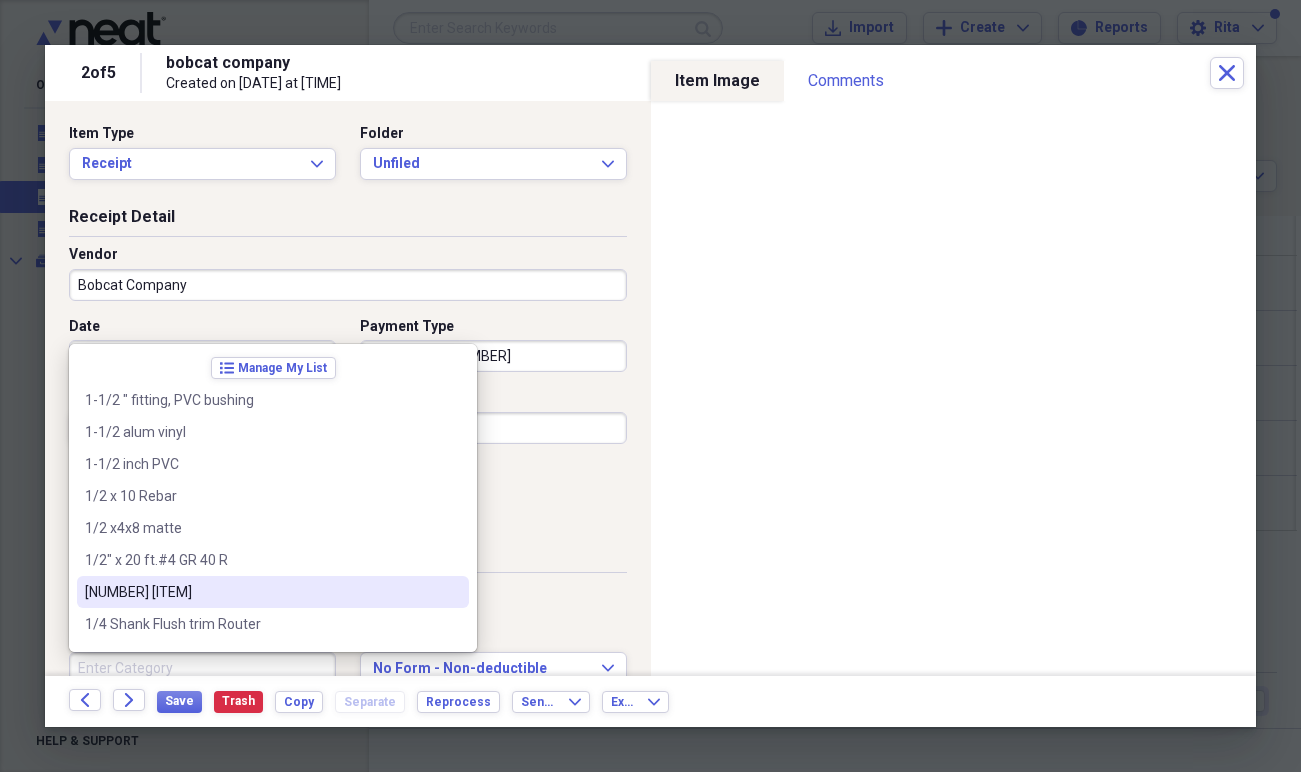 type 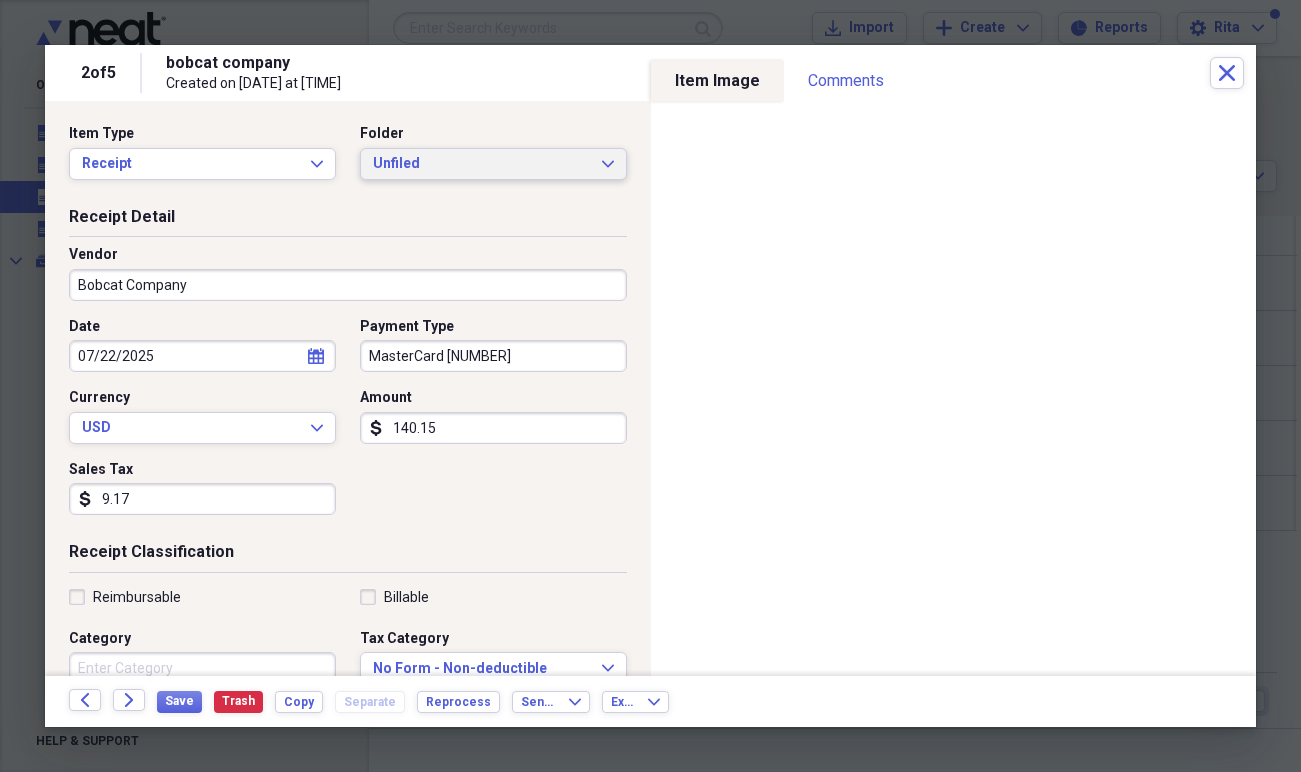 click on "Unfiled" at bounding box center [481, 164] 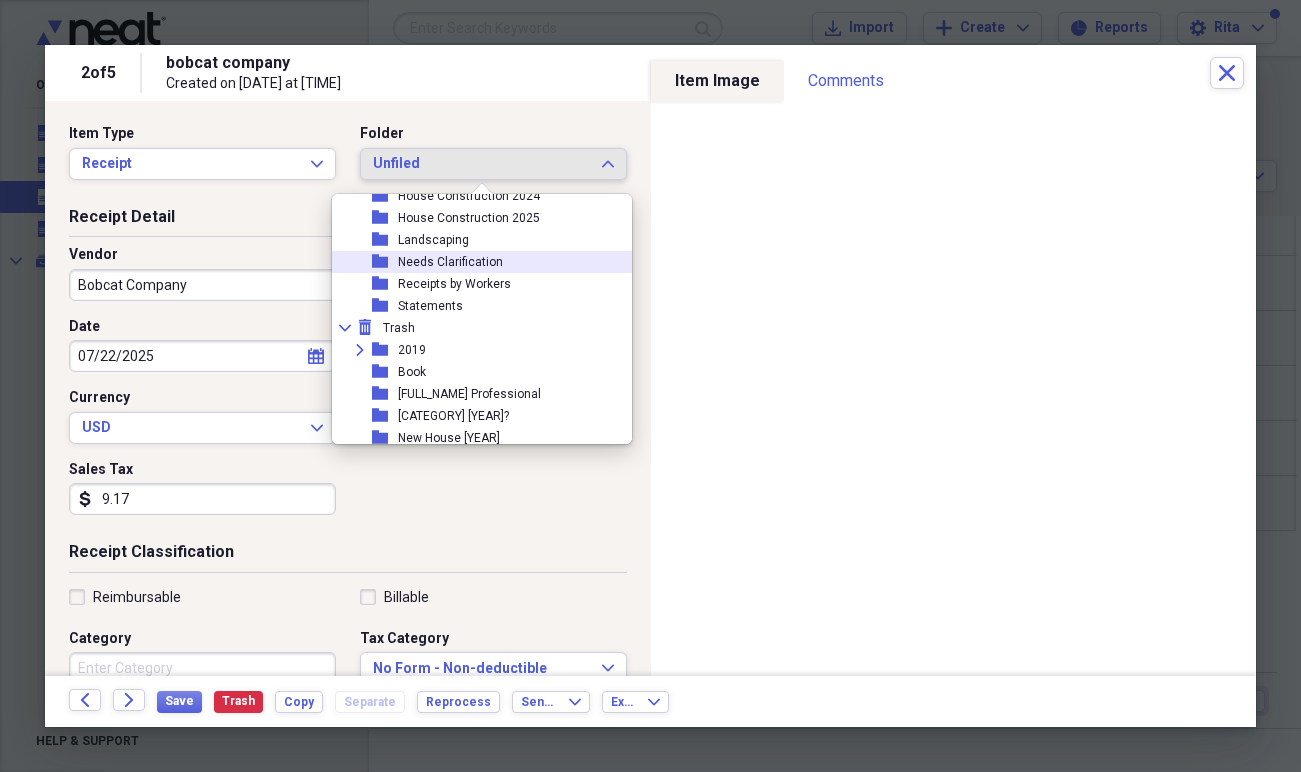 scroll, scrollTop: 918, scrollLeft: 0, axis: vertical 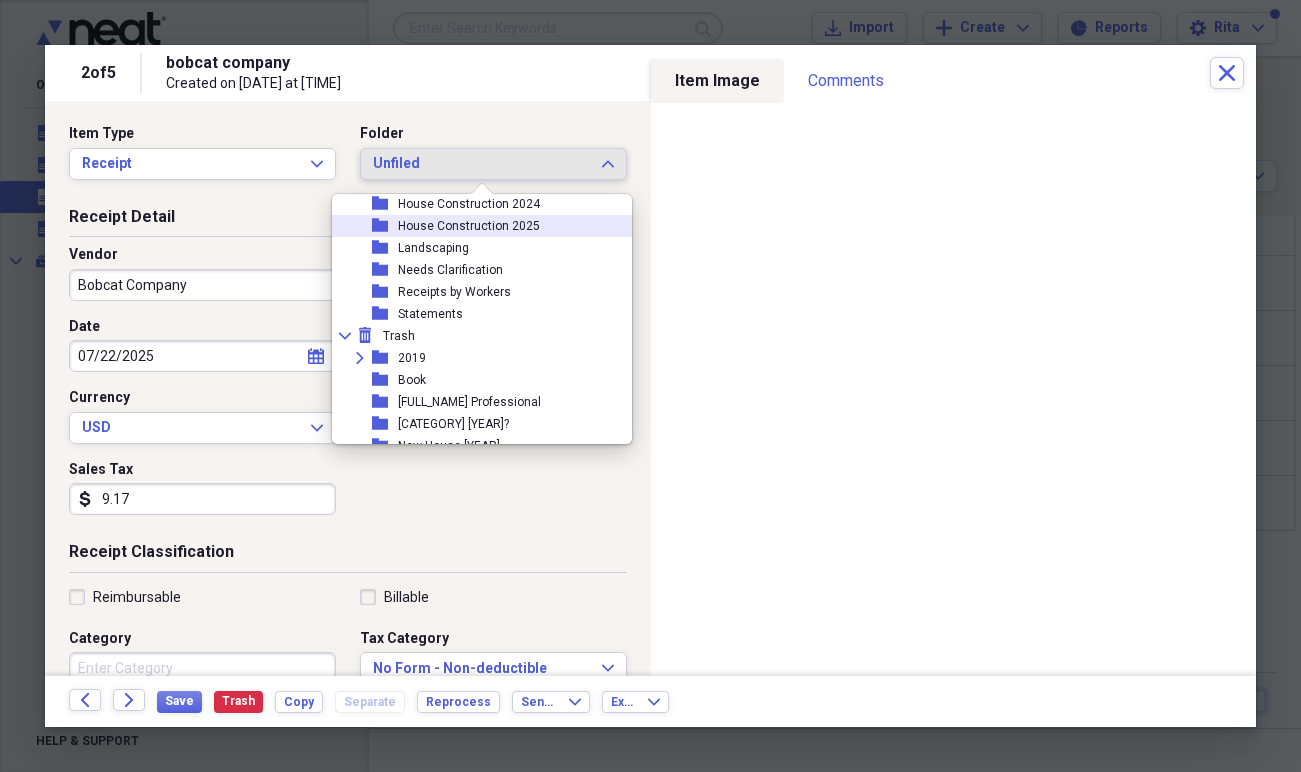 click on "House Construction 2025" at bounding box center (469, 226) 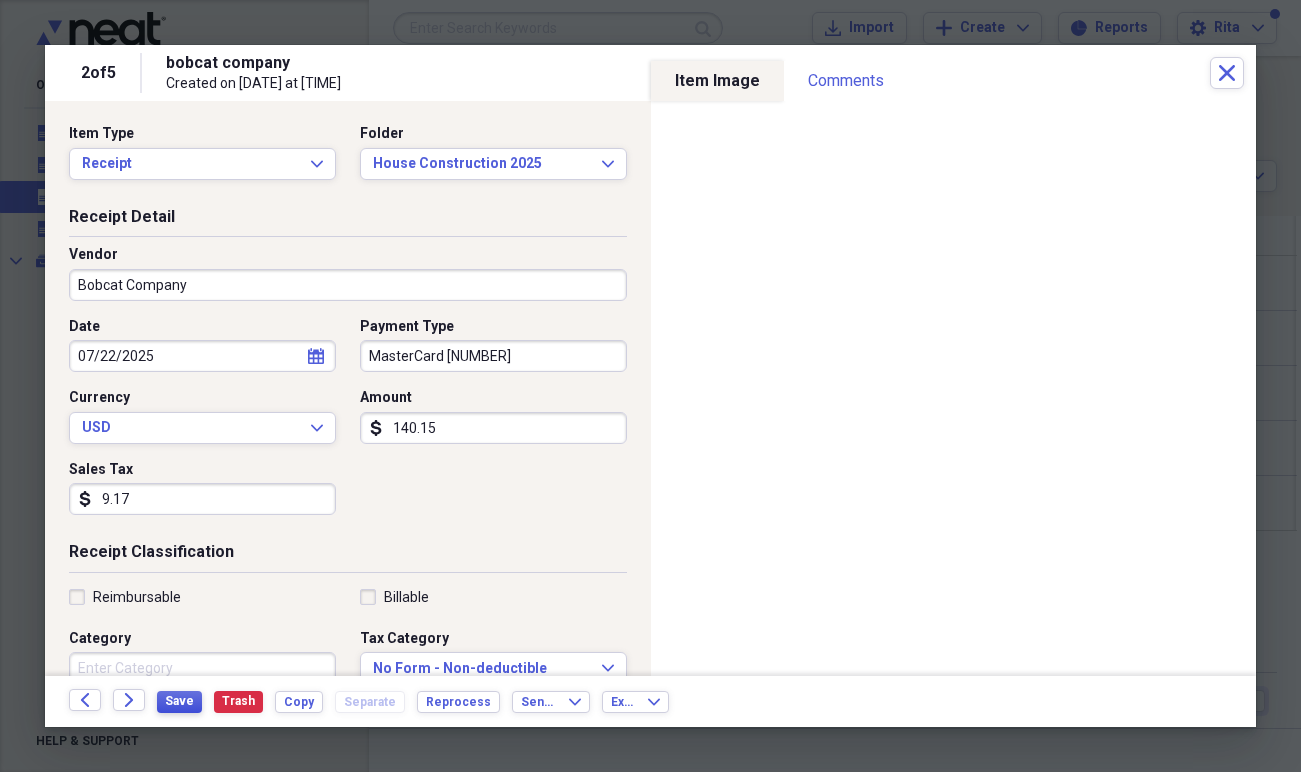 click on "Save" at bounding box center (179, 701) 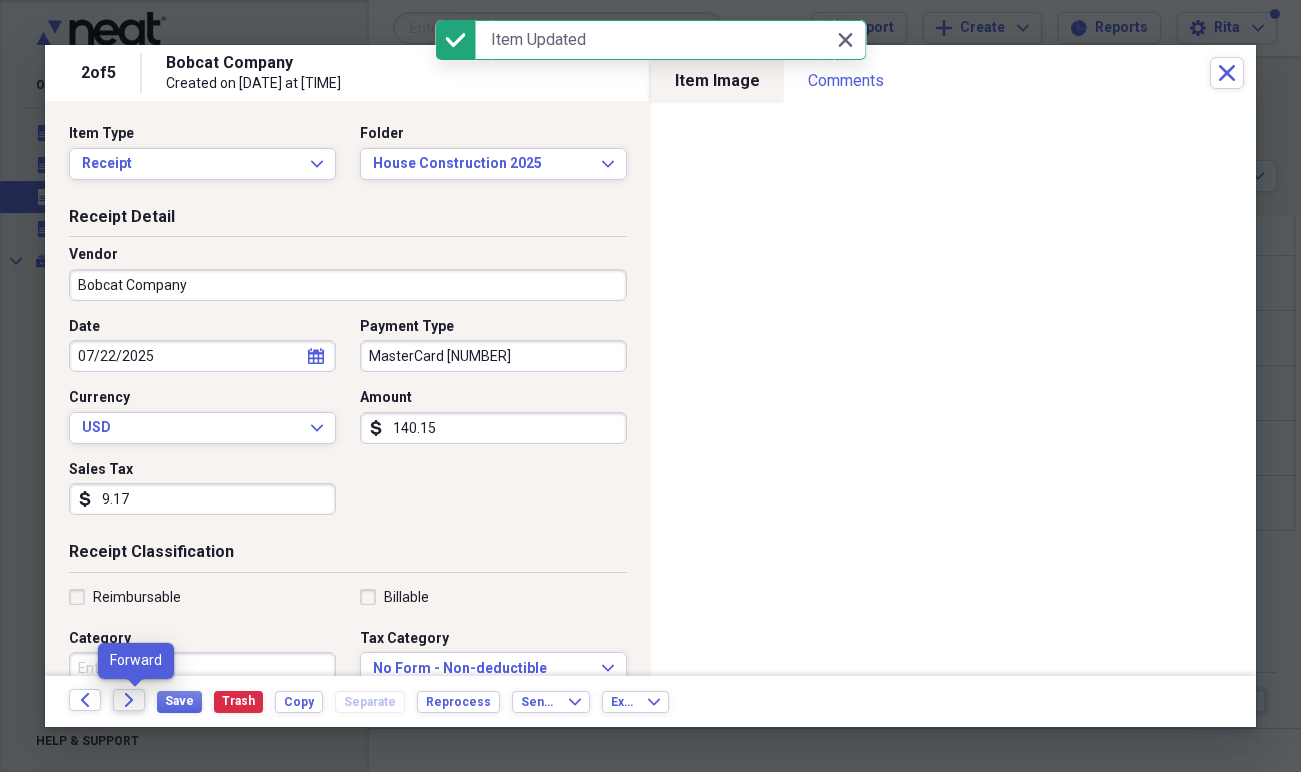 click on "Forward" 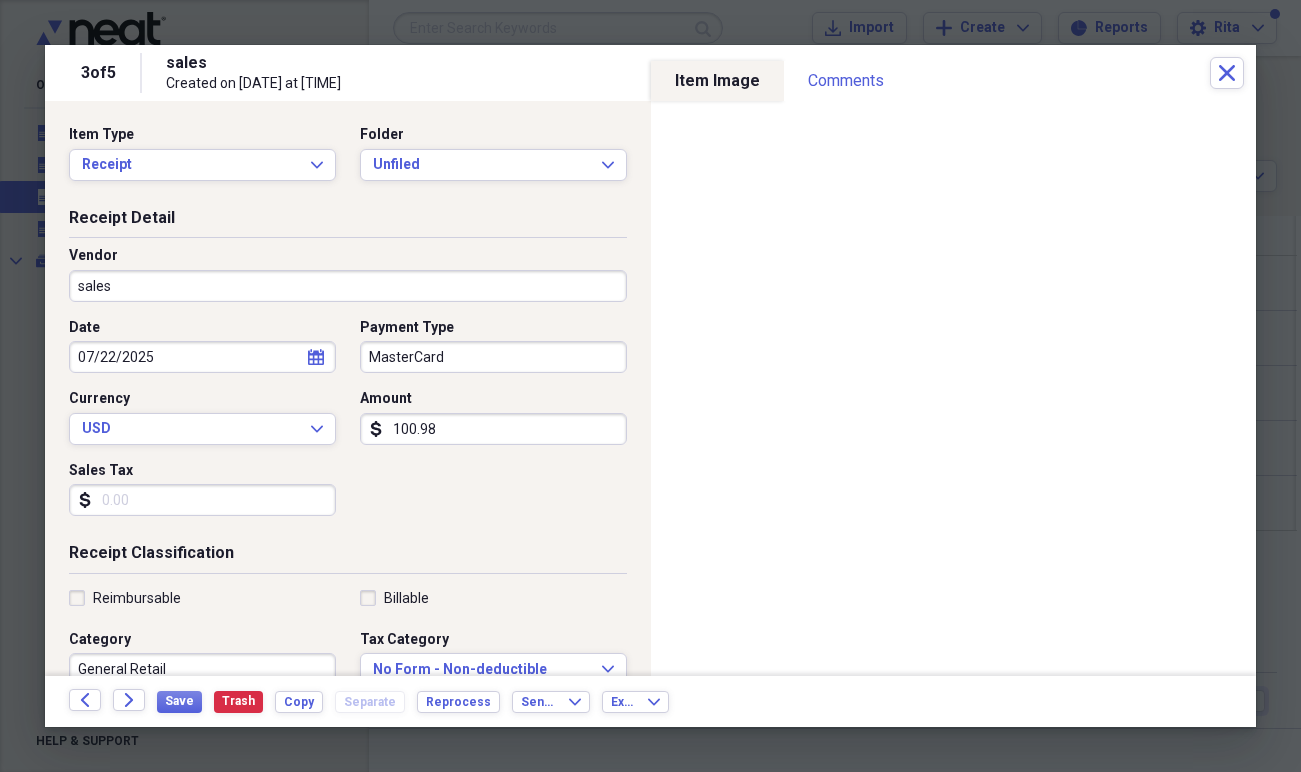 scroll, scrollTop: 43, scrollLeft: 0, axis: vertical 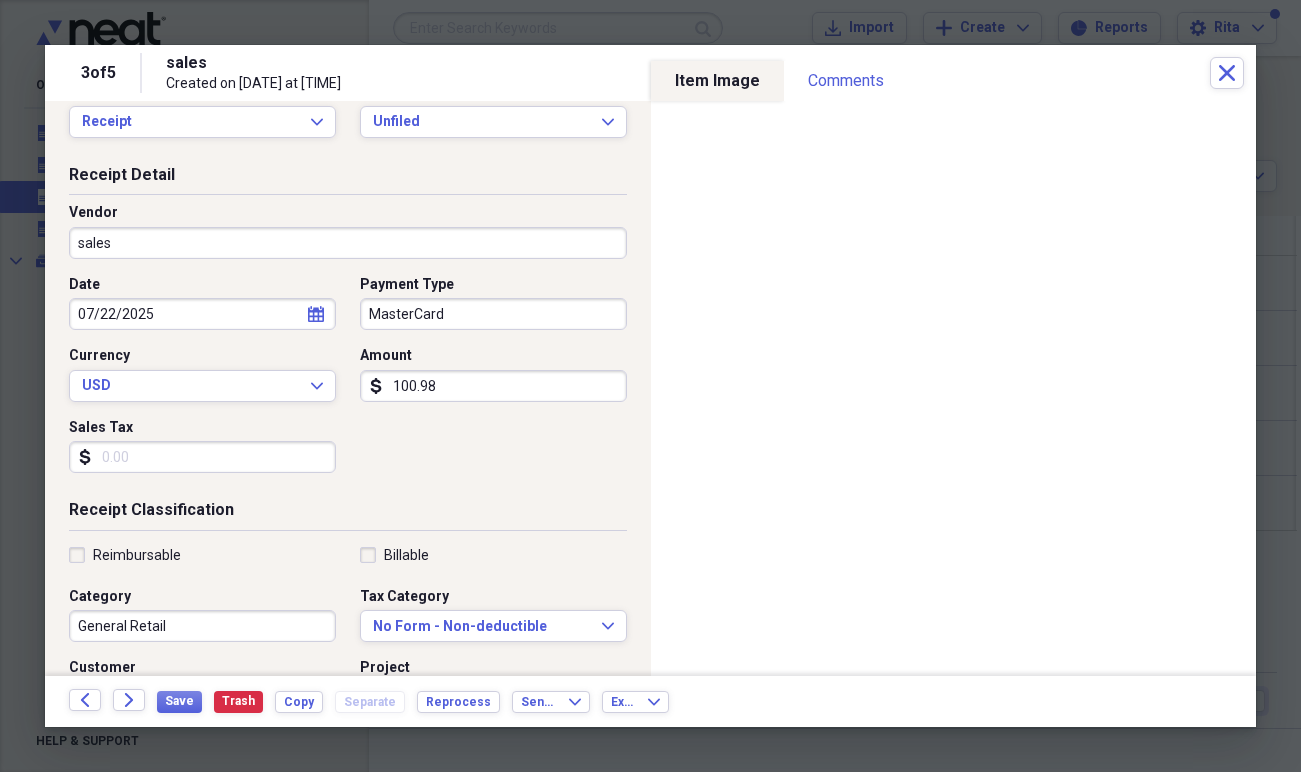 click on "Vendor sales" at bounding box center (348, 231) 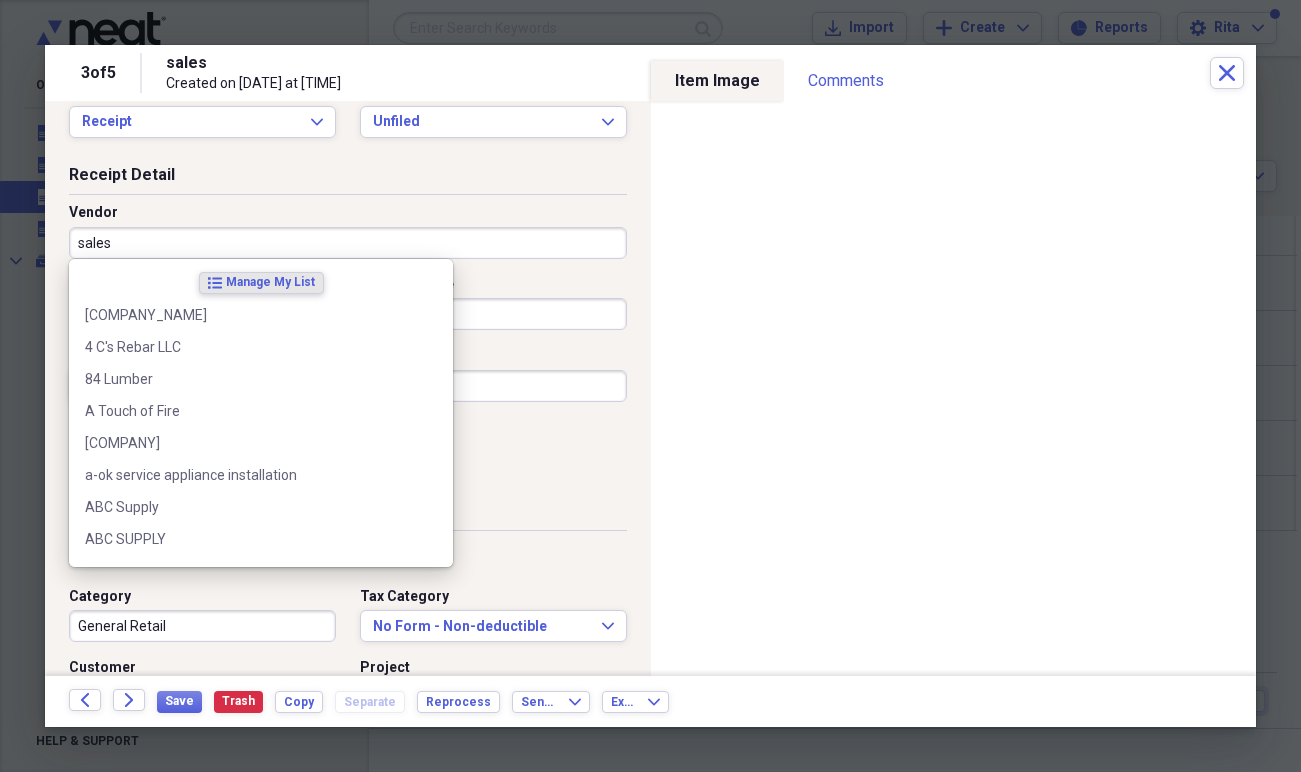 click on "sales" at bounding box center (348, 243) 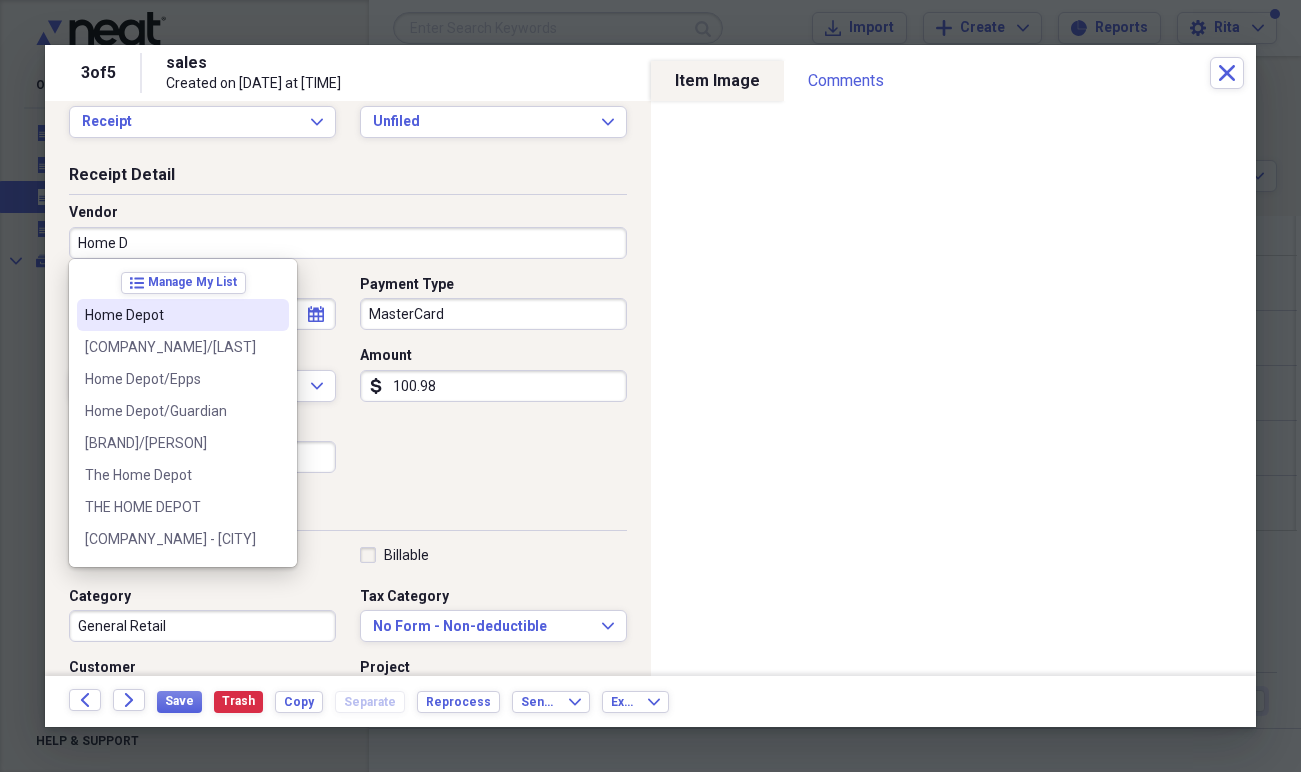 click on "Home Depot" at bounding box center [171, 315] 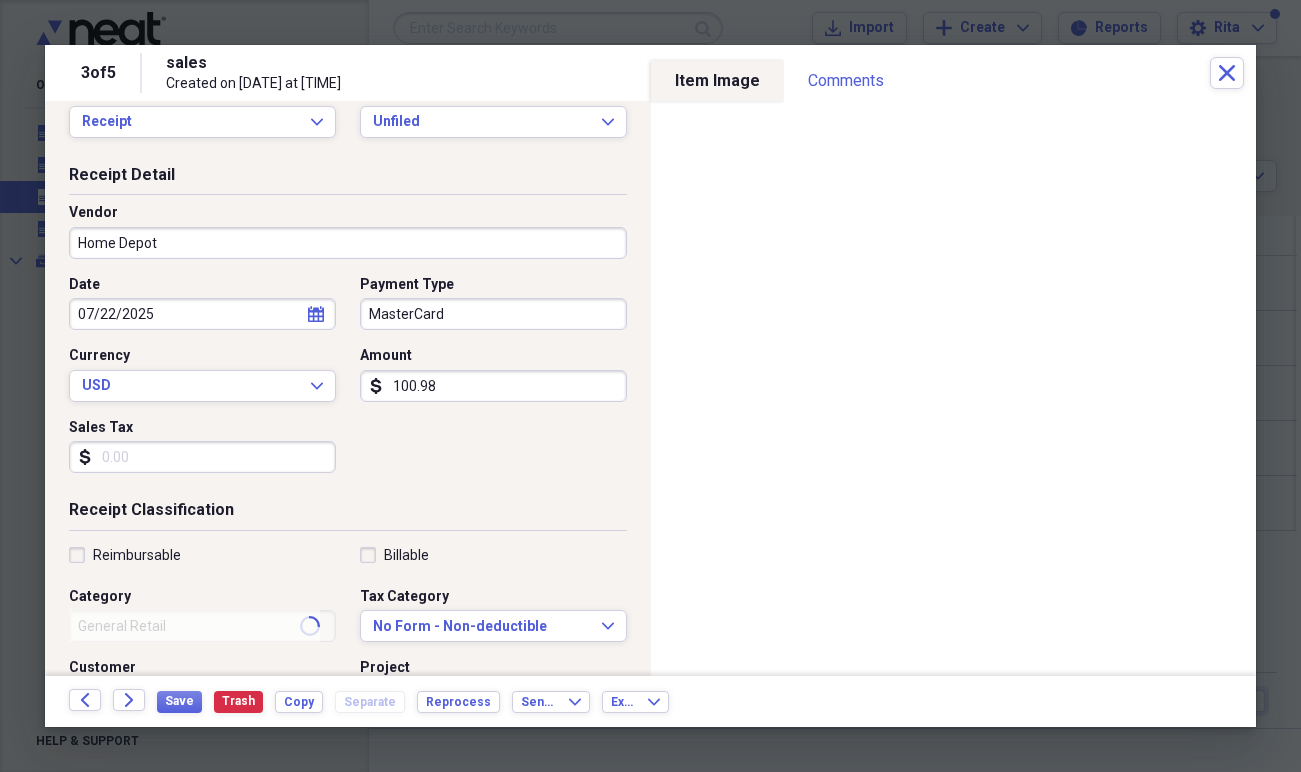 type on "Building Supplies" 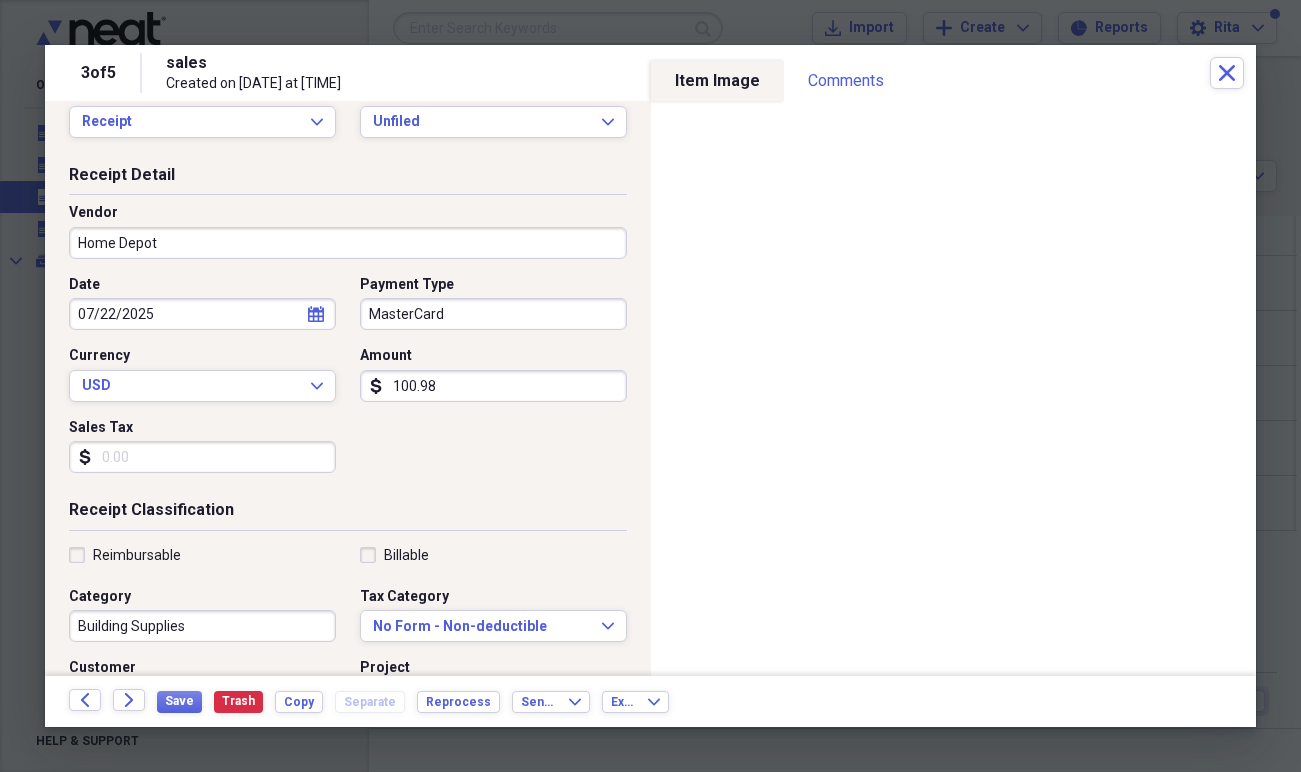 click on "Building Supplies" at bounding box center (202, 626) 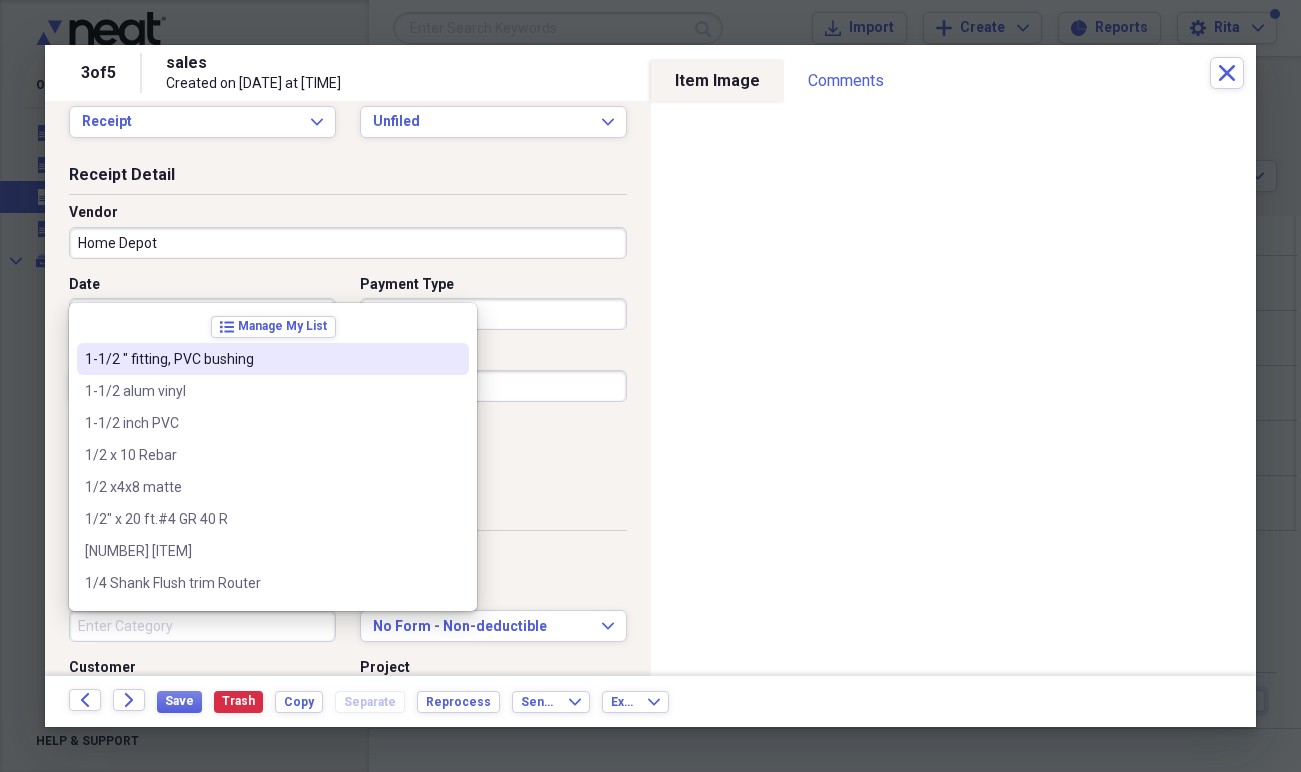 type 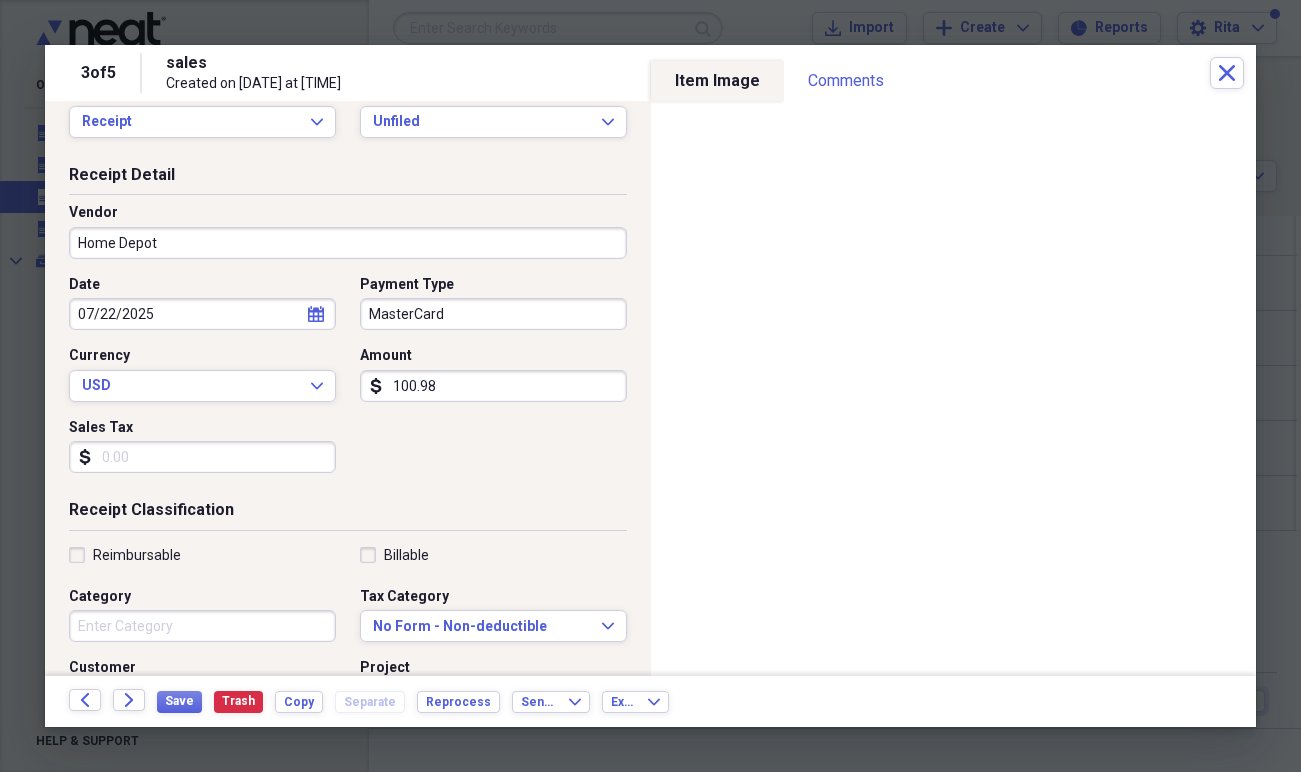 click on "MasterCard" at bounding box center [493, 314] 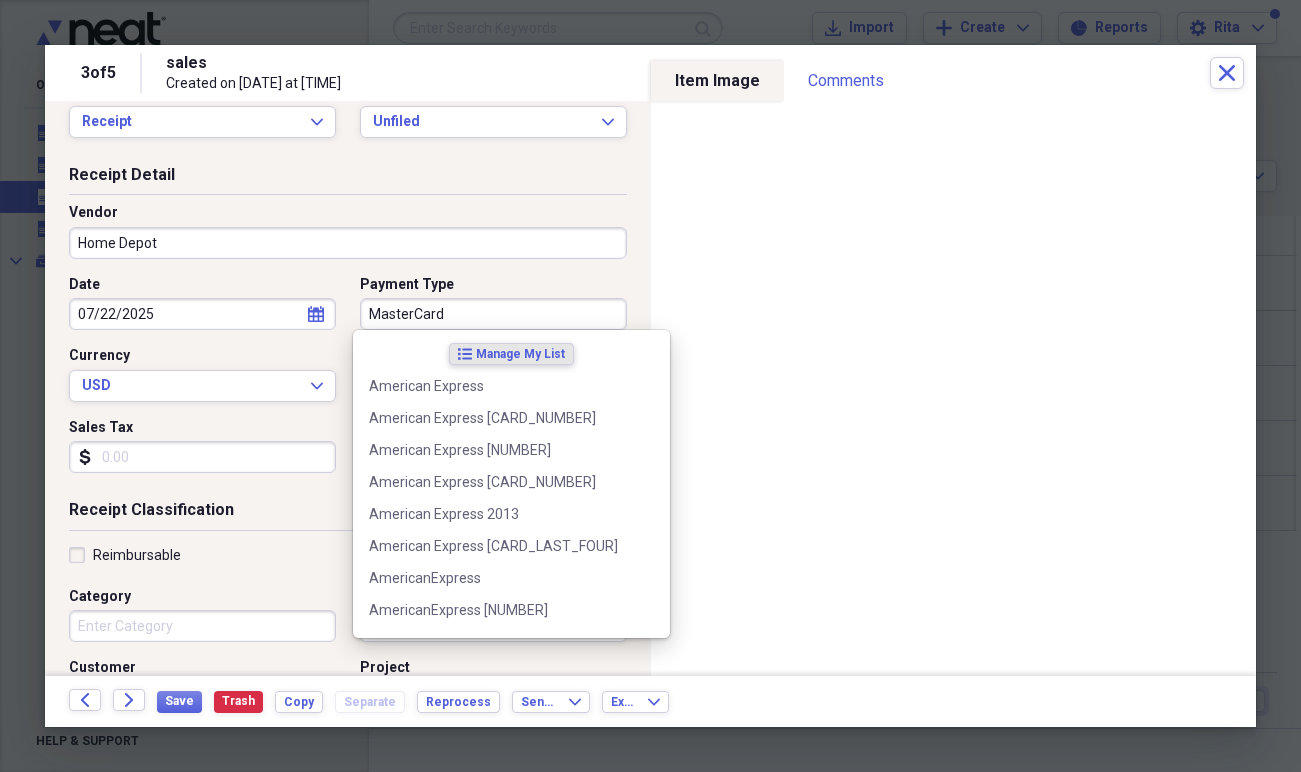 click on "MasterCard" at bounding box center [493, 314] 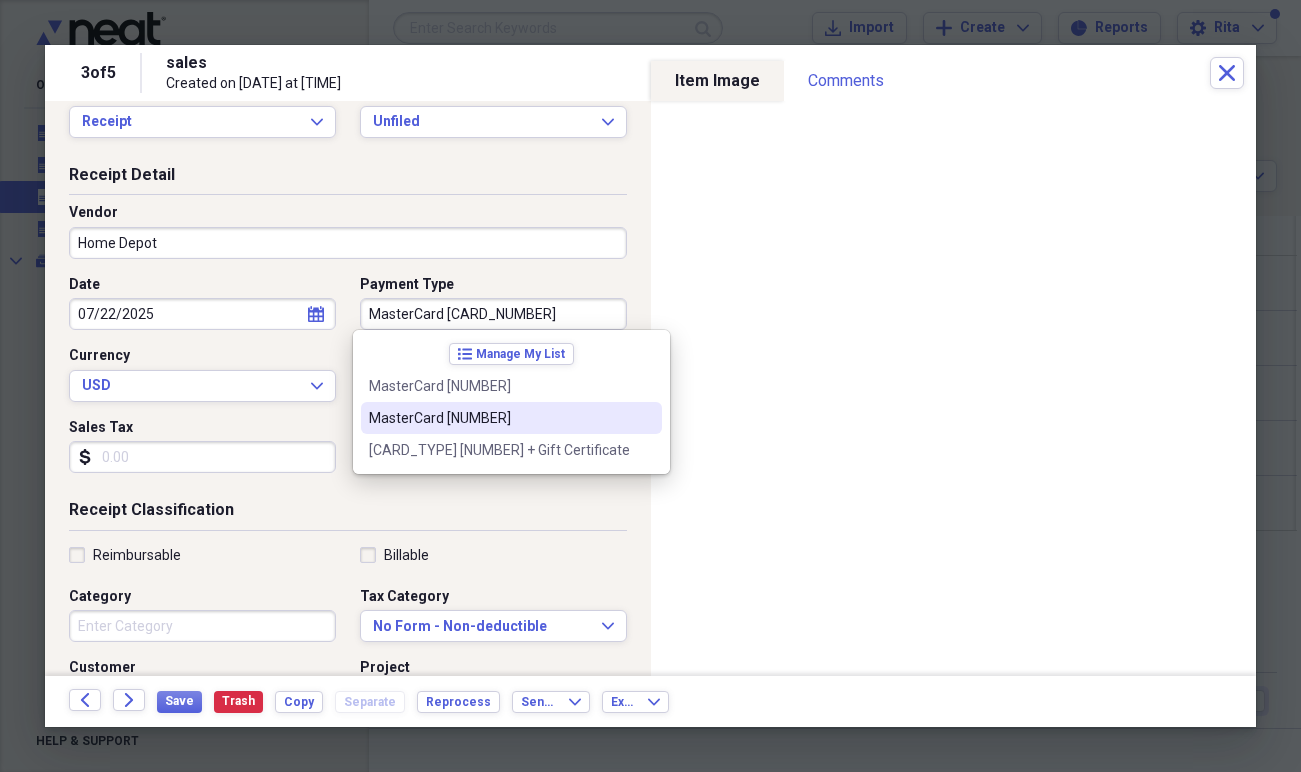 click on "MasterCard [NUMBER]" at bounding box center [499, 418] 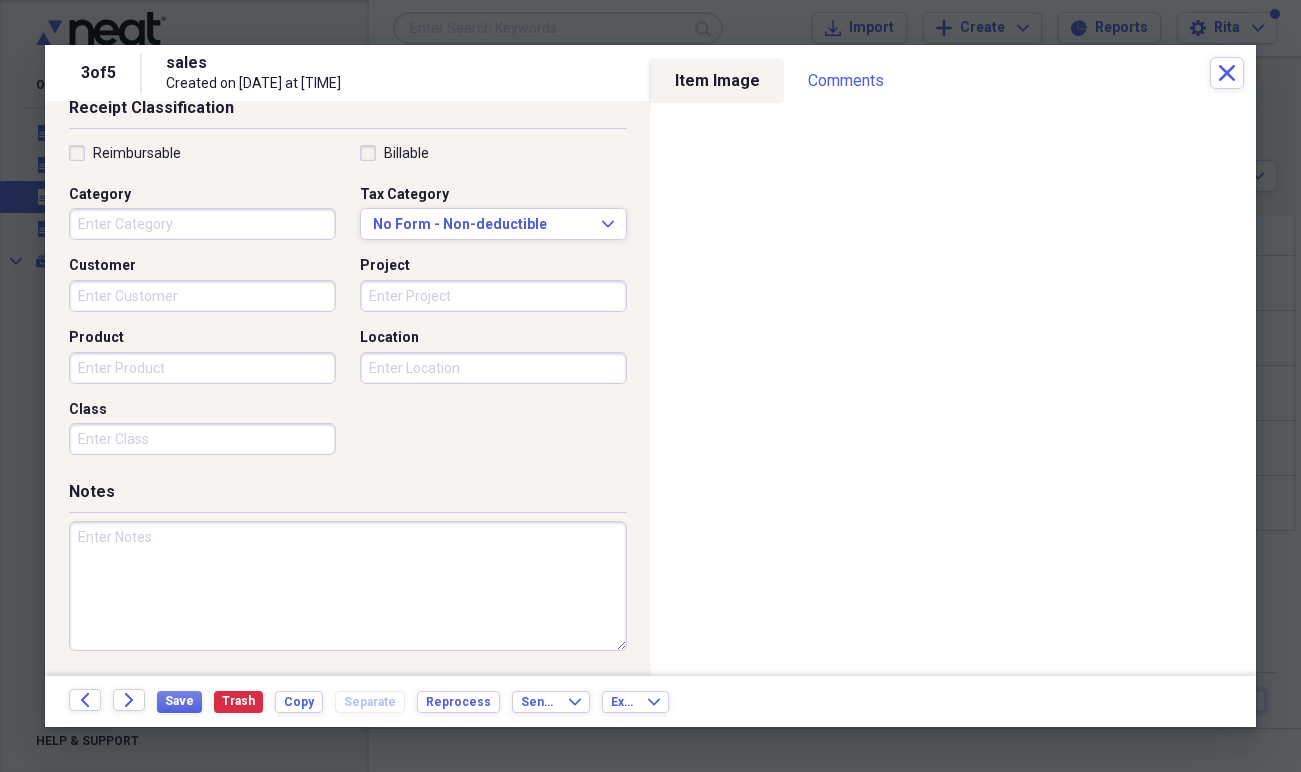 scroll, scrollTop: 0, scrollLeft: 0, axis: both 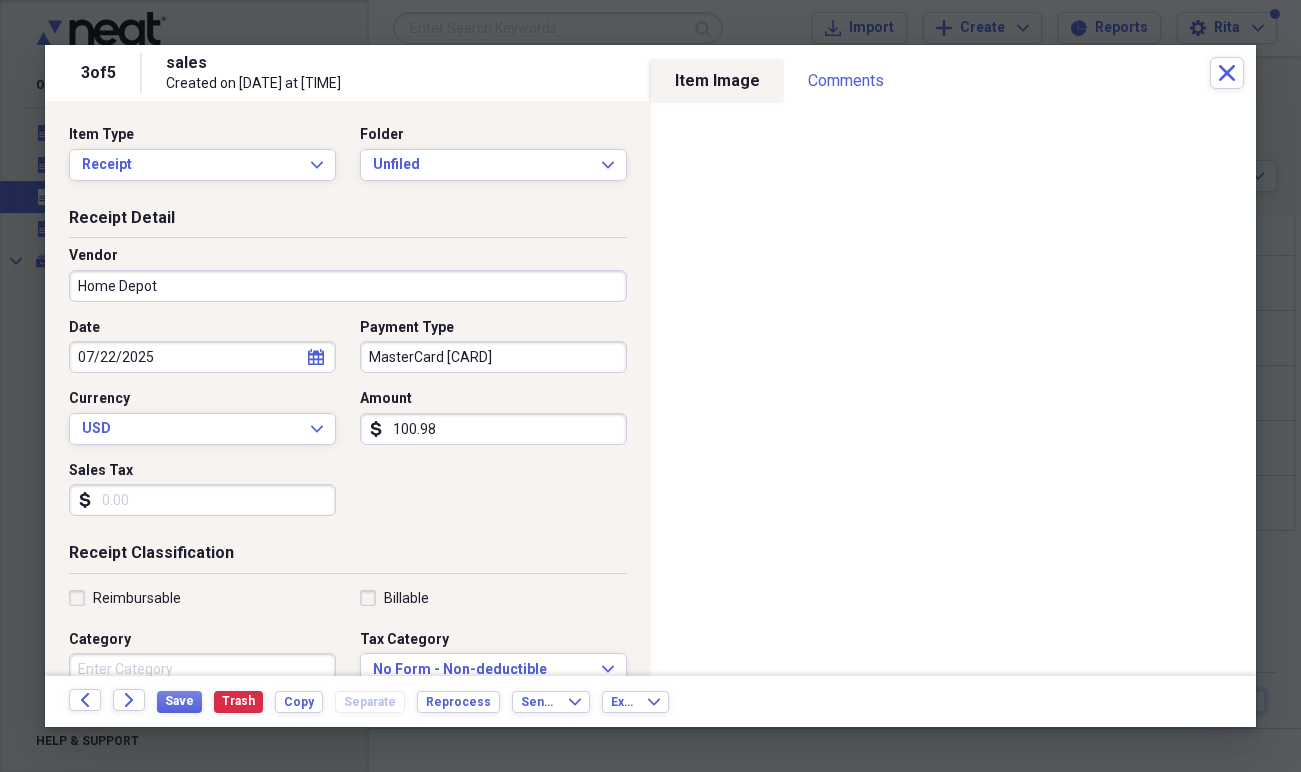 type on "MasterCard [NUMBER]" 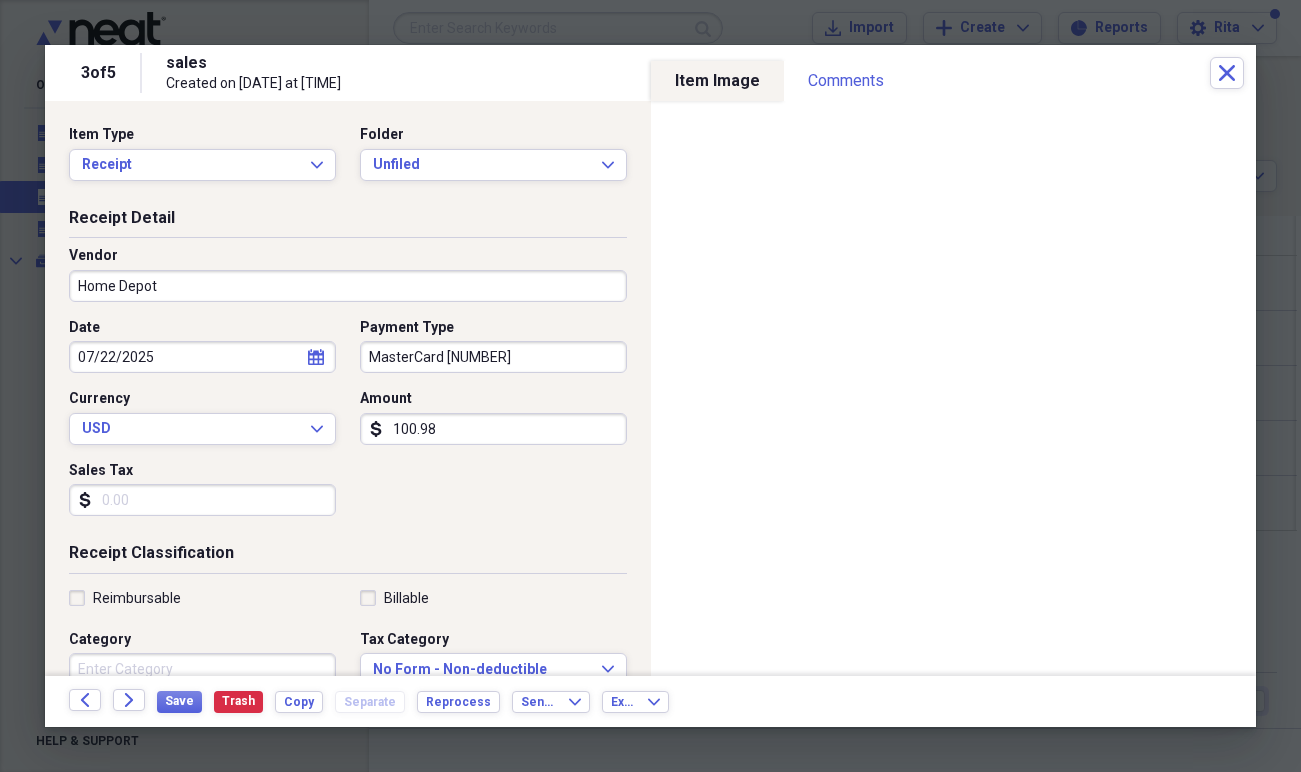 click on "Receipt Detail Vendor Home Depot Date [DATE] calendar Calendar Payment Type MasterCard [CARD_NUMBER] Currency USD Expand Amount dollar-sign 100.98 Sales Tax dollar-sign" at bounding box center (348, 375) 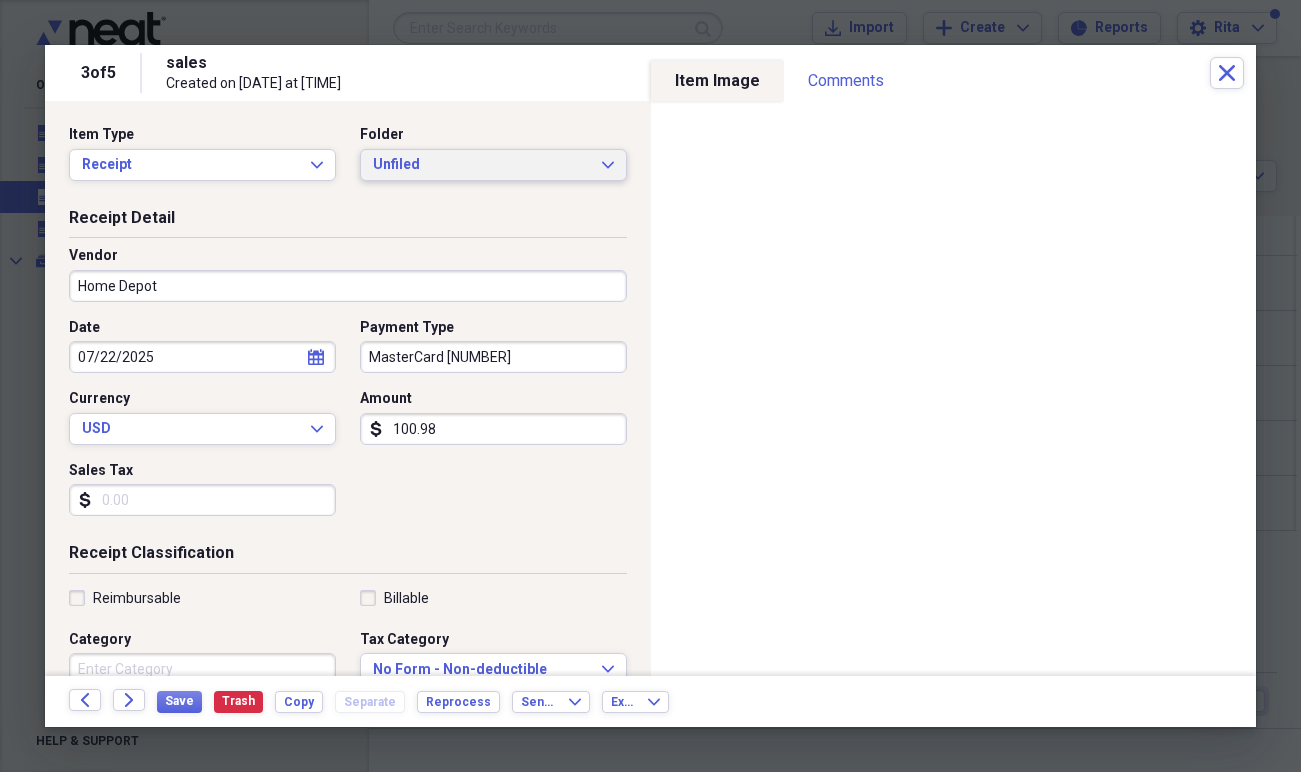 click on "Unfiled" at bounding box center (481, 165) 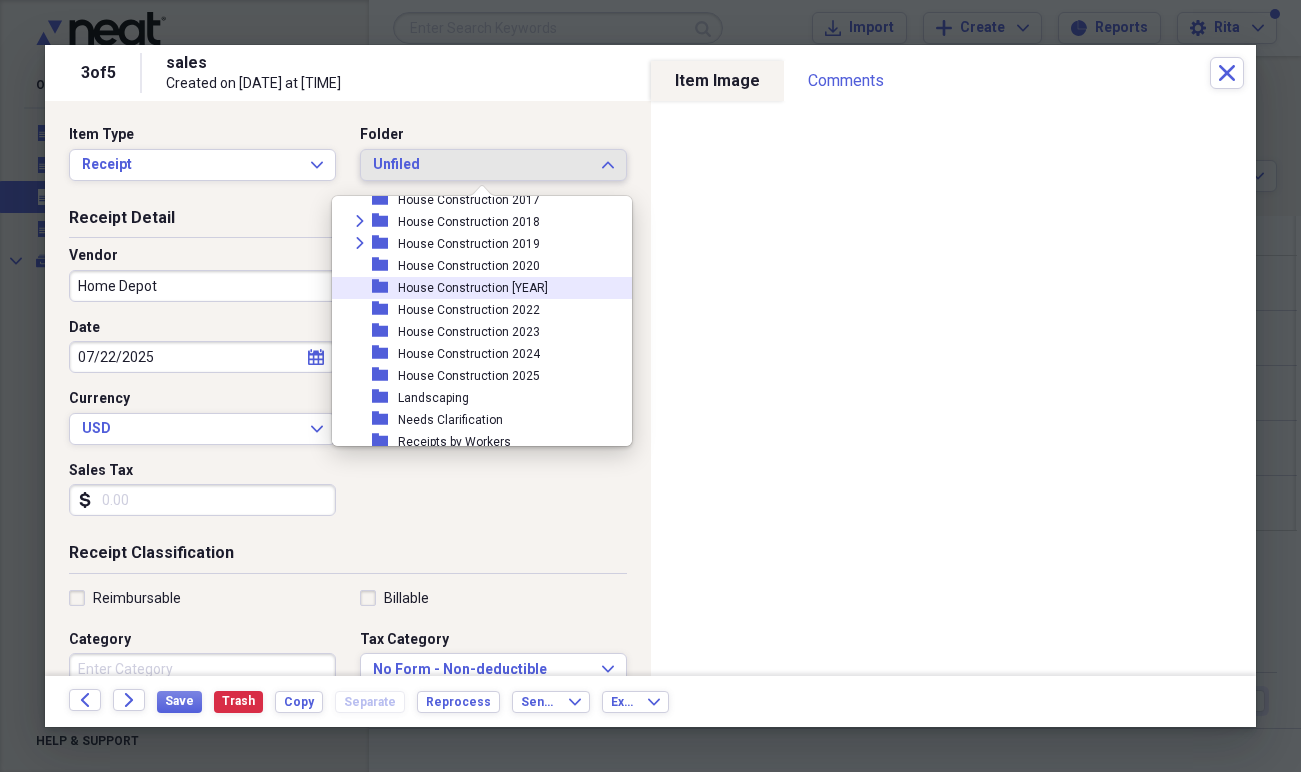 scroll, scrollTop: 792, scrollLeft: 0, axis: vertical 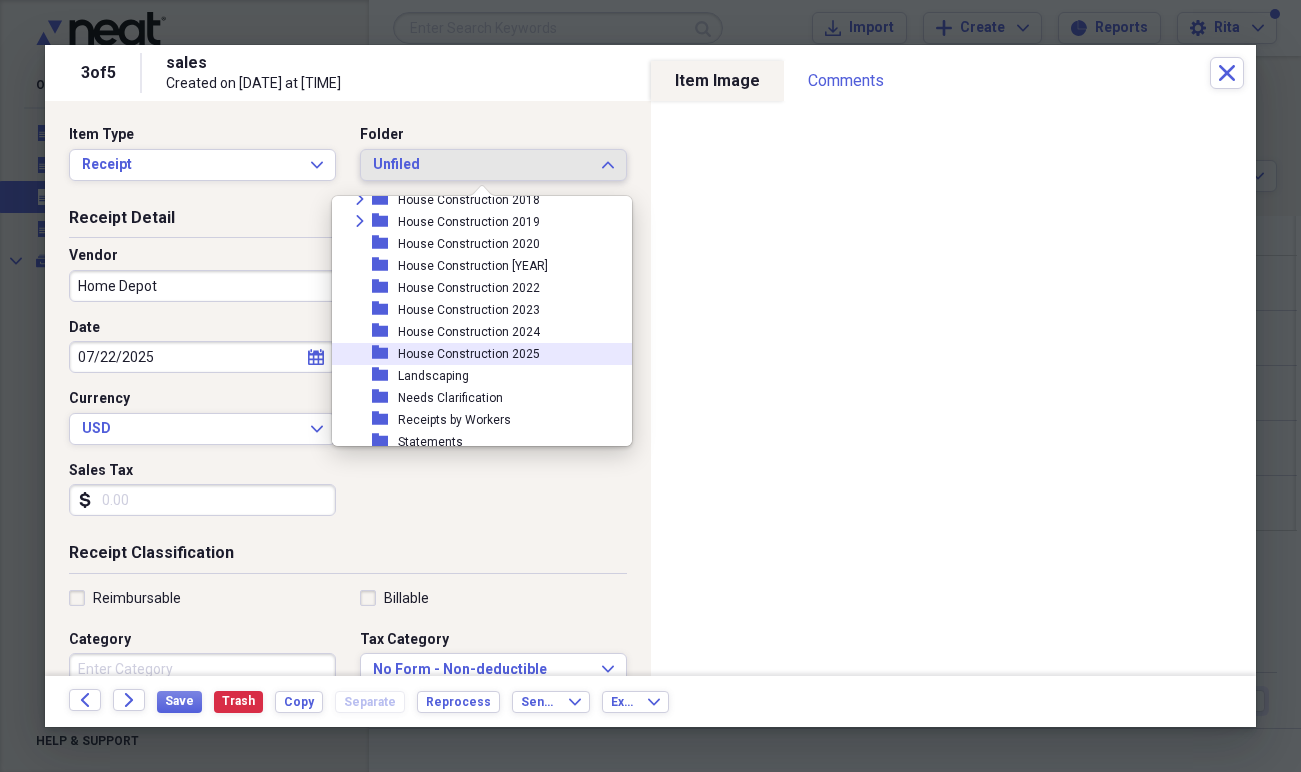 click on "House Construction 2025" at bounding box center (469, 354) 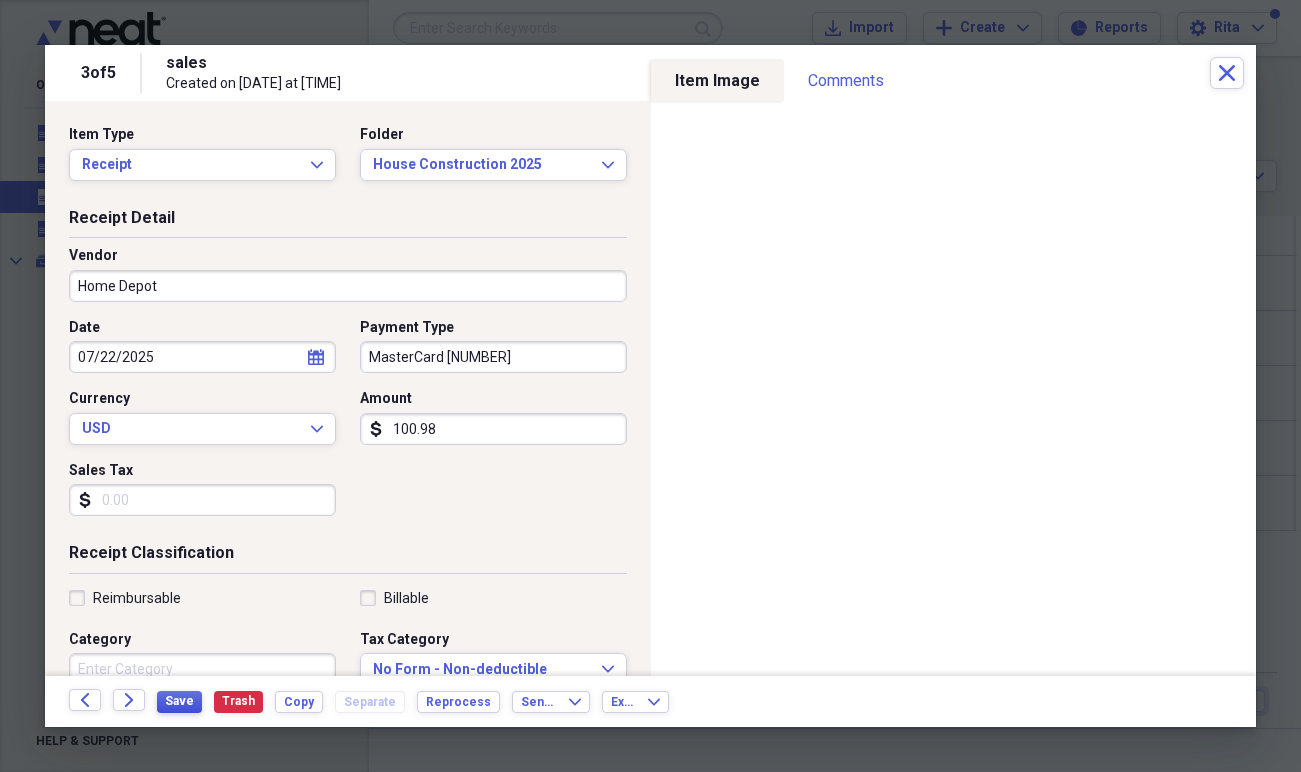 click on "Save" at bounding box center [179, 701] 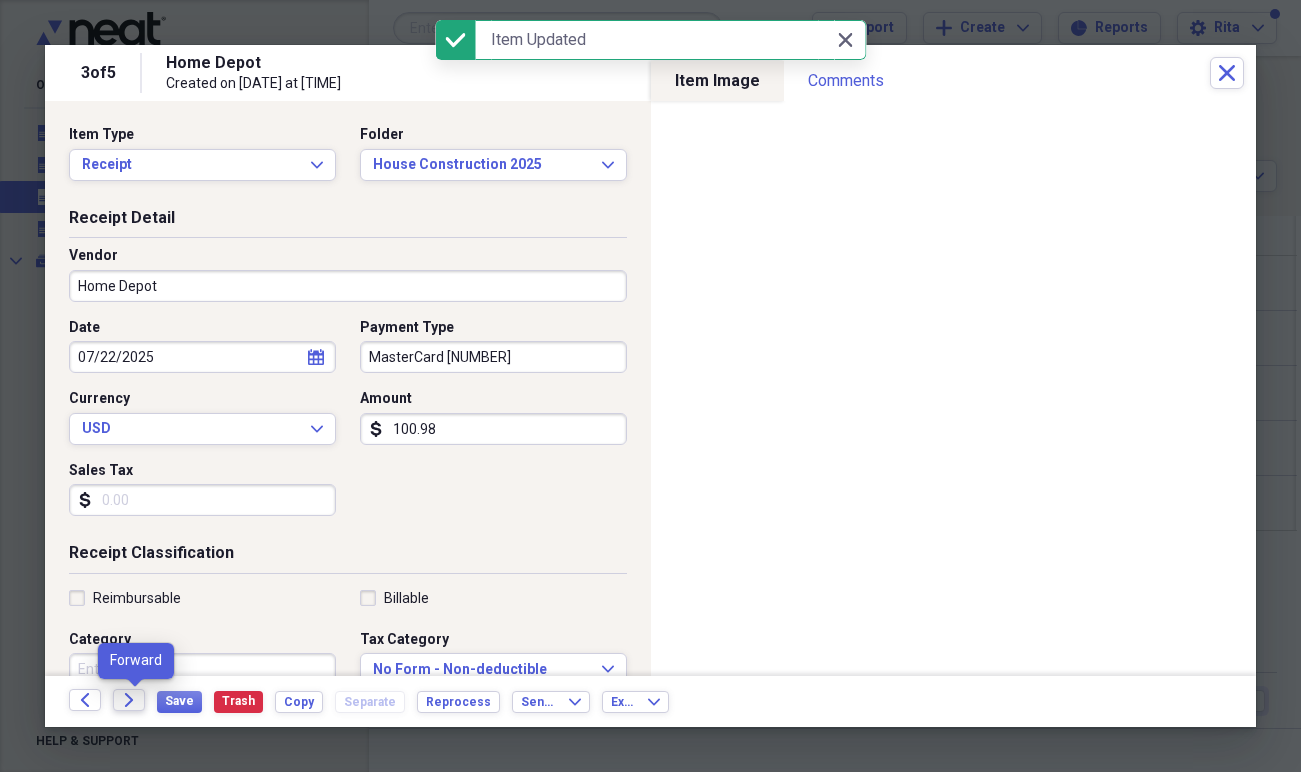 click on "Forward" 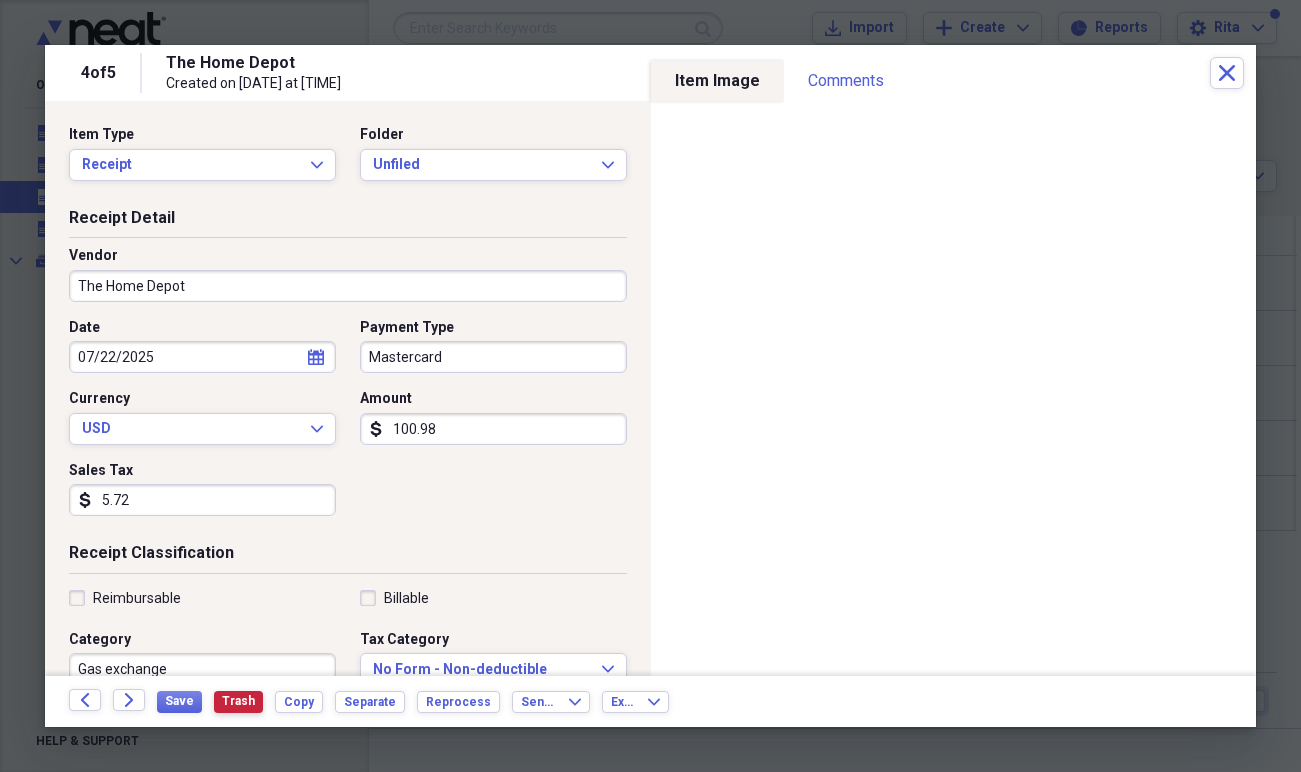 click on "Trash" at bounding box center [238, 701] 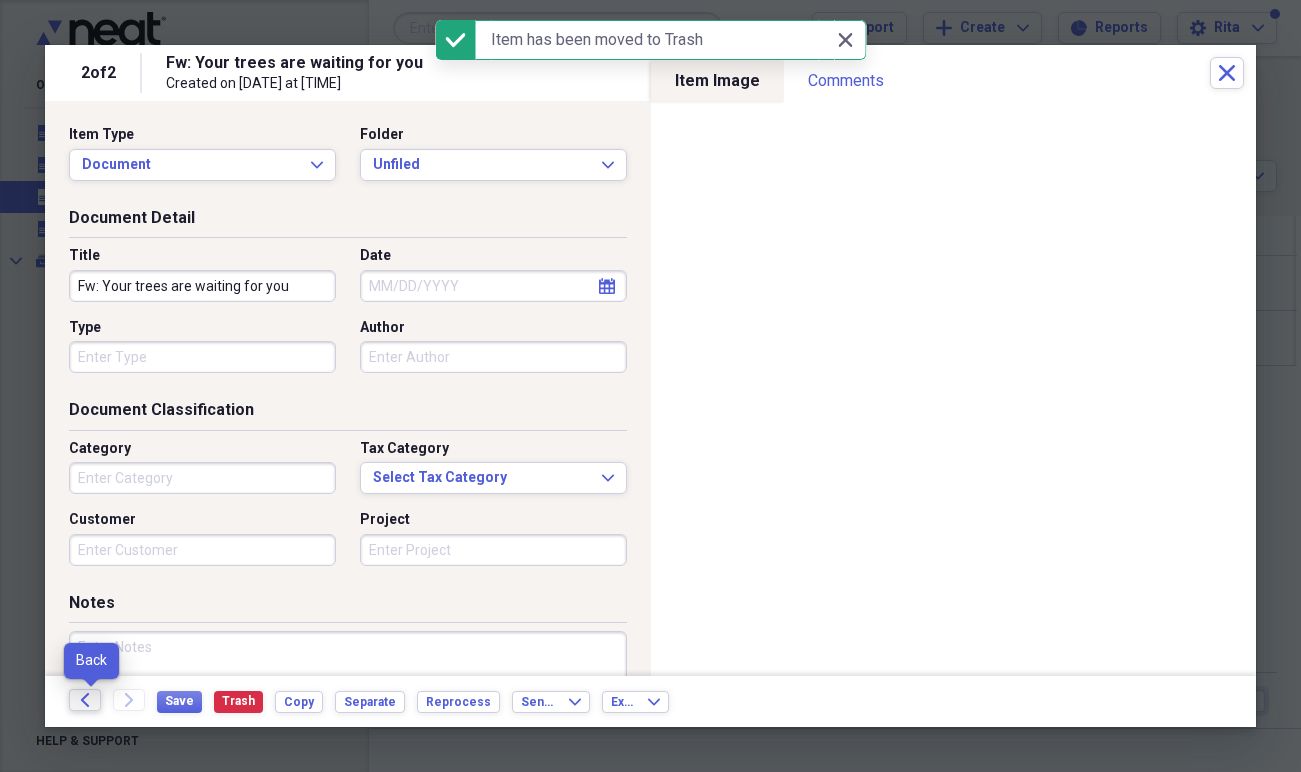 click on "Back" 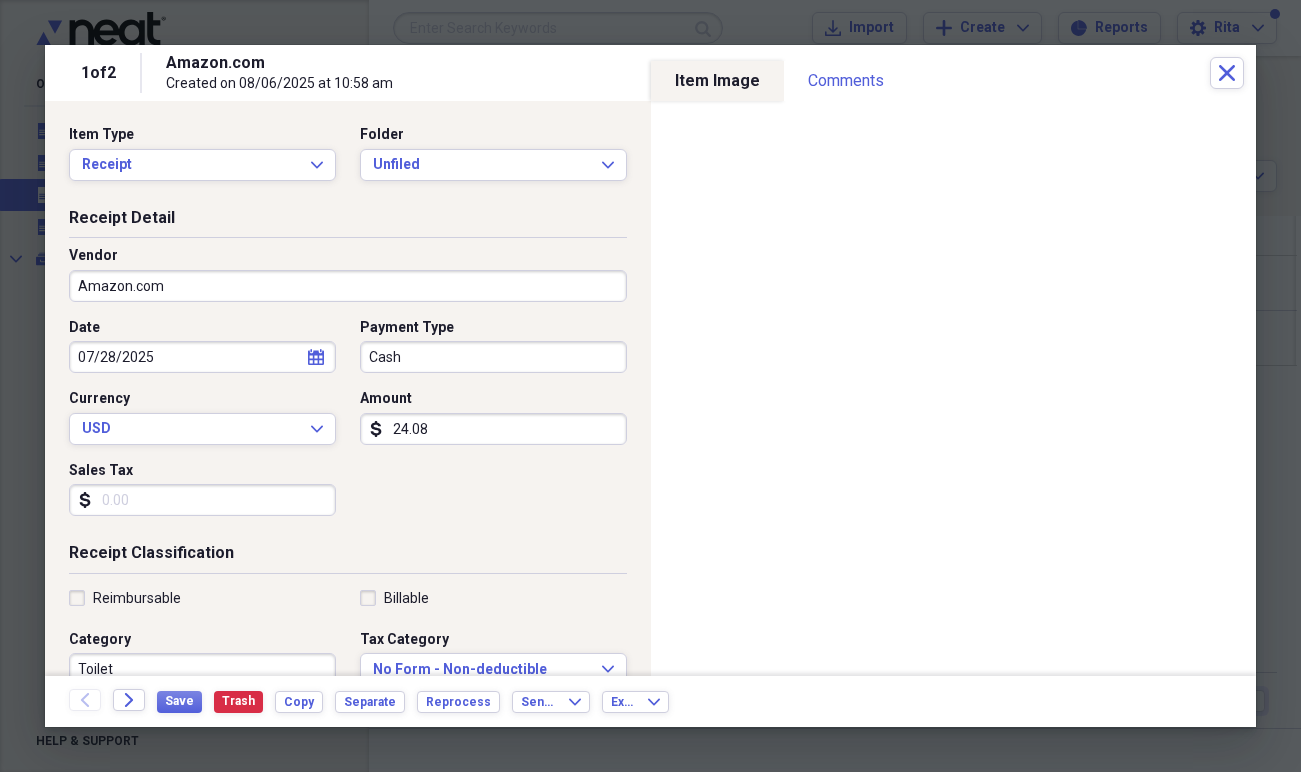 click on "Cash" at bounding box center [493, 357] 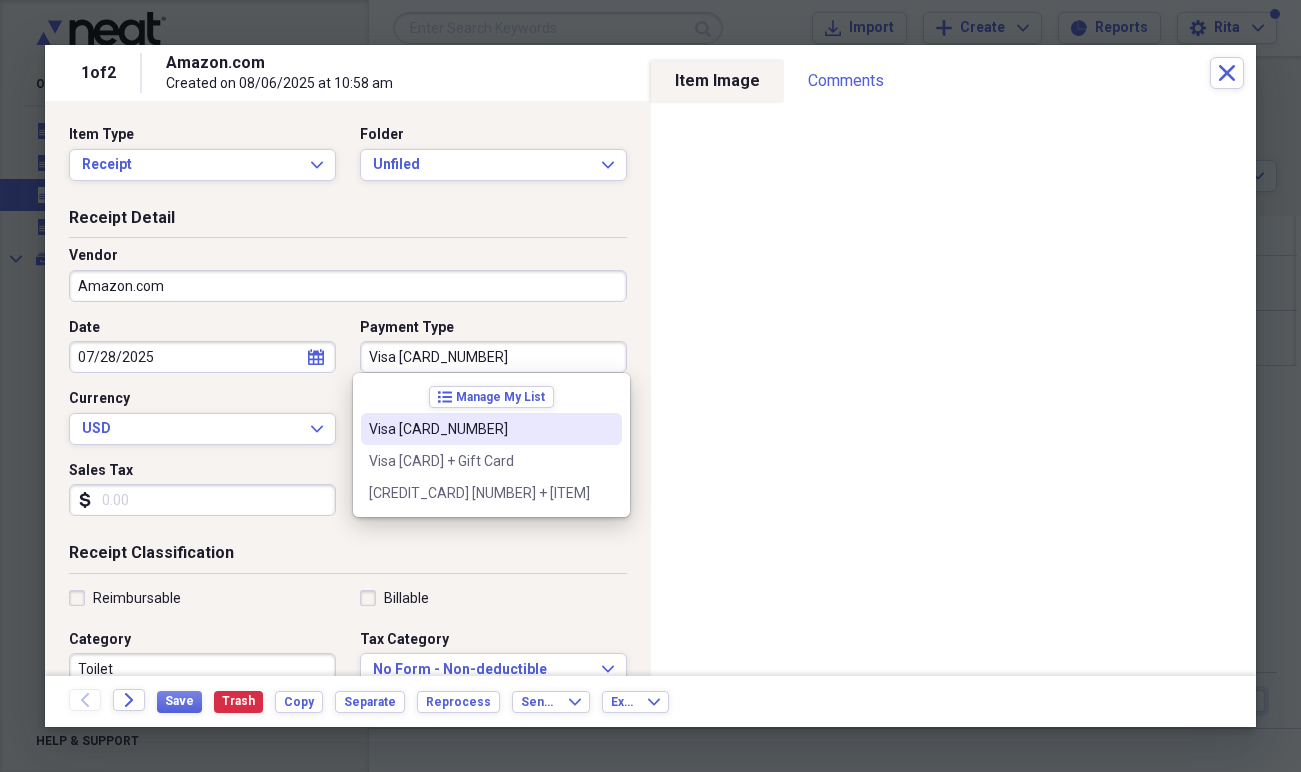 click on "Visa [CARD_NUMBER]" at bounding box center [479, 429] 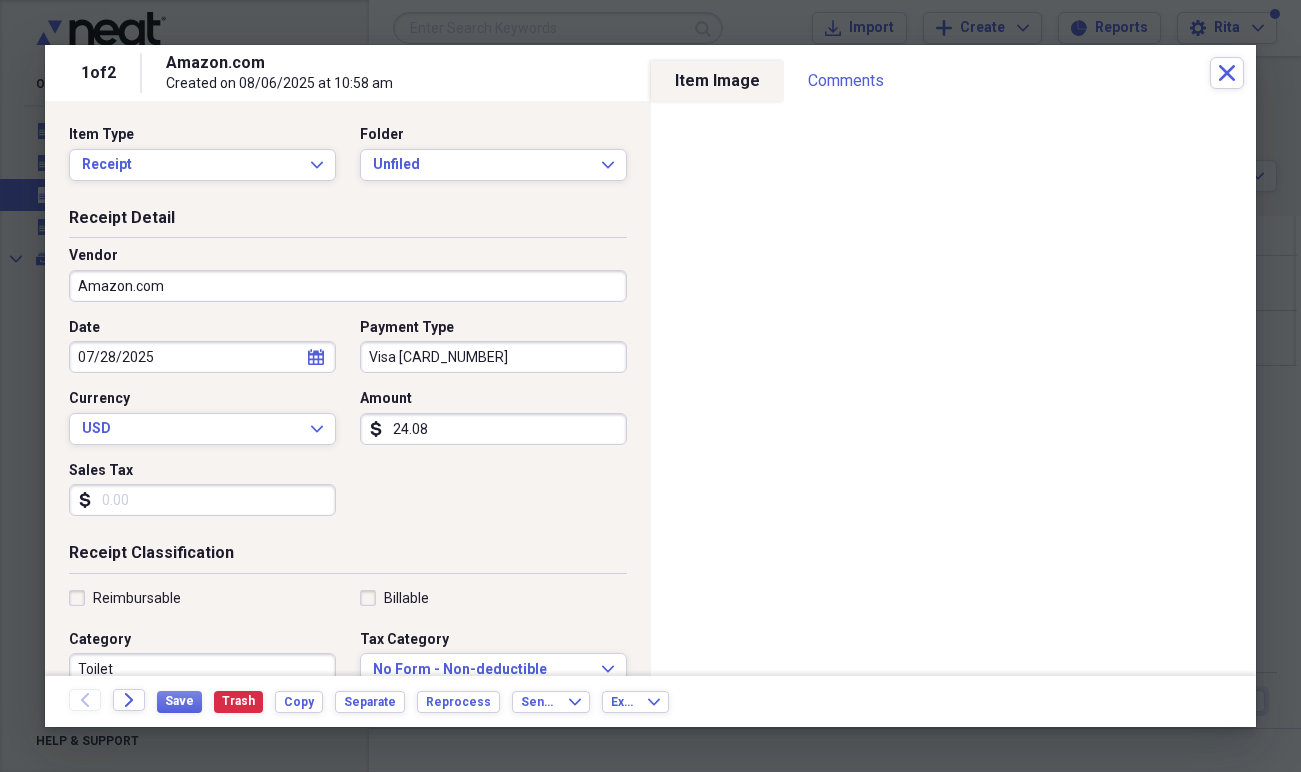 click on "Toilet" at bounding box center (202, 669) 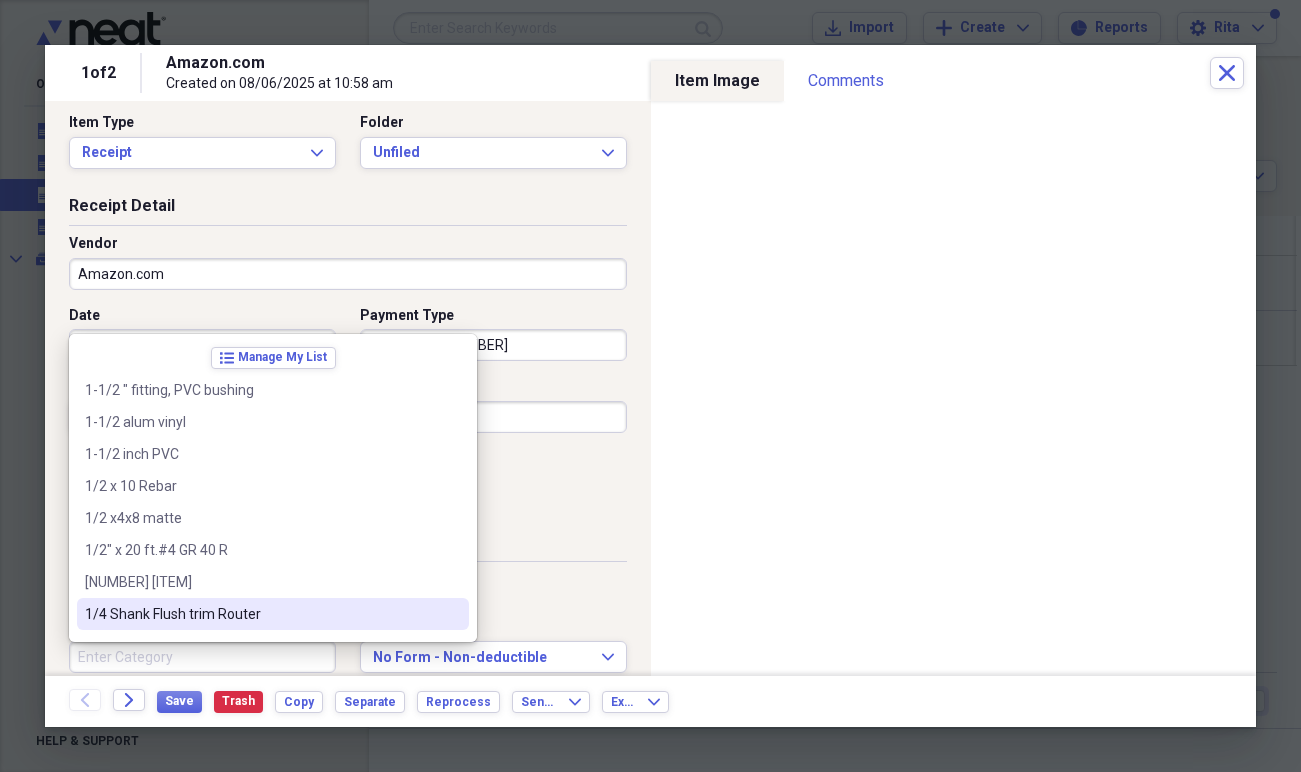 type 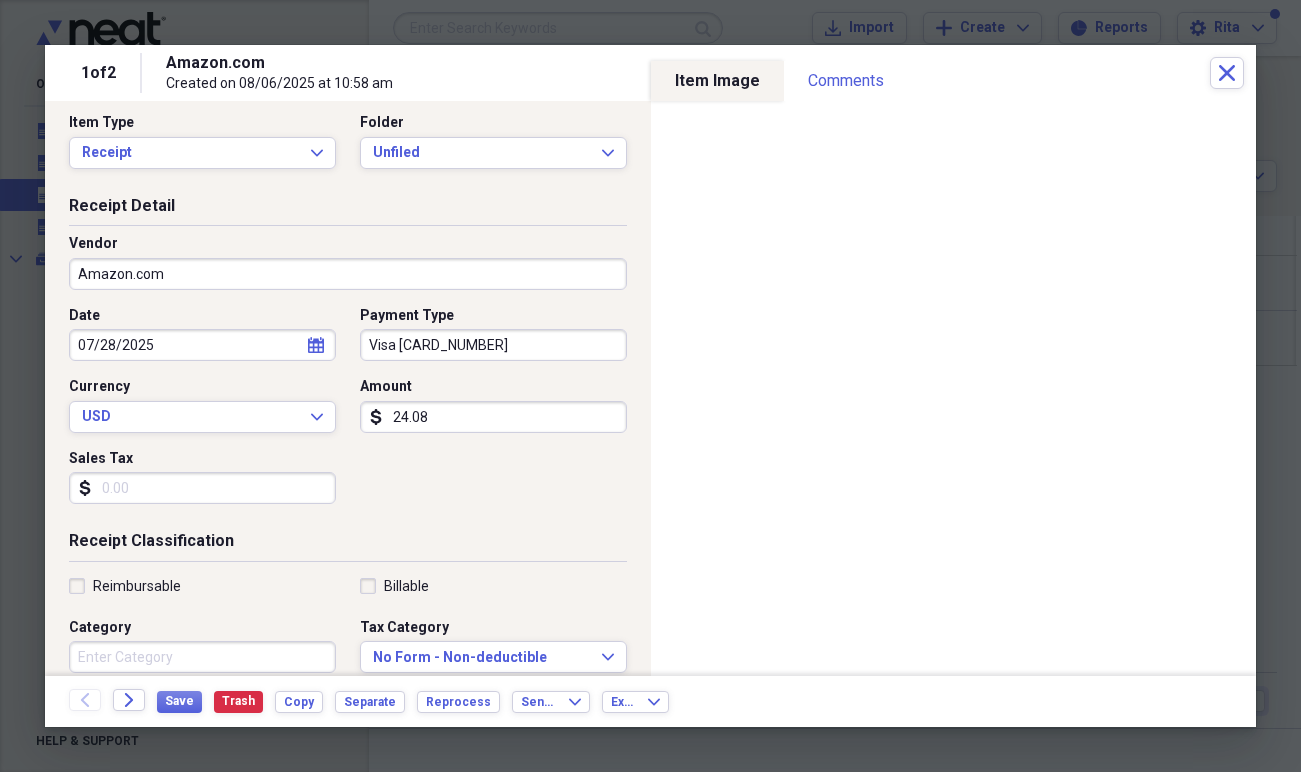 click on "Receipt Classification" at bounding box center [348, 545] 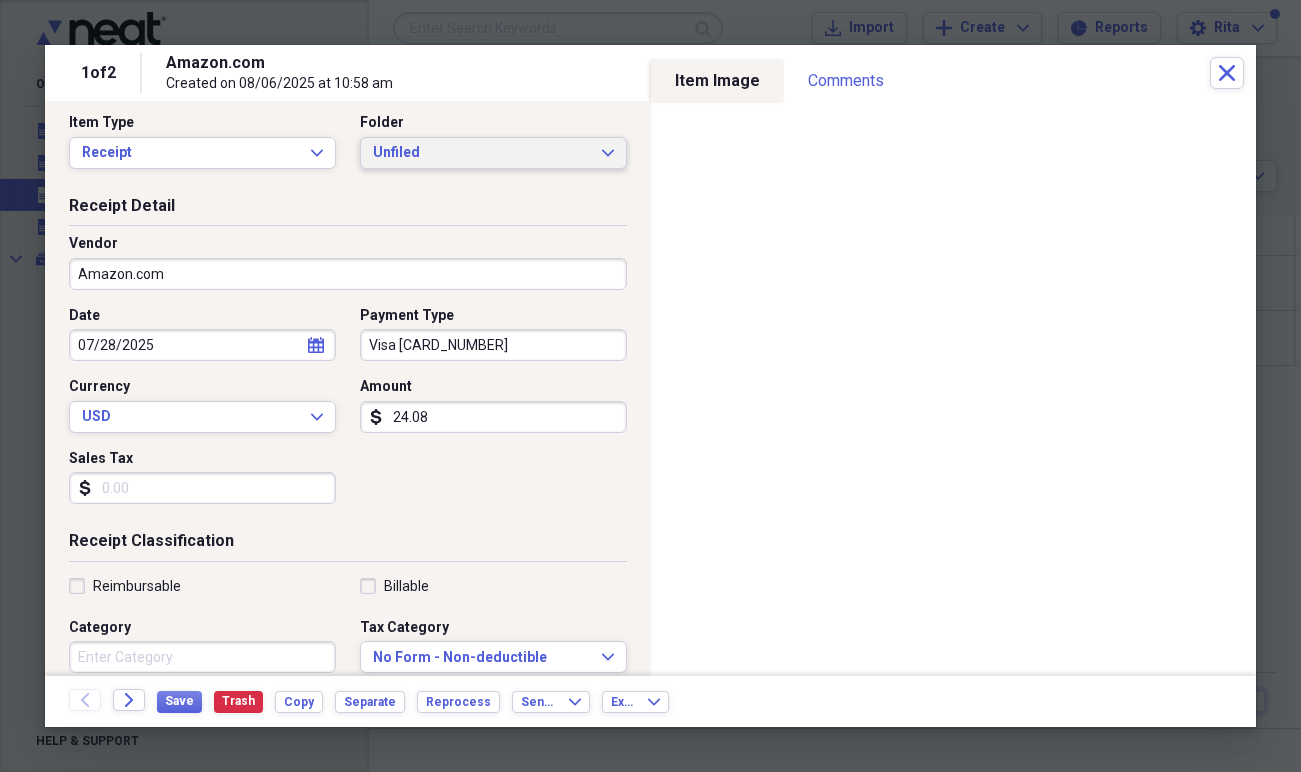 click on "Unfiled" at bounding box center [481, 153] 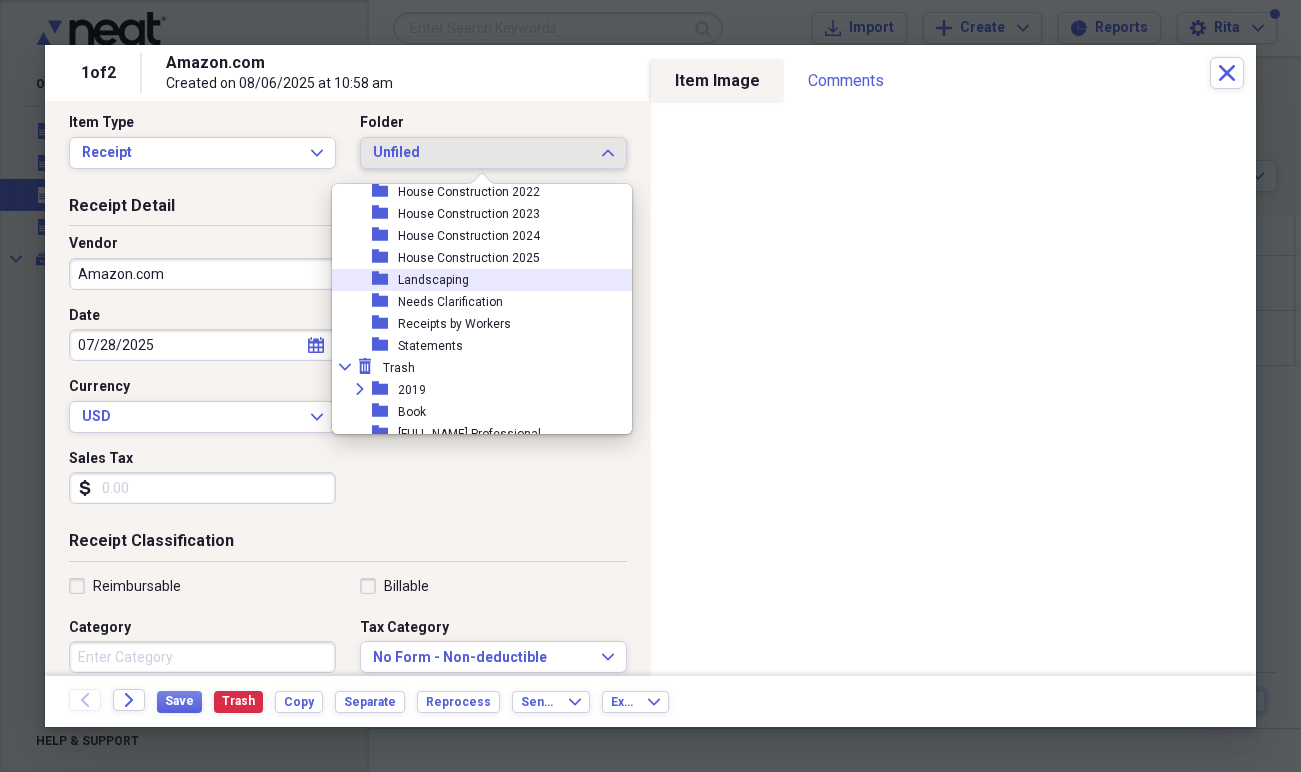 click on "folder Landscaping" at bounding box center (474, 280) 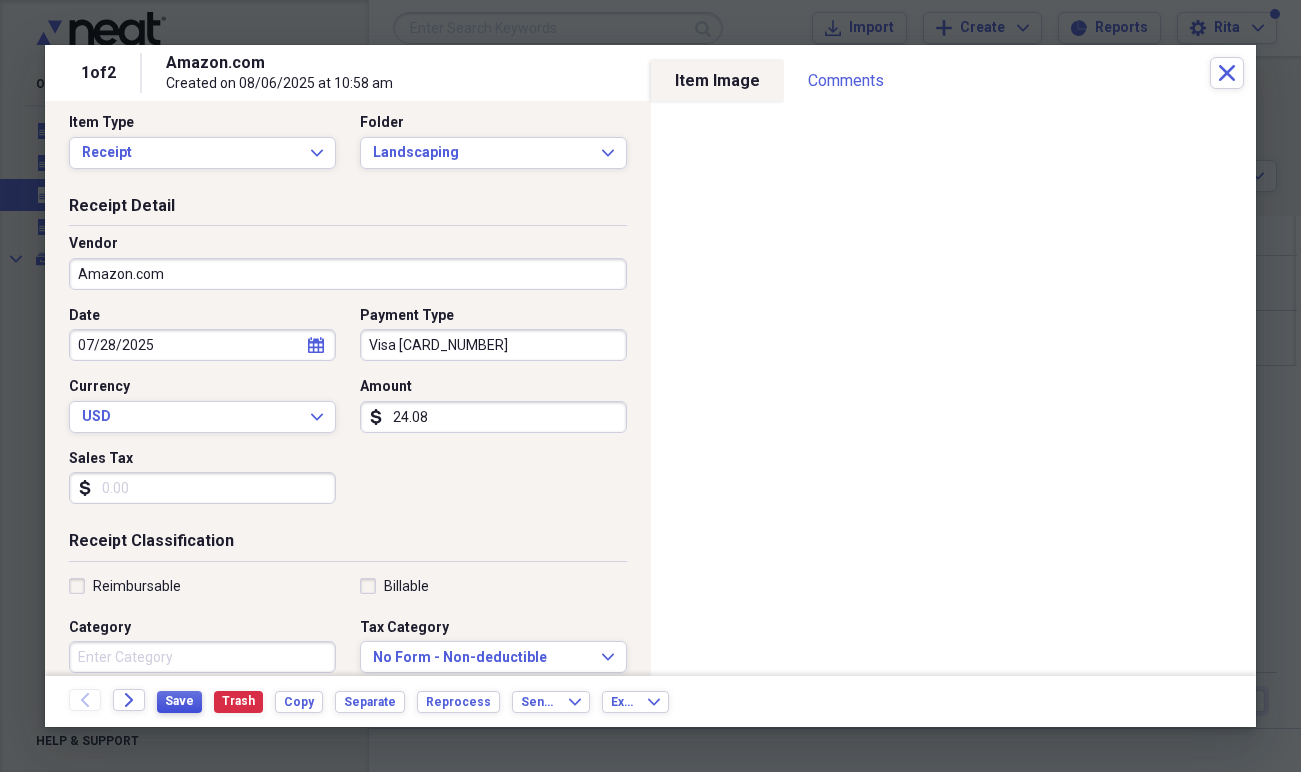 click on "Save" at bounding box center [179, 701] 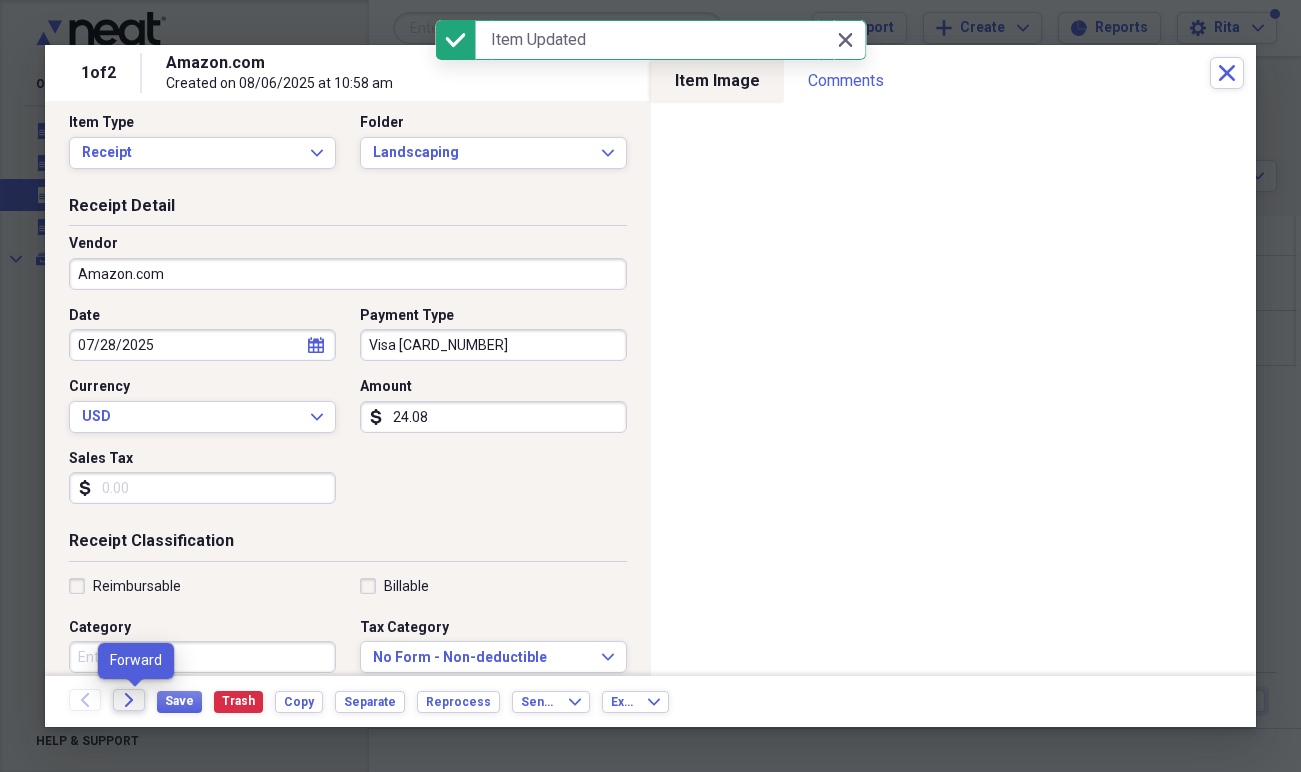 click on "Forward" 